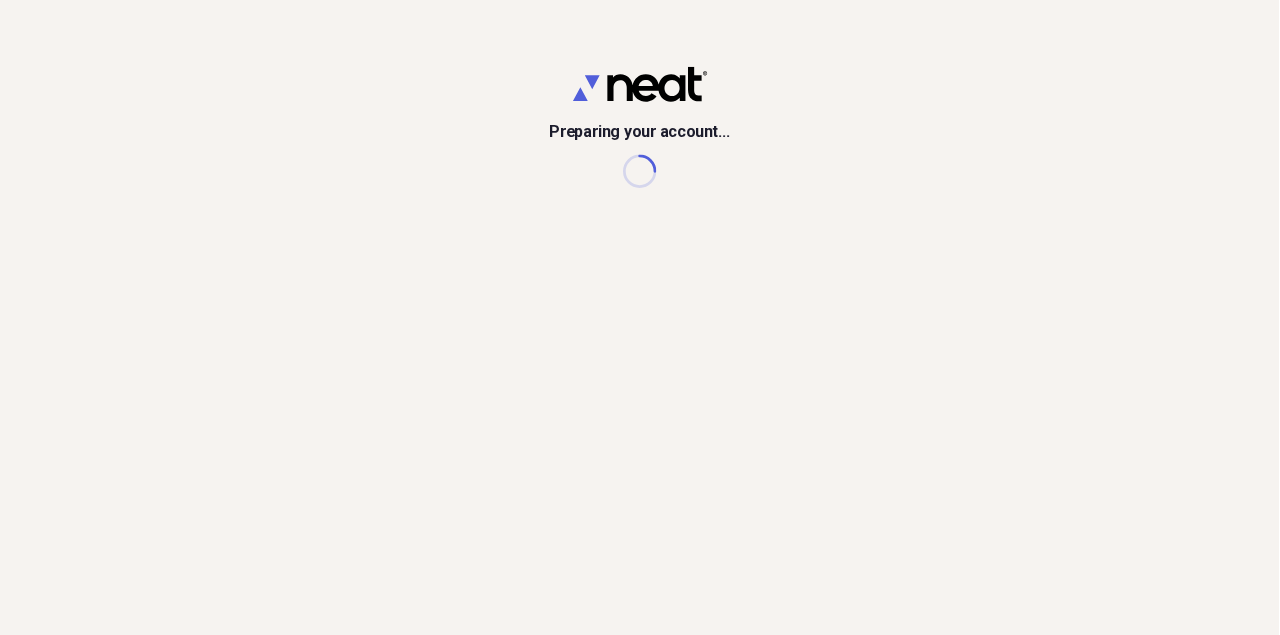 scroll, scrollTop: 0, scrollLeft: 0, axis: both 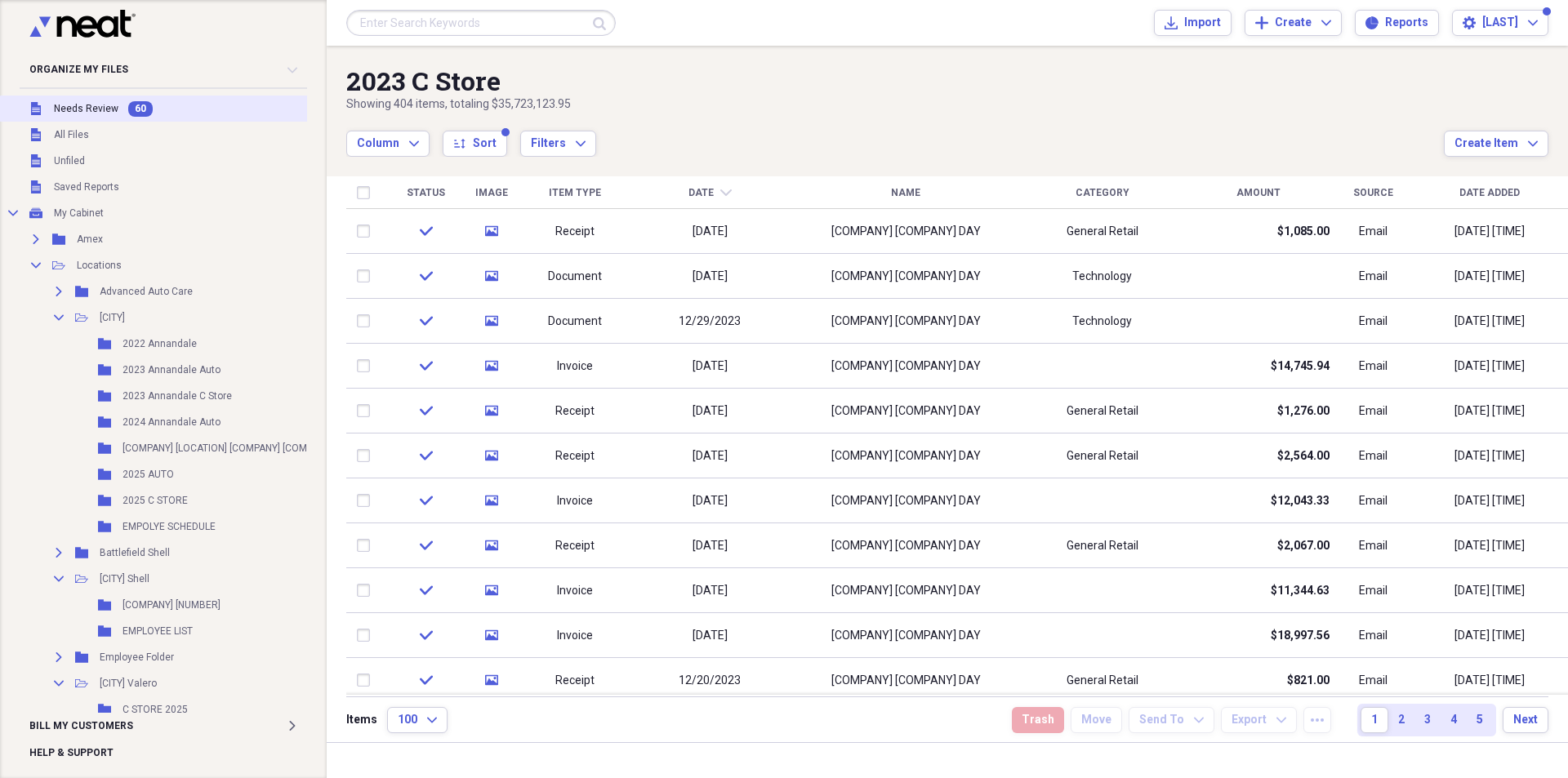 click on "Unfiled Needs Review 60" at bounding box center (191, 109) 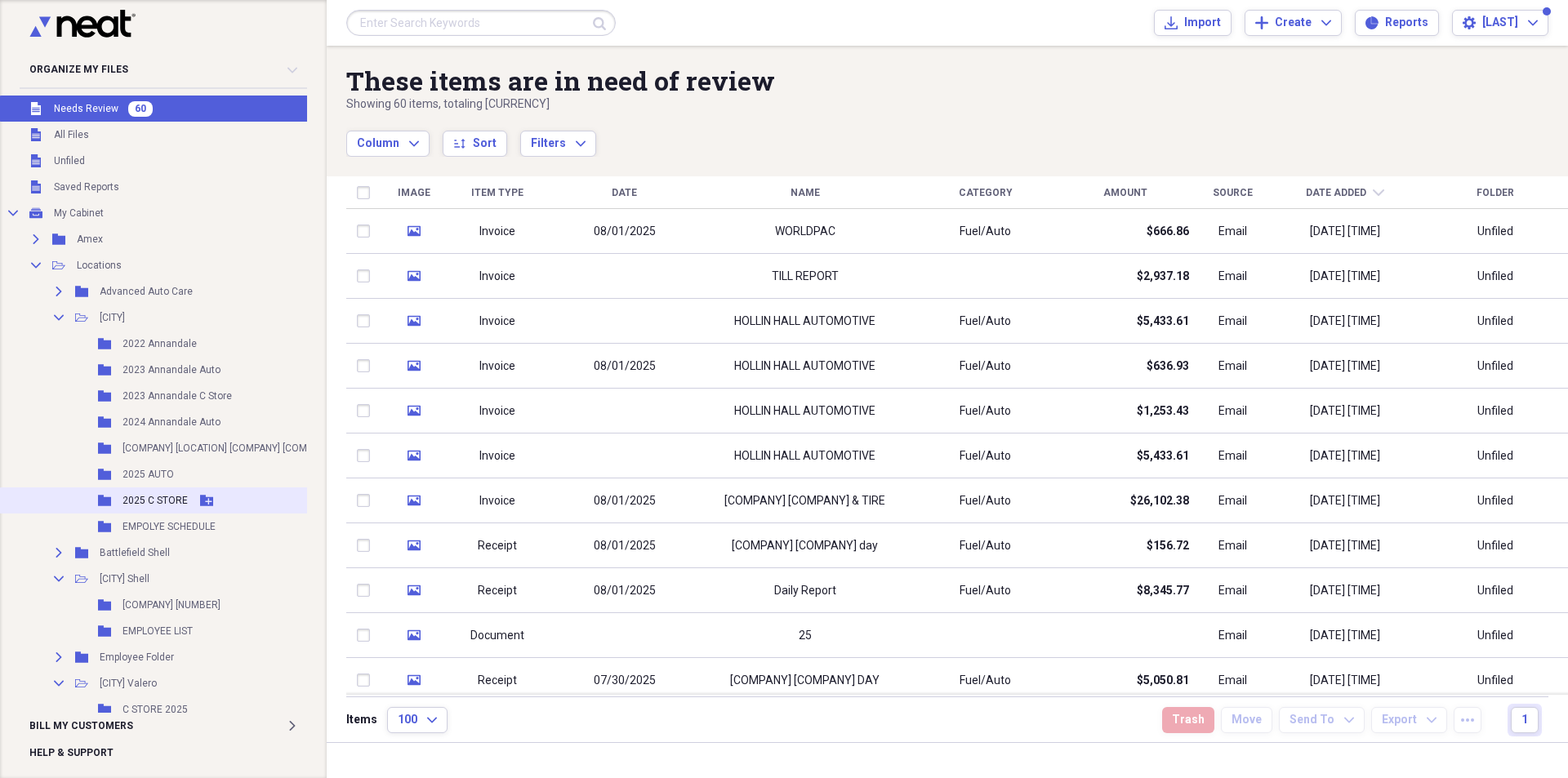 click on "2025 C STORE" at bounding box center (155, 500) 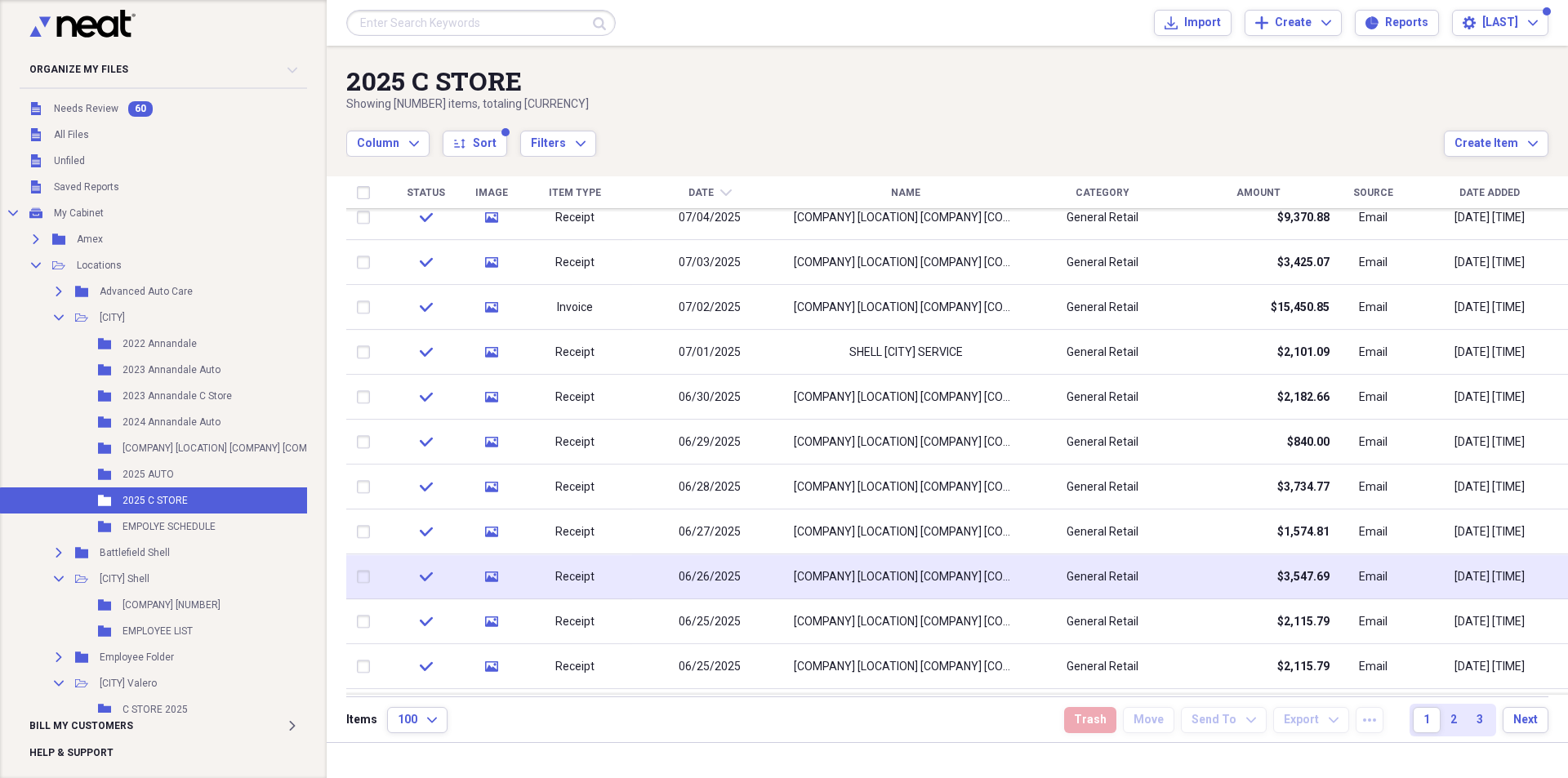 click 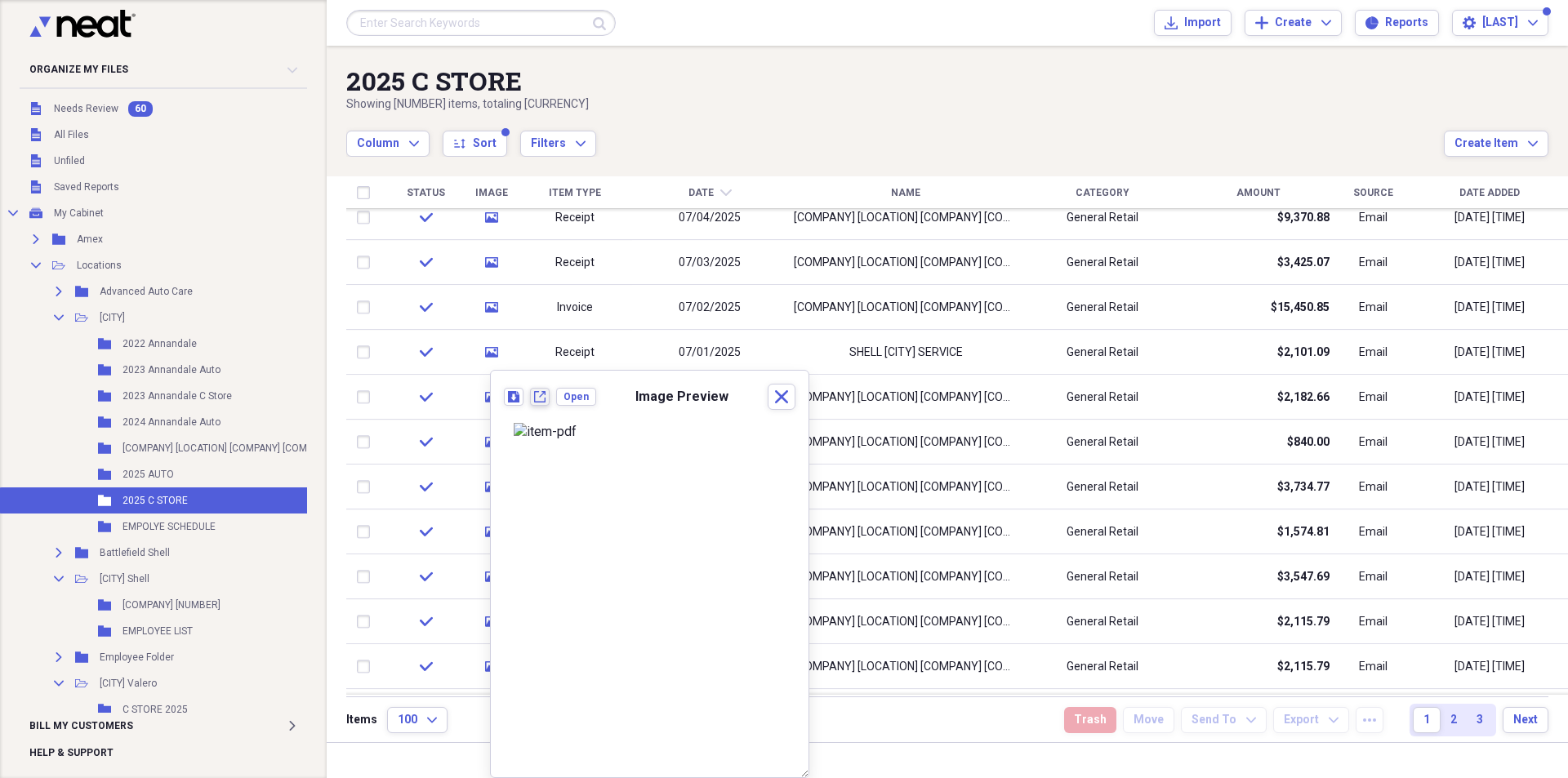 click on "New tab" 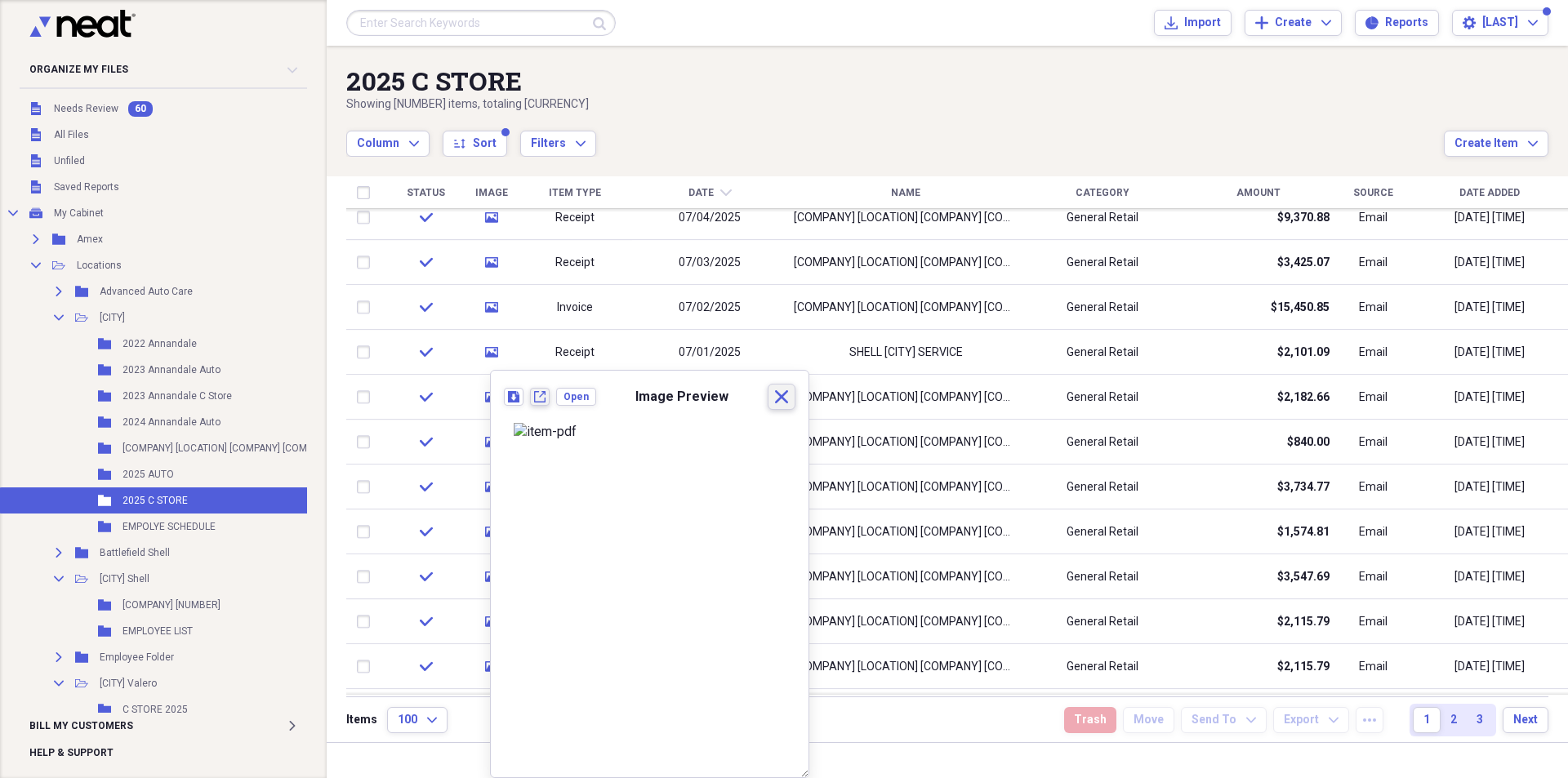 type 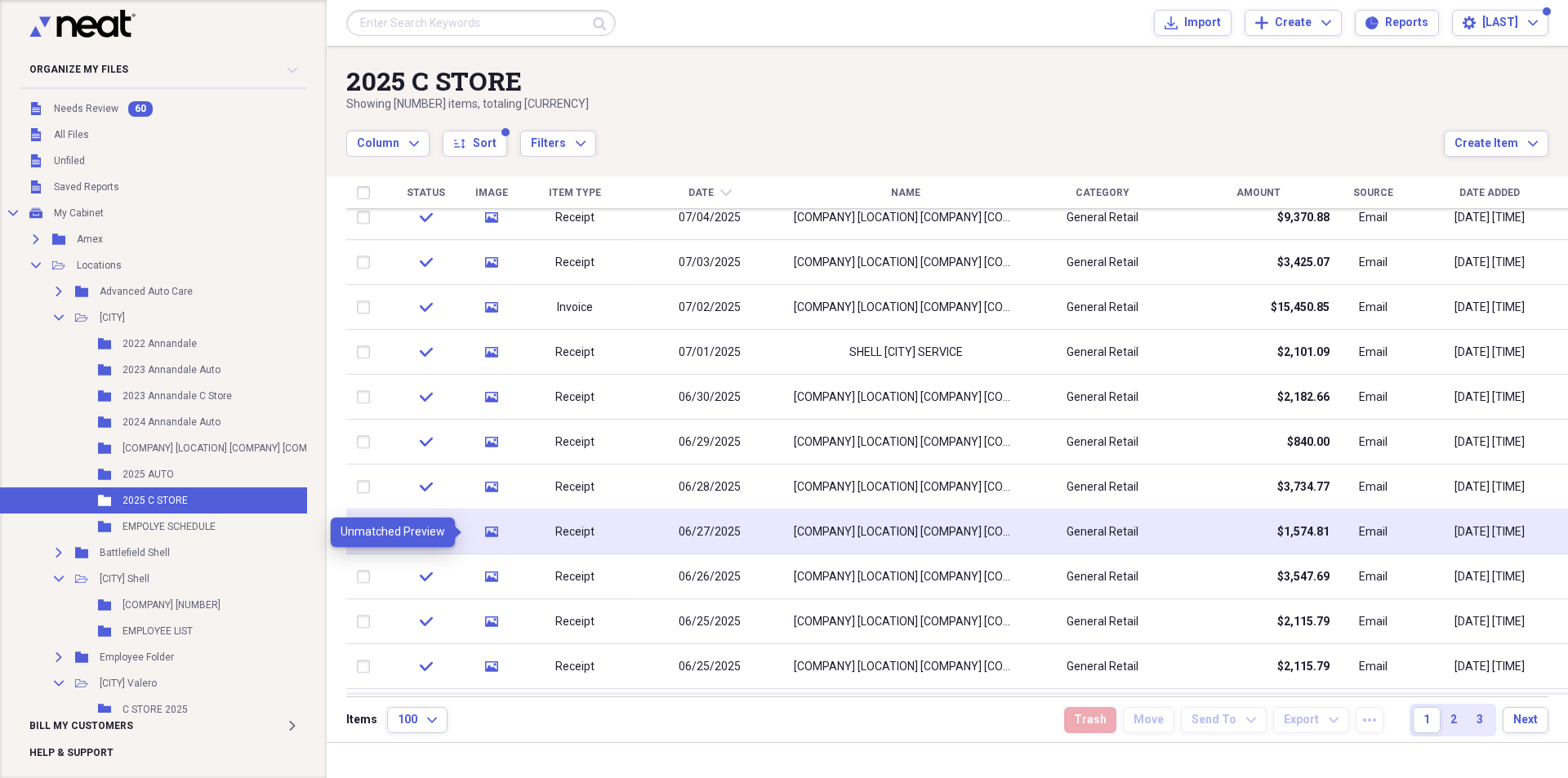 click on "media" 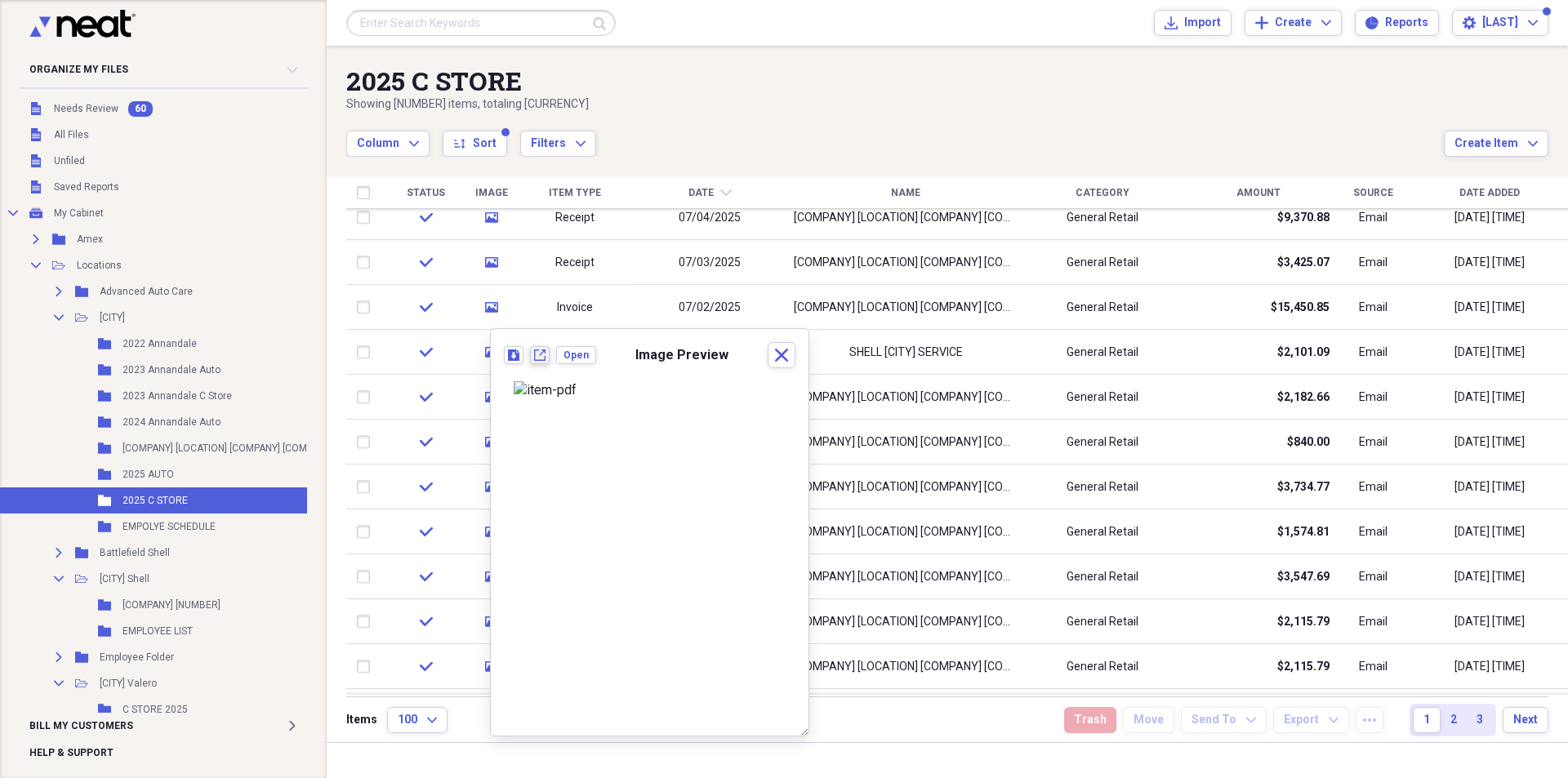 click 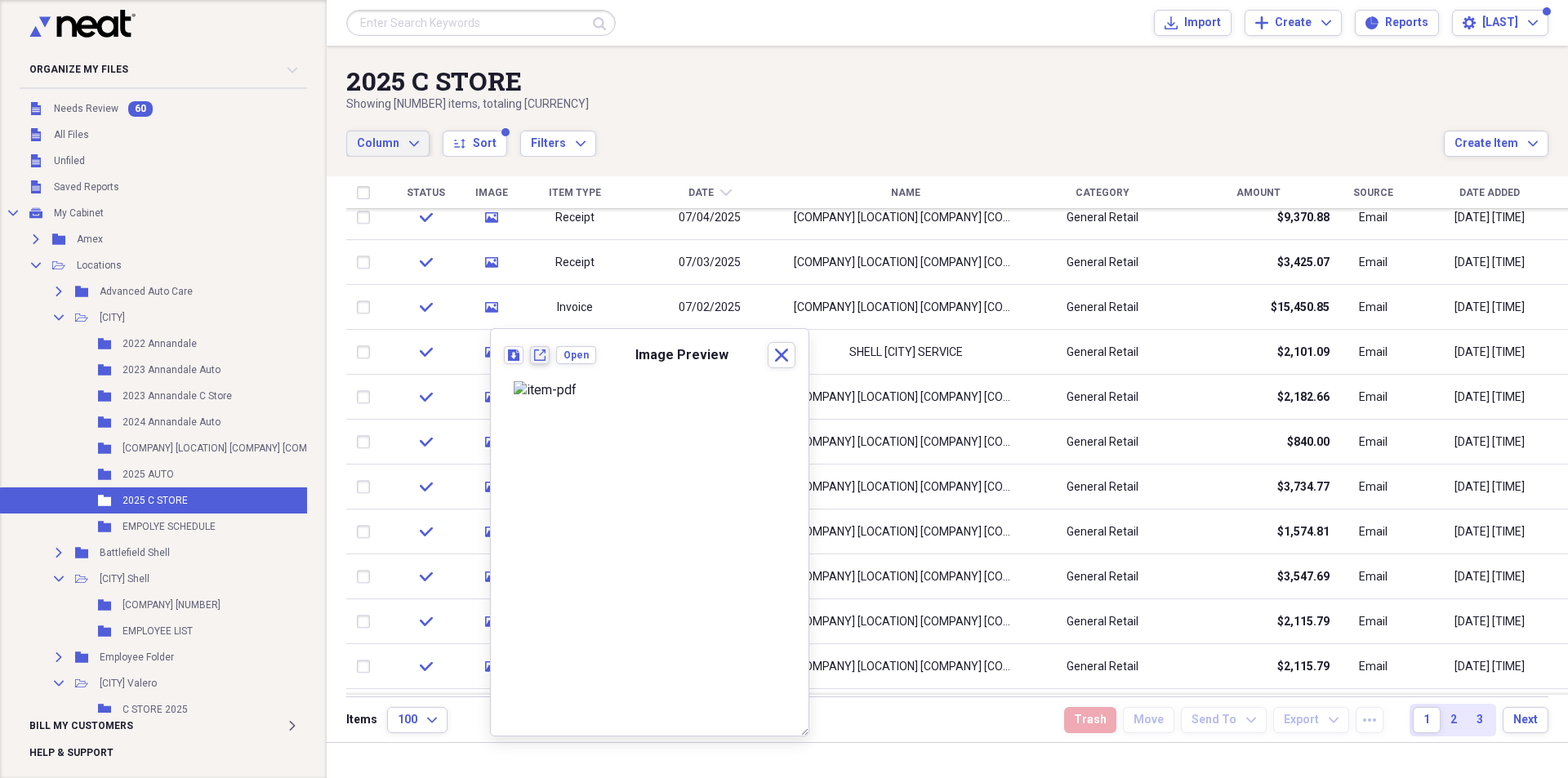 type 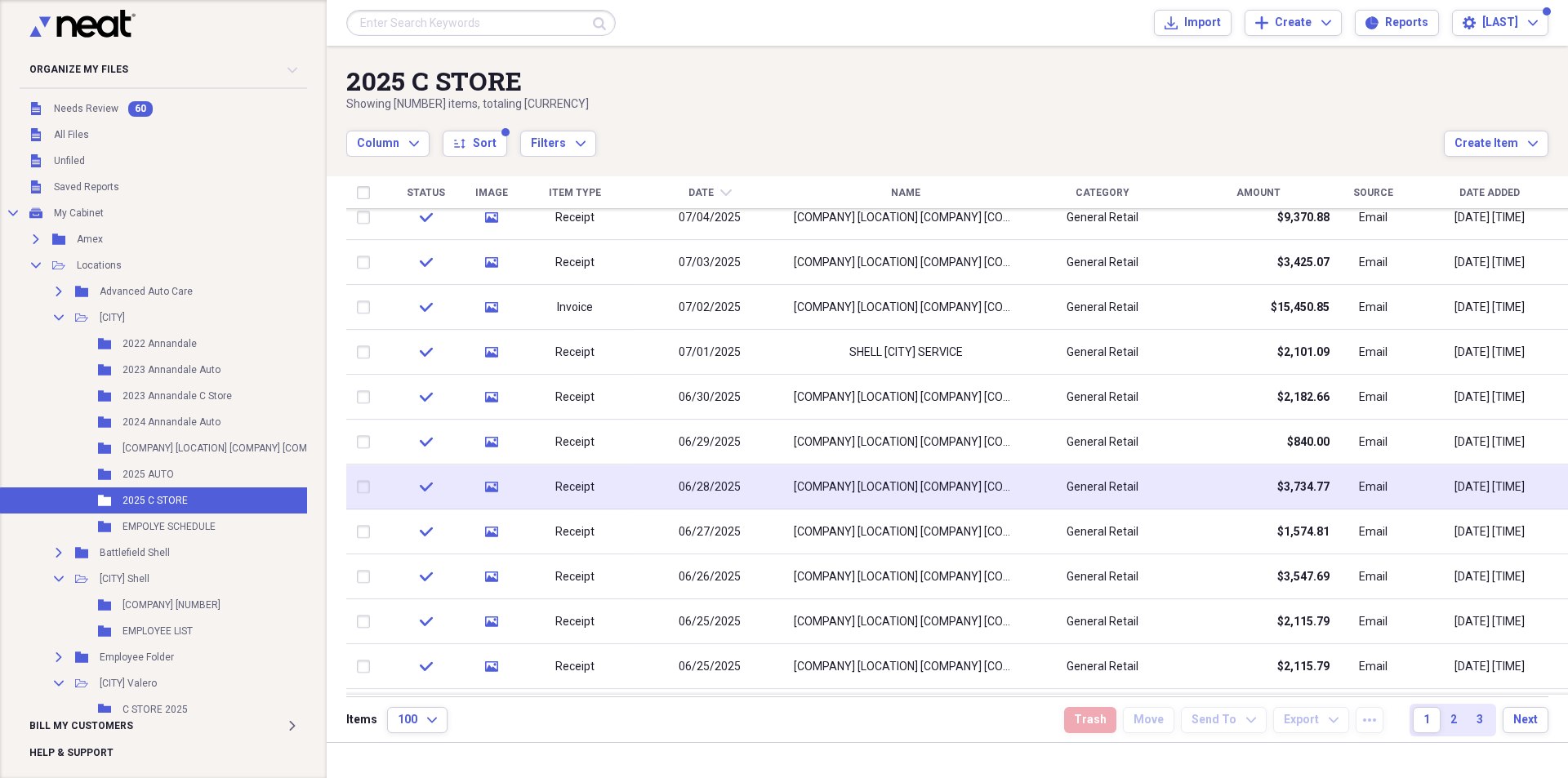 click on "media" 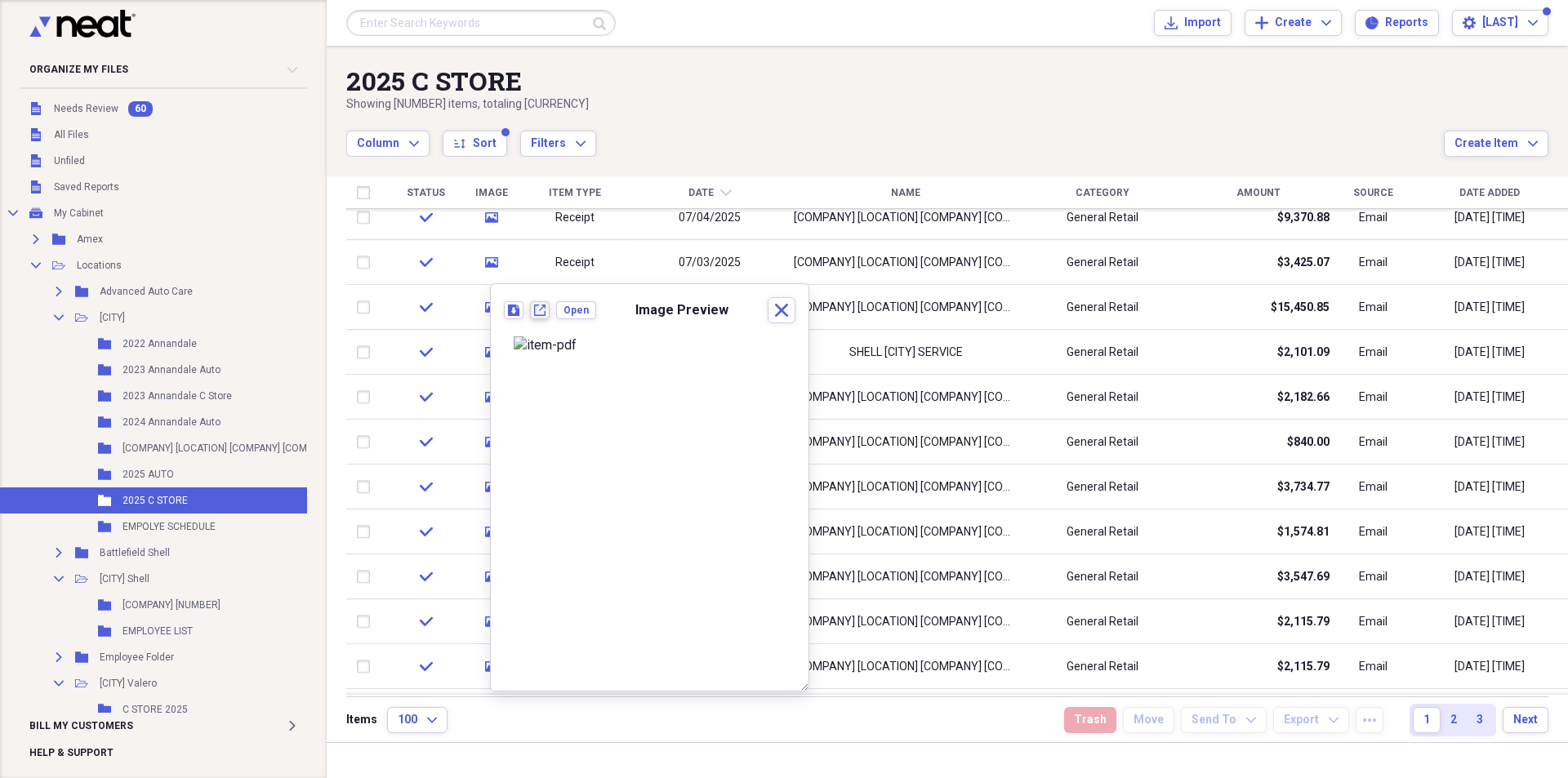 click on "New tab" 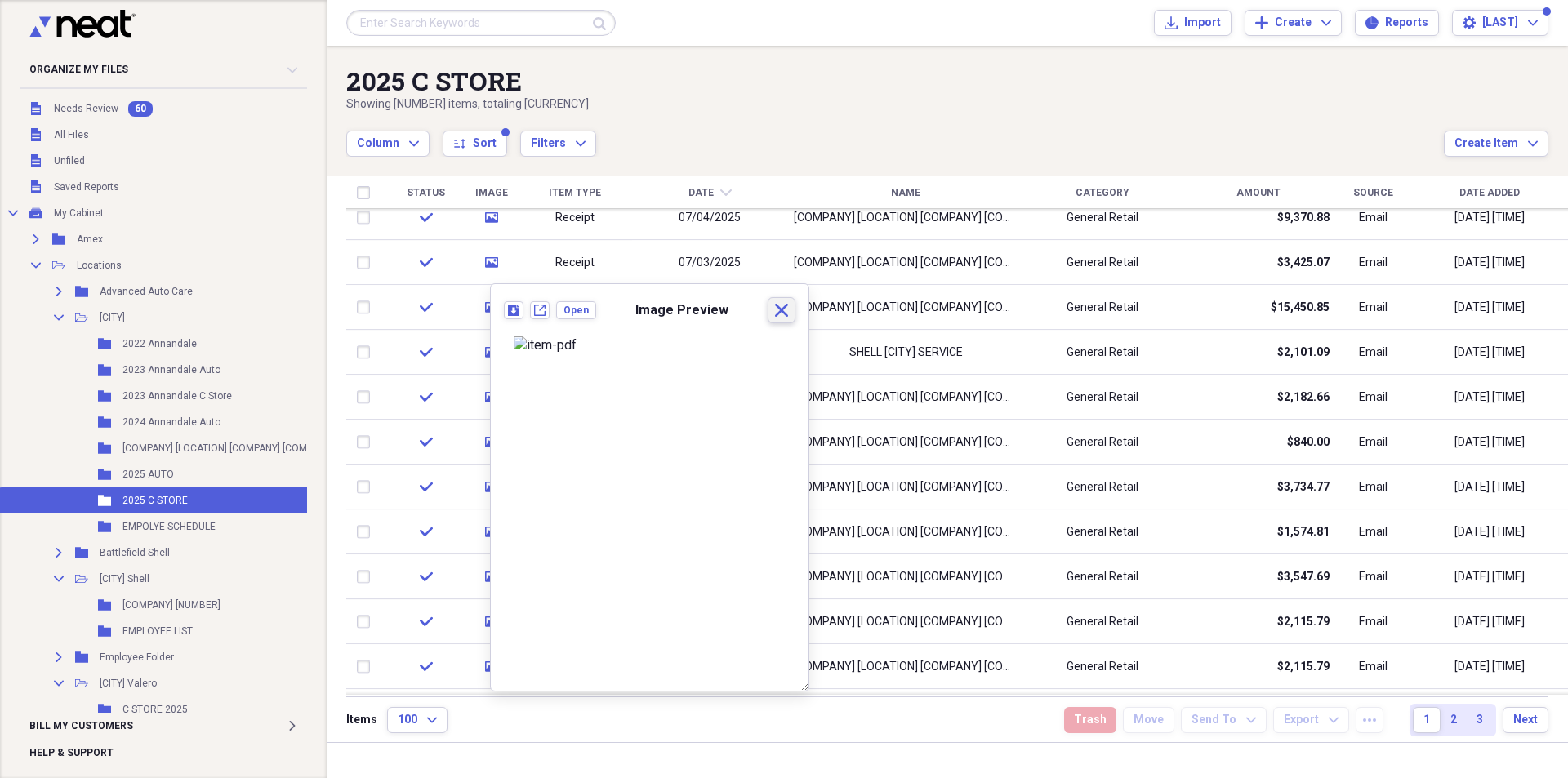 click on "Close" 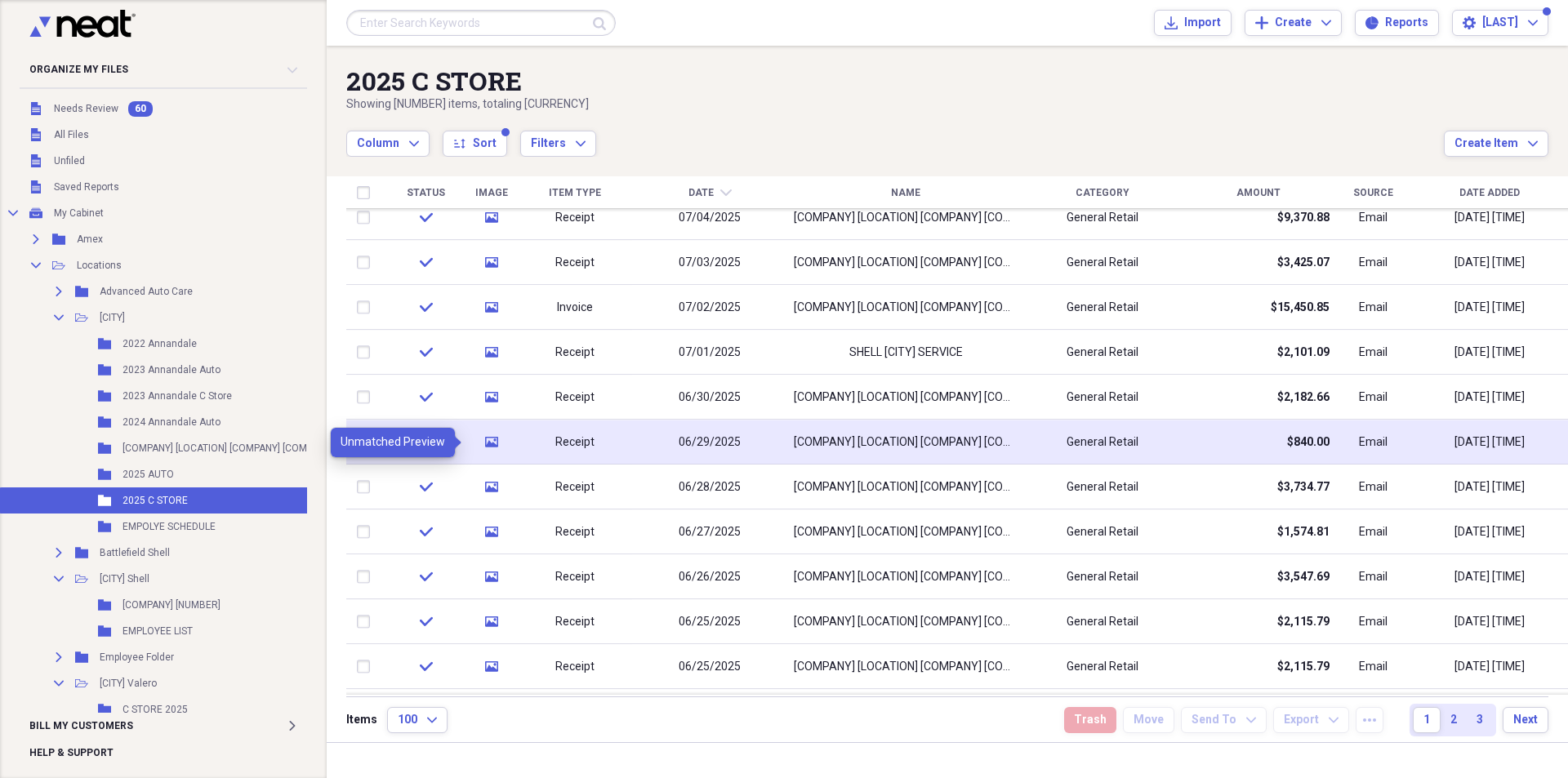 click 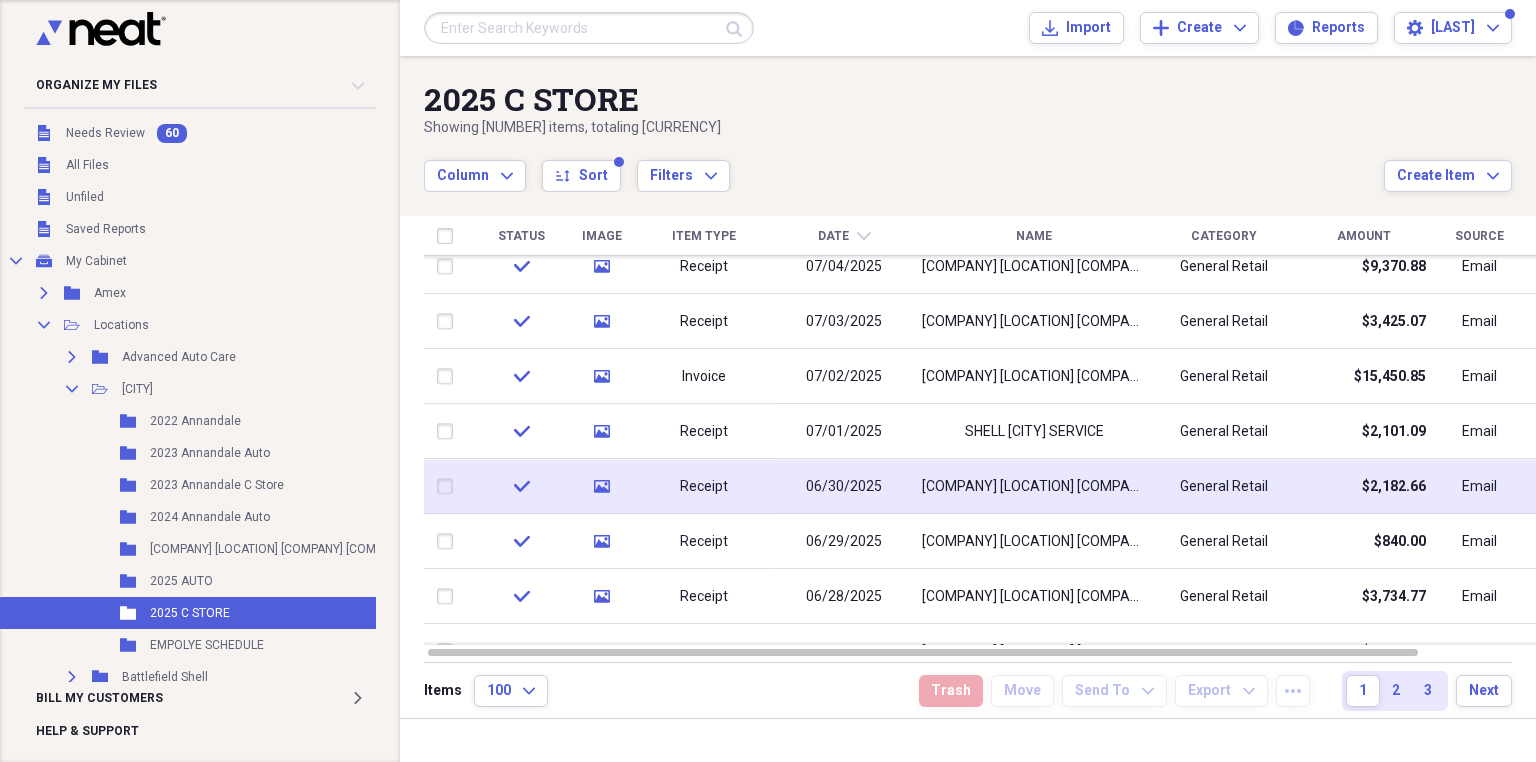 click on "media" 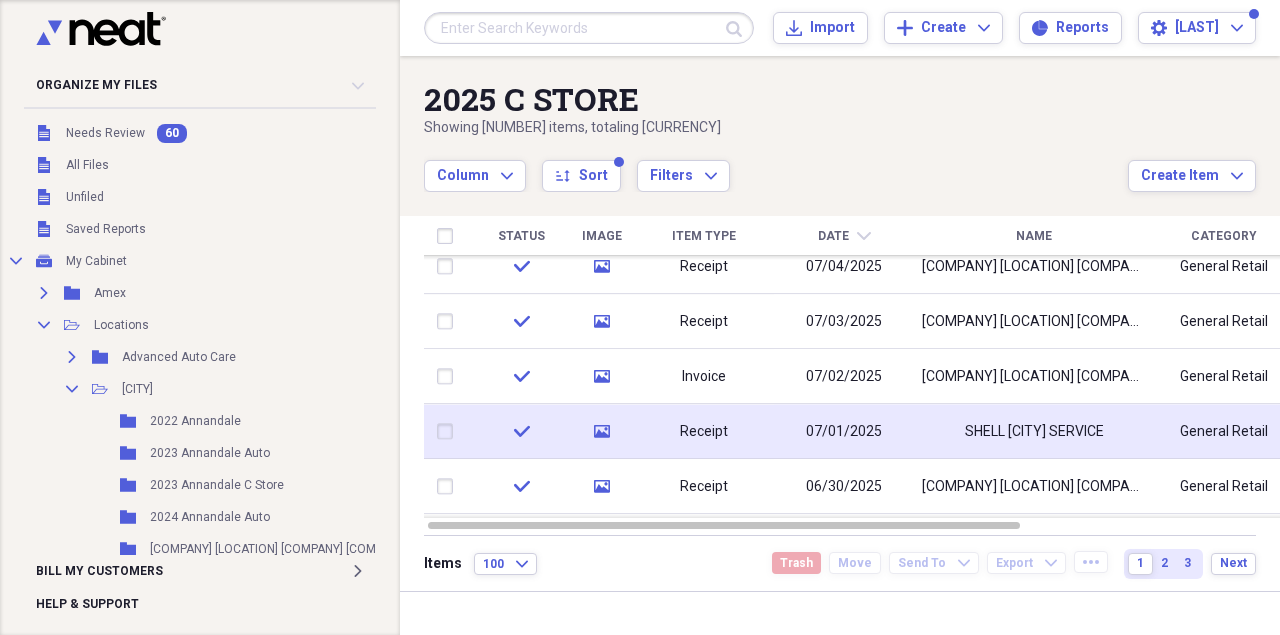 click on "media" 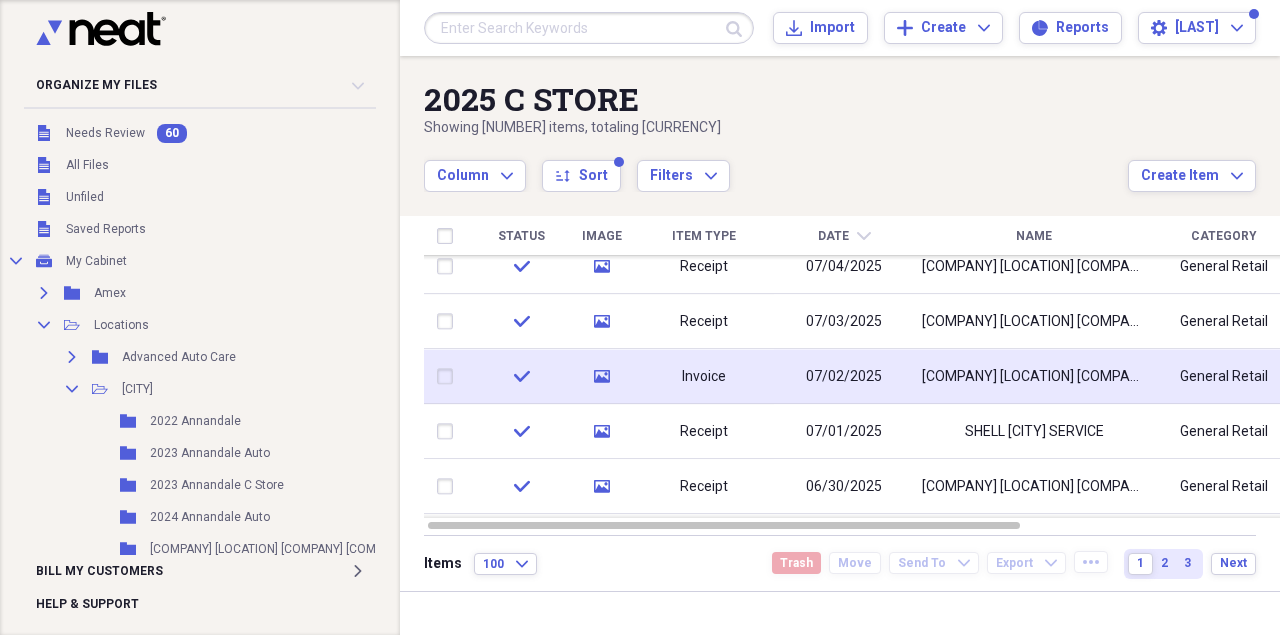 click 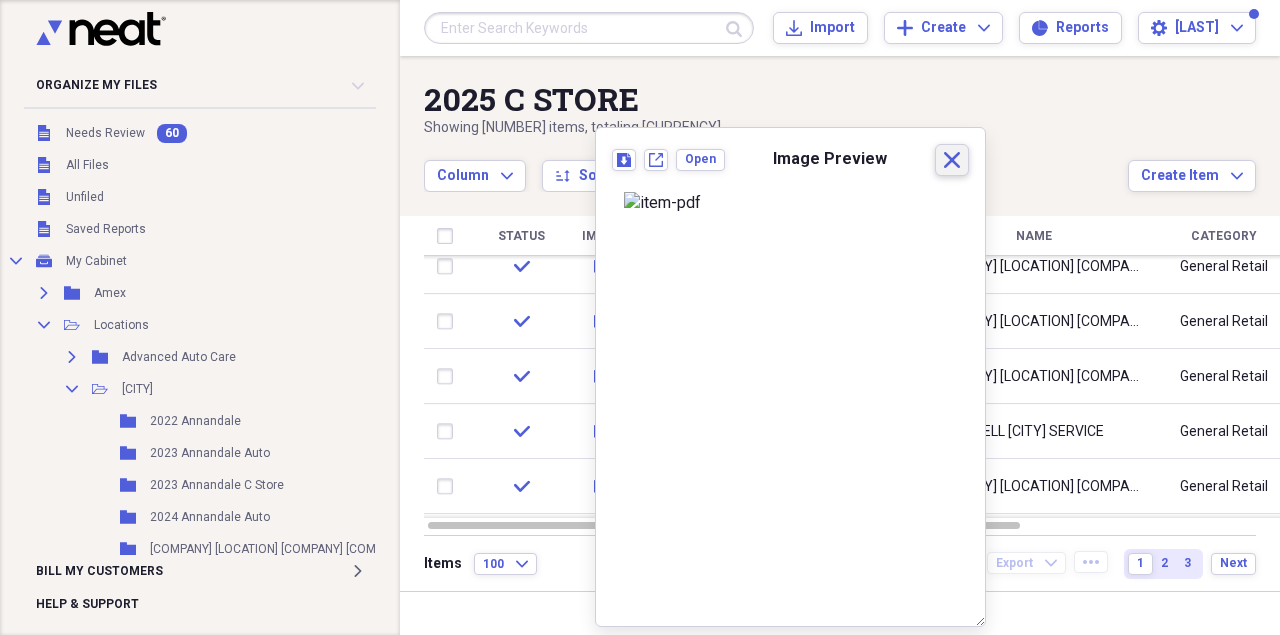 click 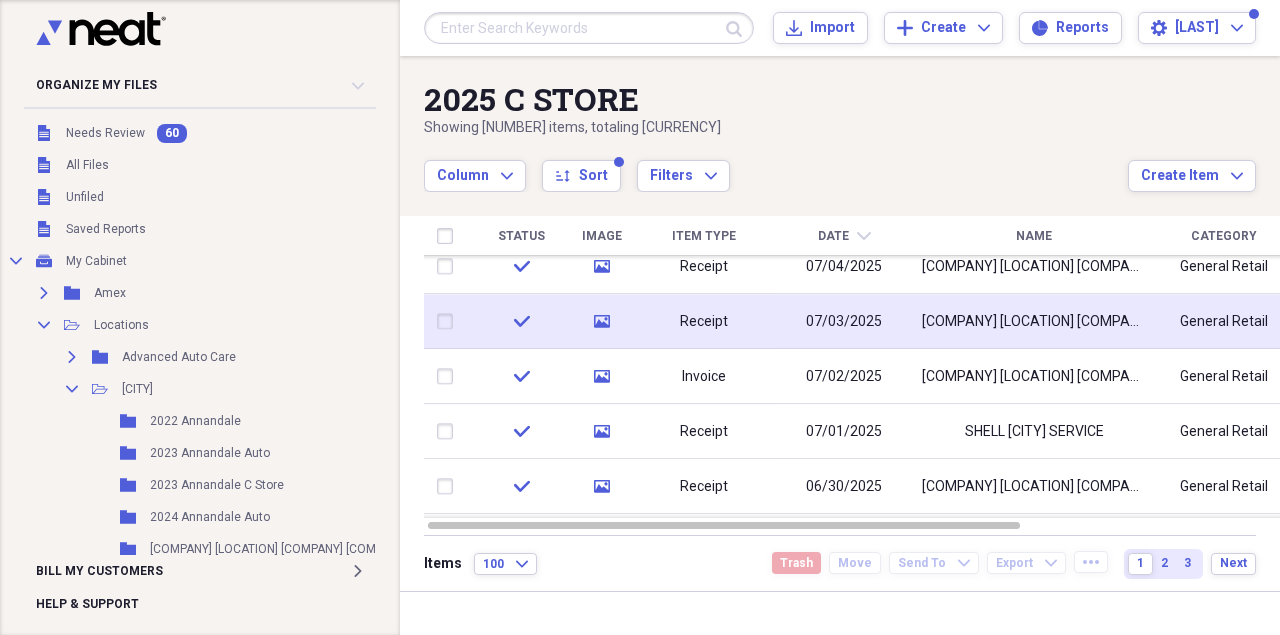 click 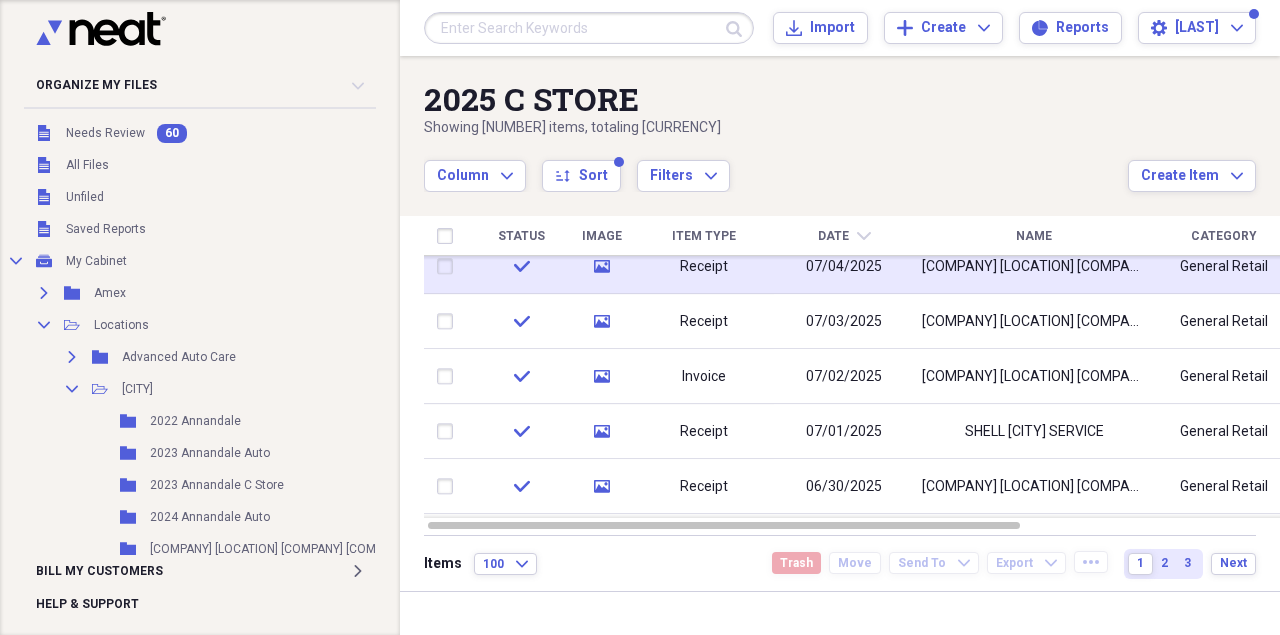click on "media" 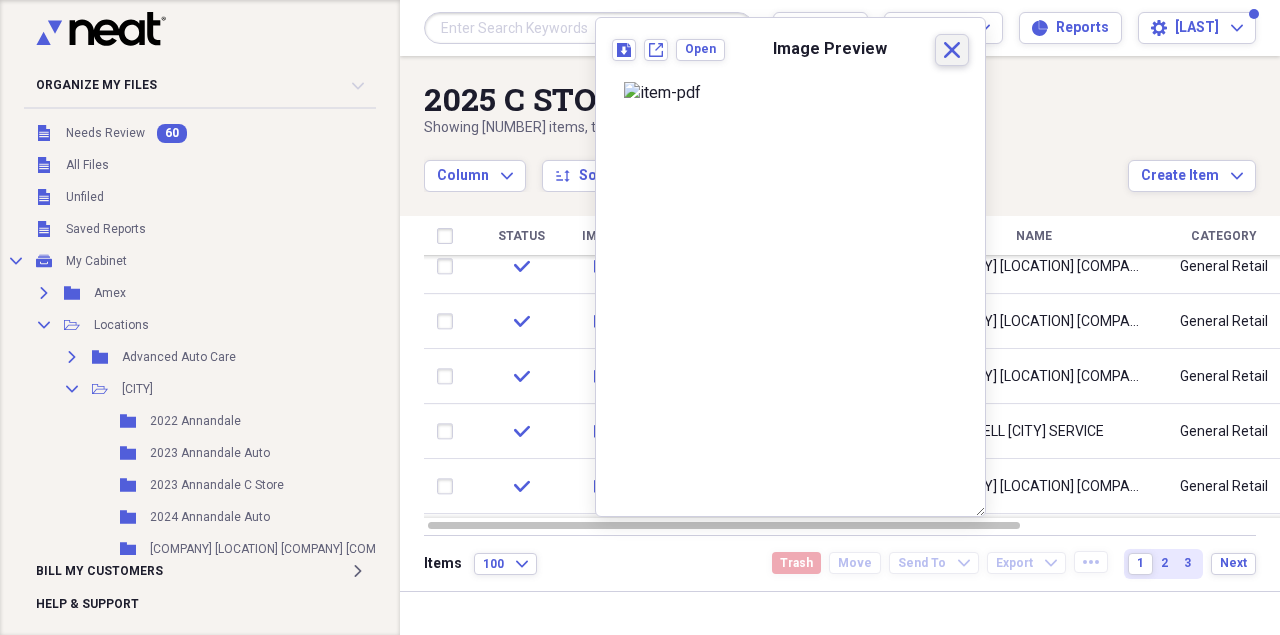 click 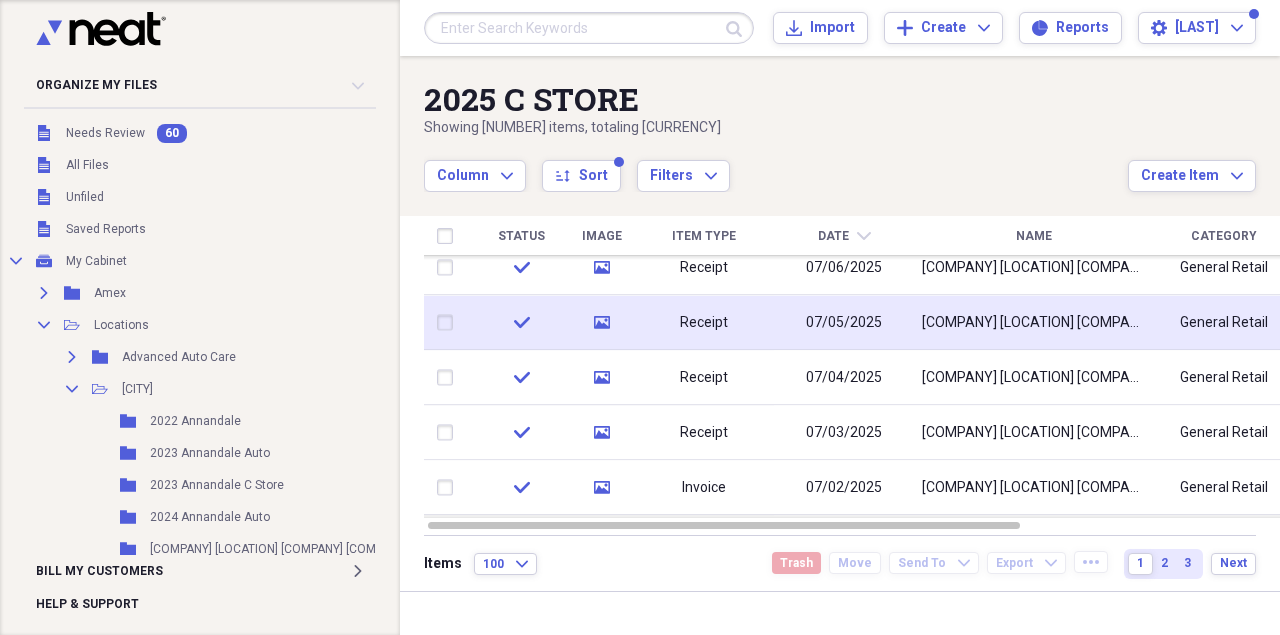 click 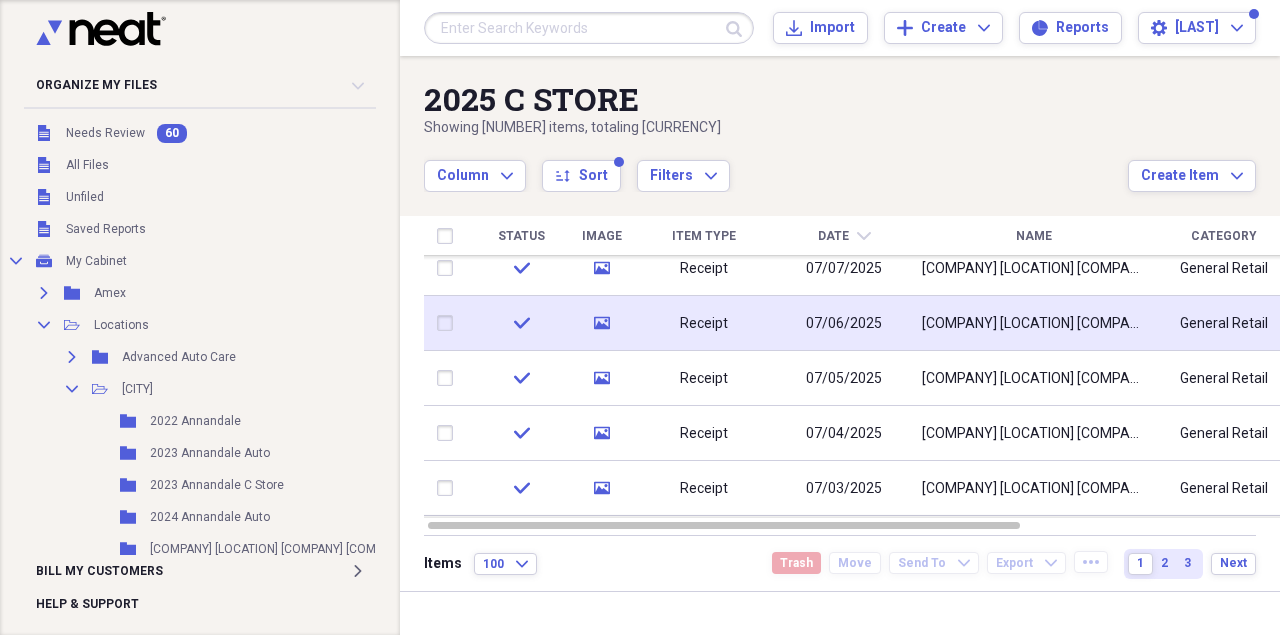 click 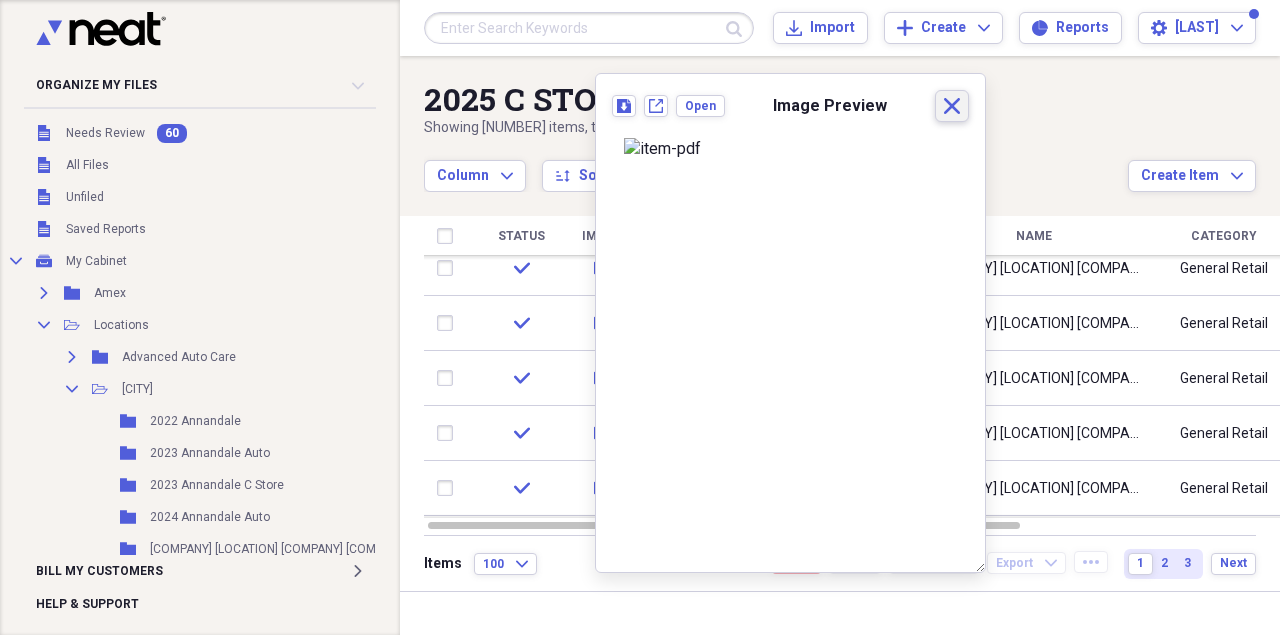 drag, startPoint x: 955, startPoint y: 104, endPoint x: 942, endPoint y: 132, distance: 30.870699 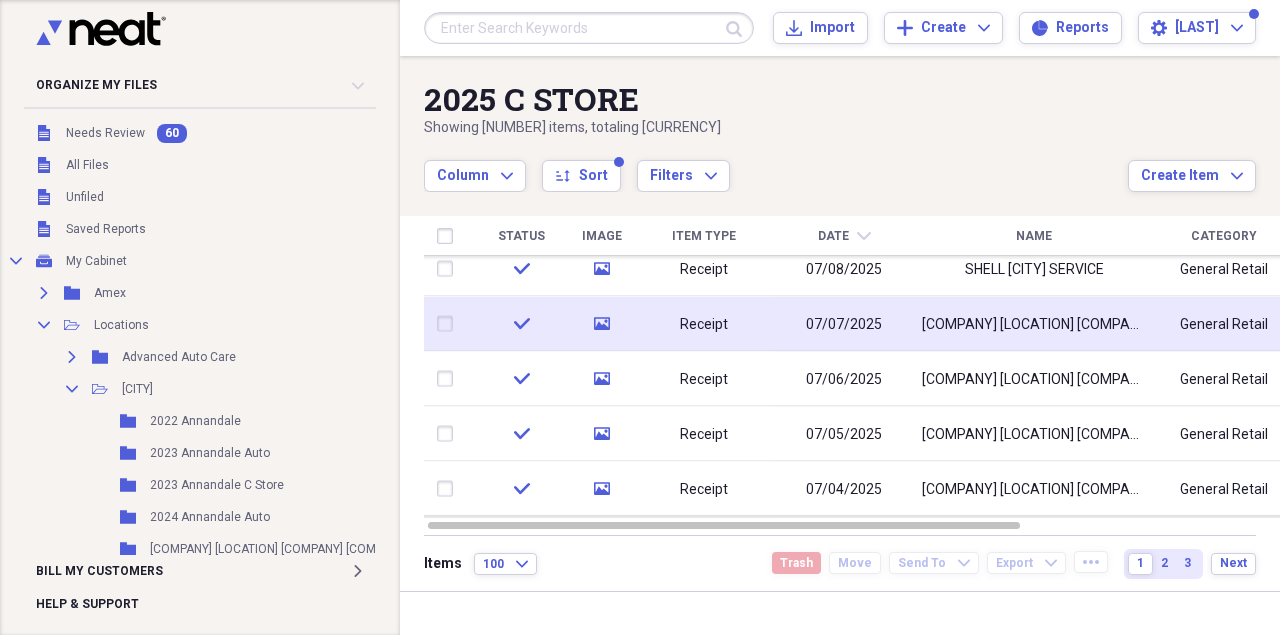click 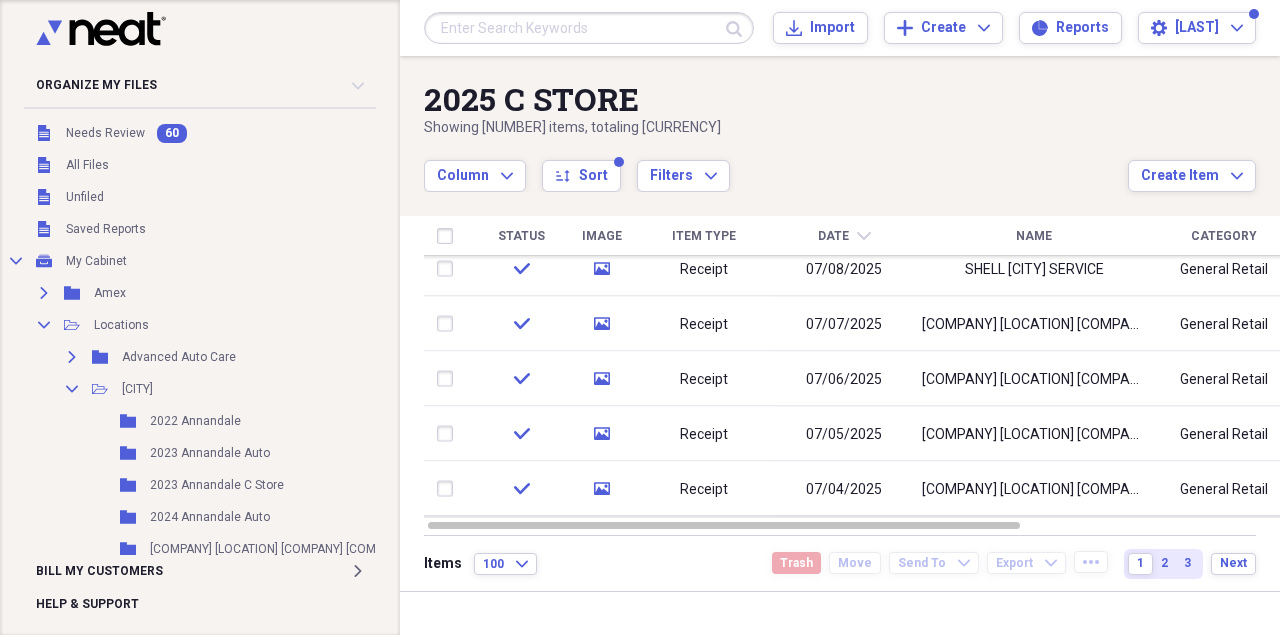 click on "Showing 238 items , totaling $651,203.51" at bounding box center [776, 128] 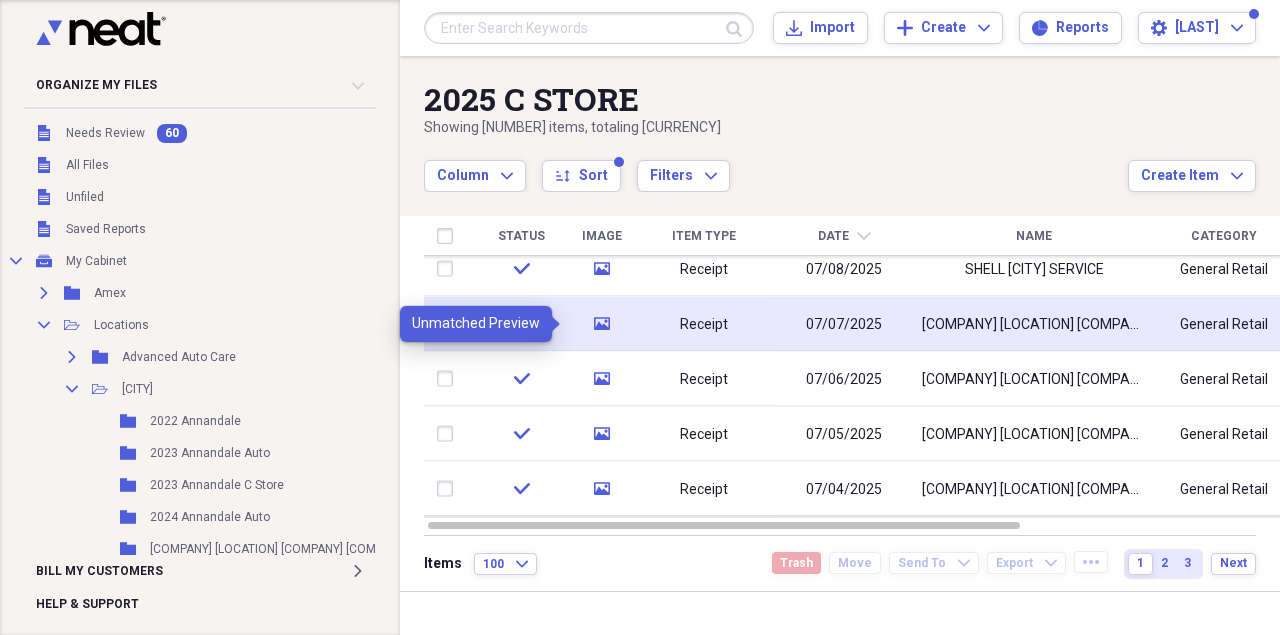 click on "media" 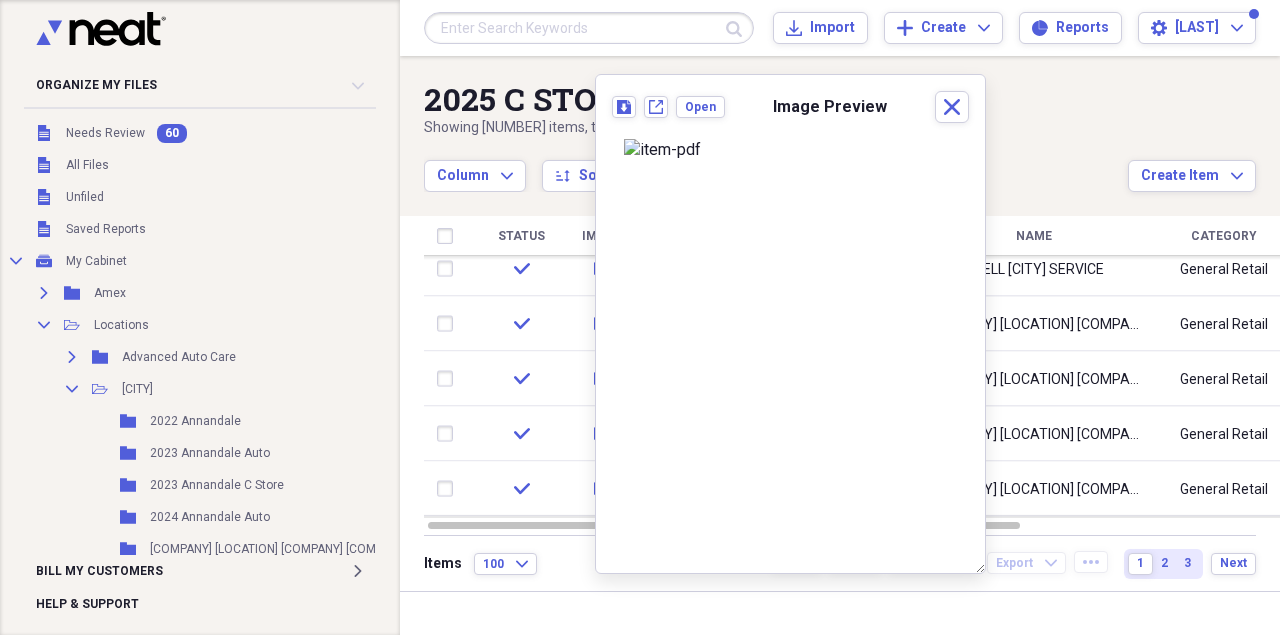 click at bounding box center [790, 346] 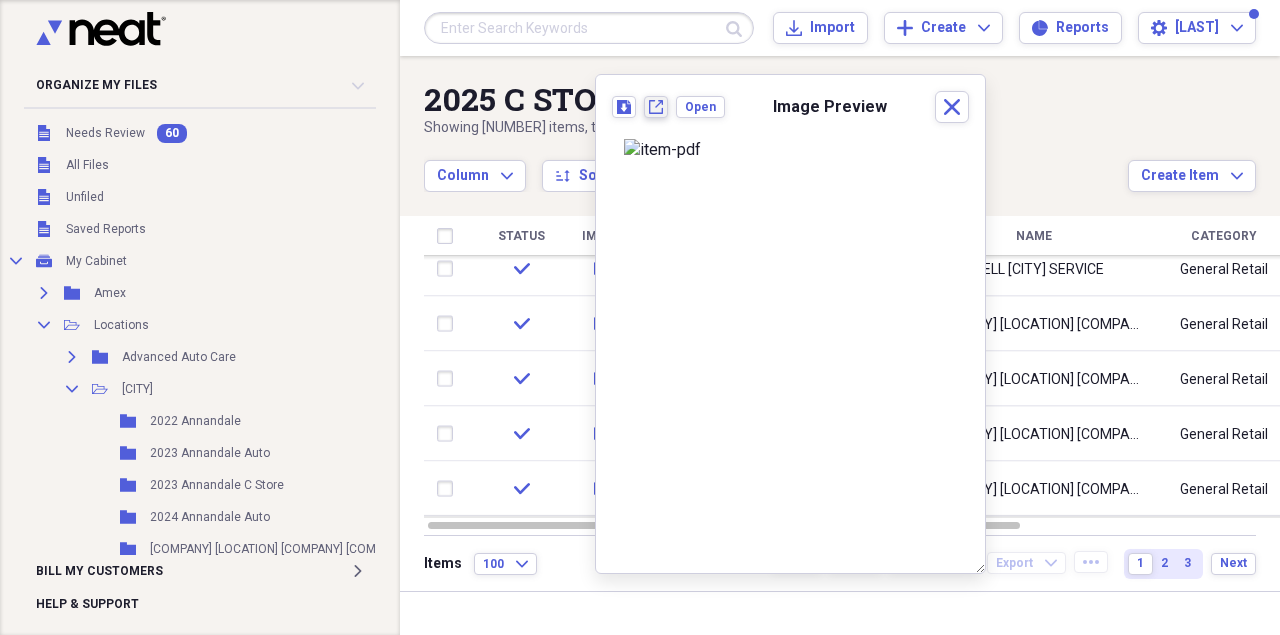 click on "New tab" at bounding box center (656, 107) 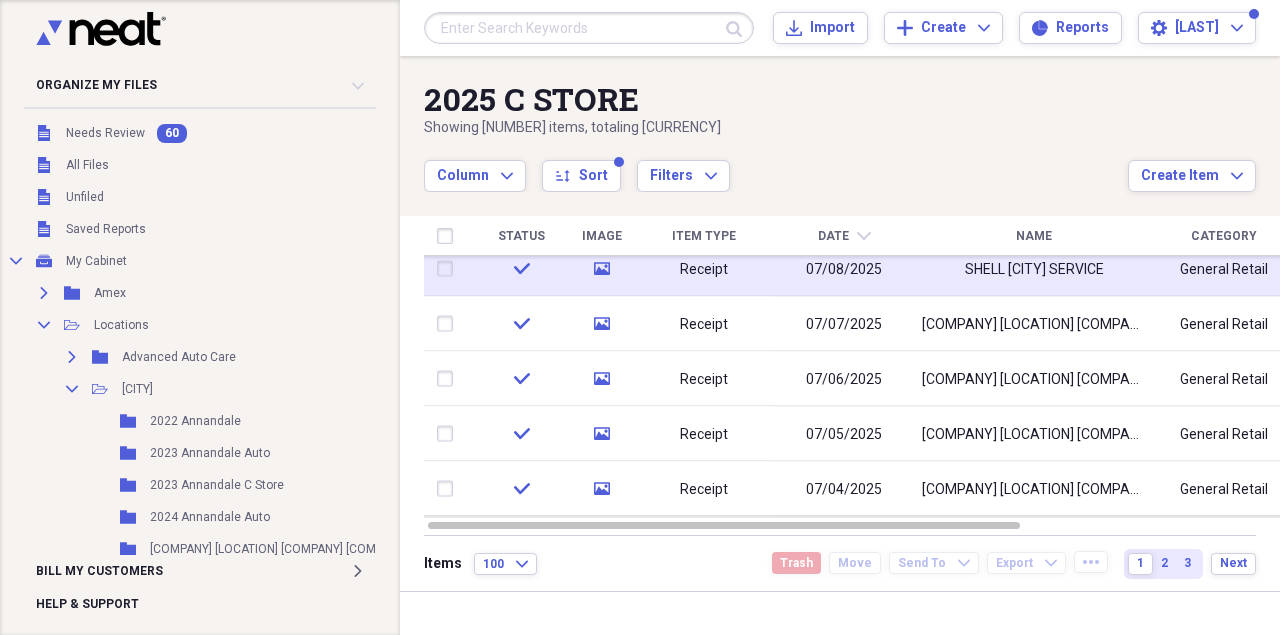 click on "media" 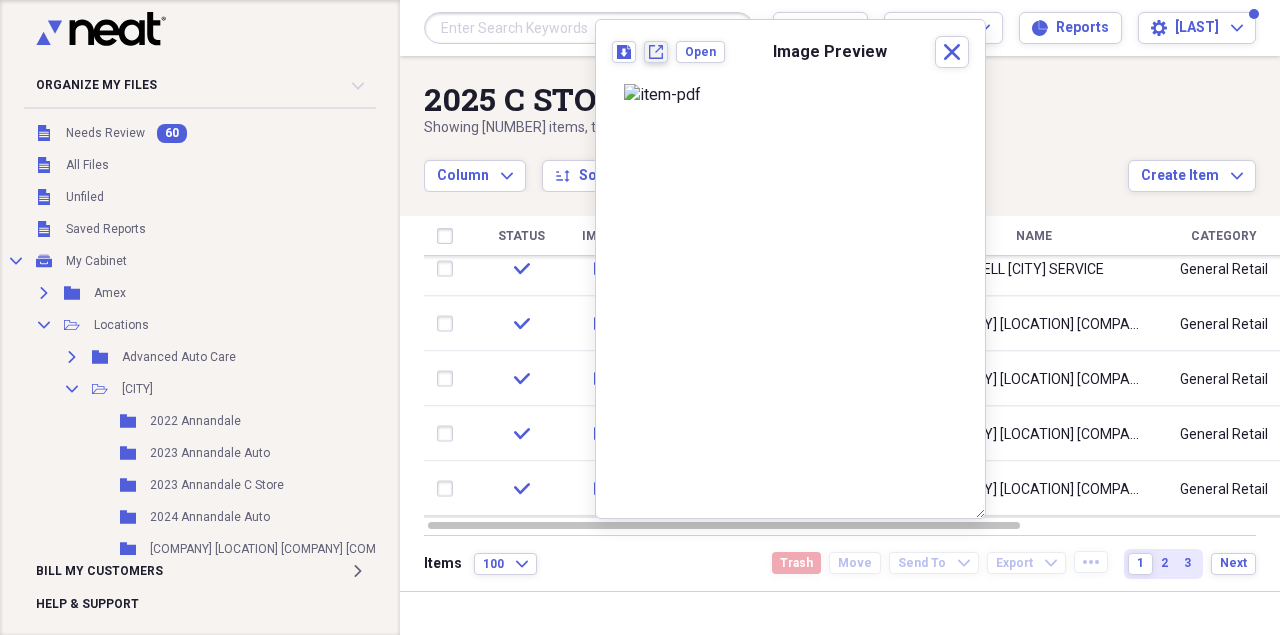 click on "New tab" 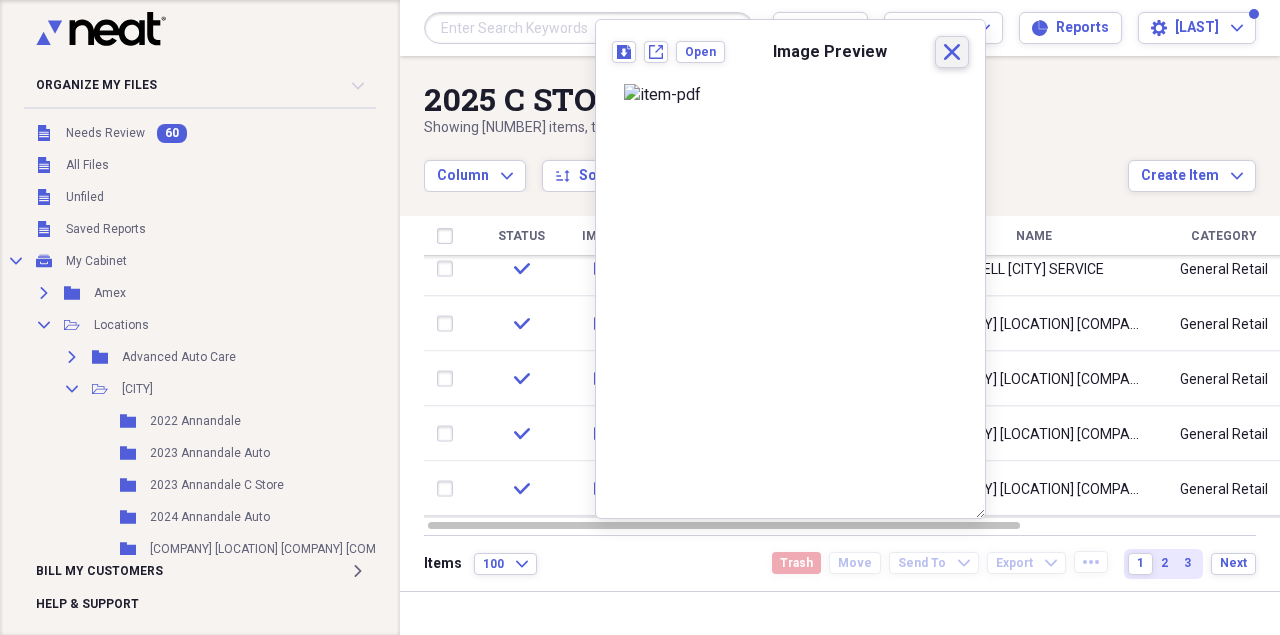 click on "Close" 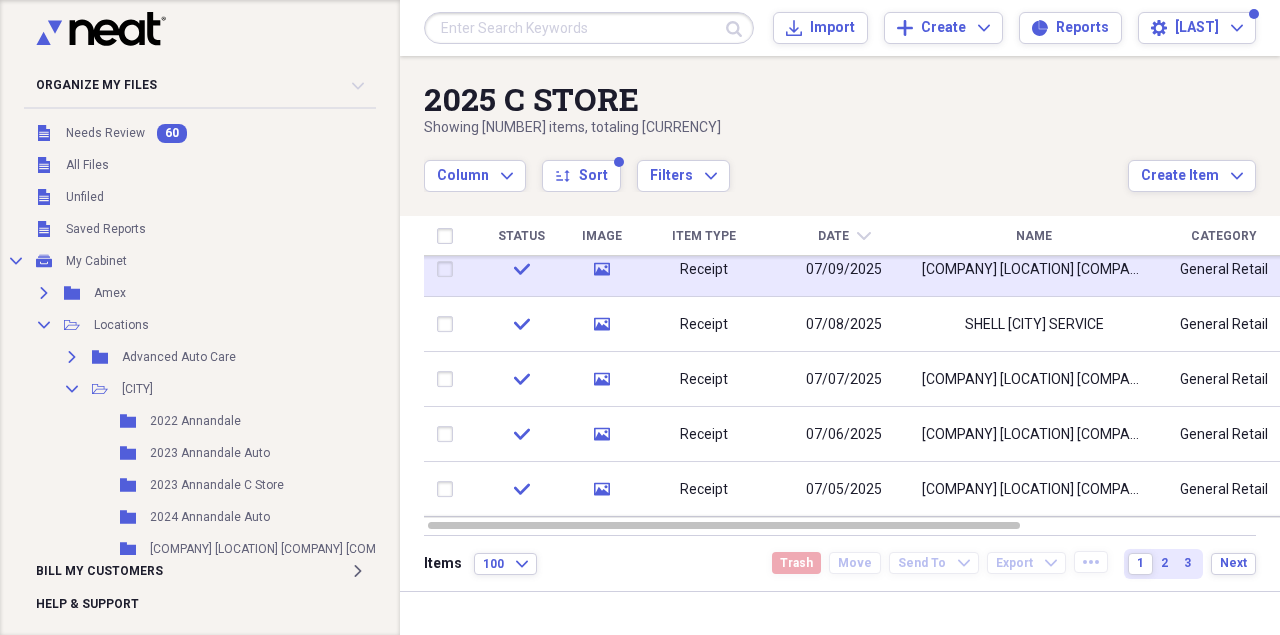 click on "media" 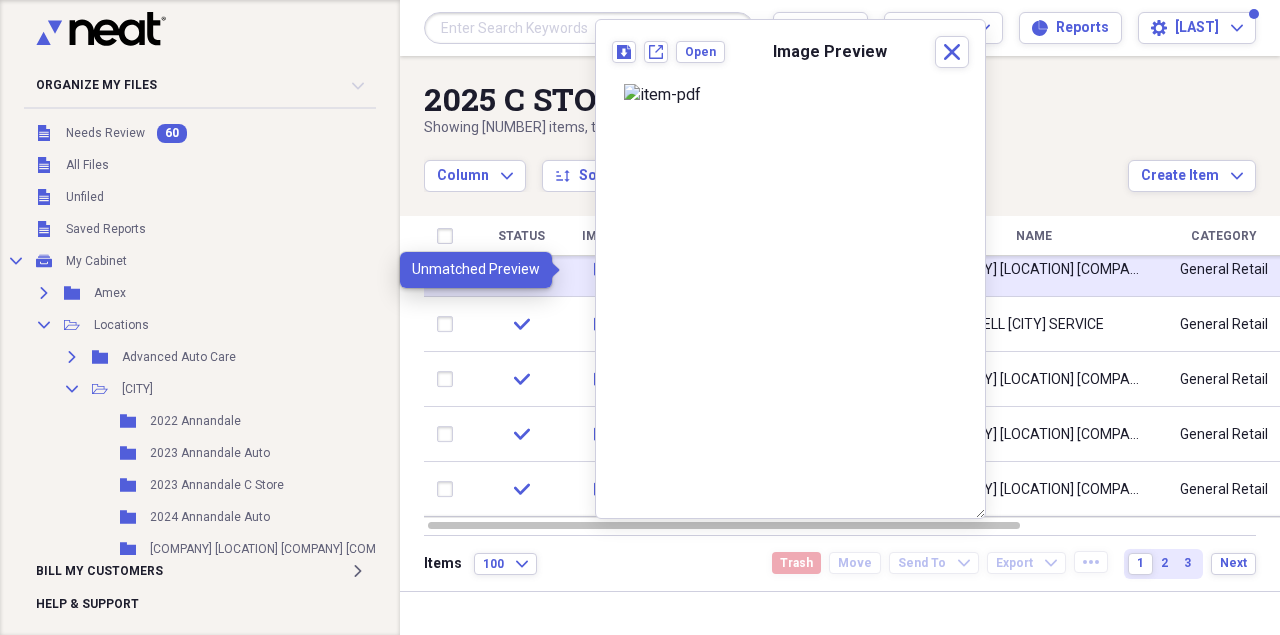 click on "media" 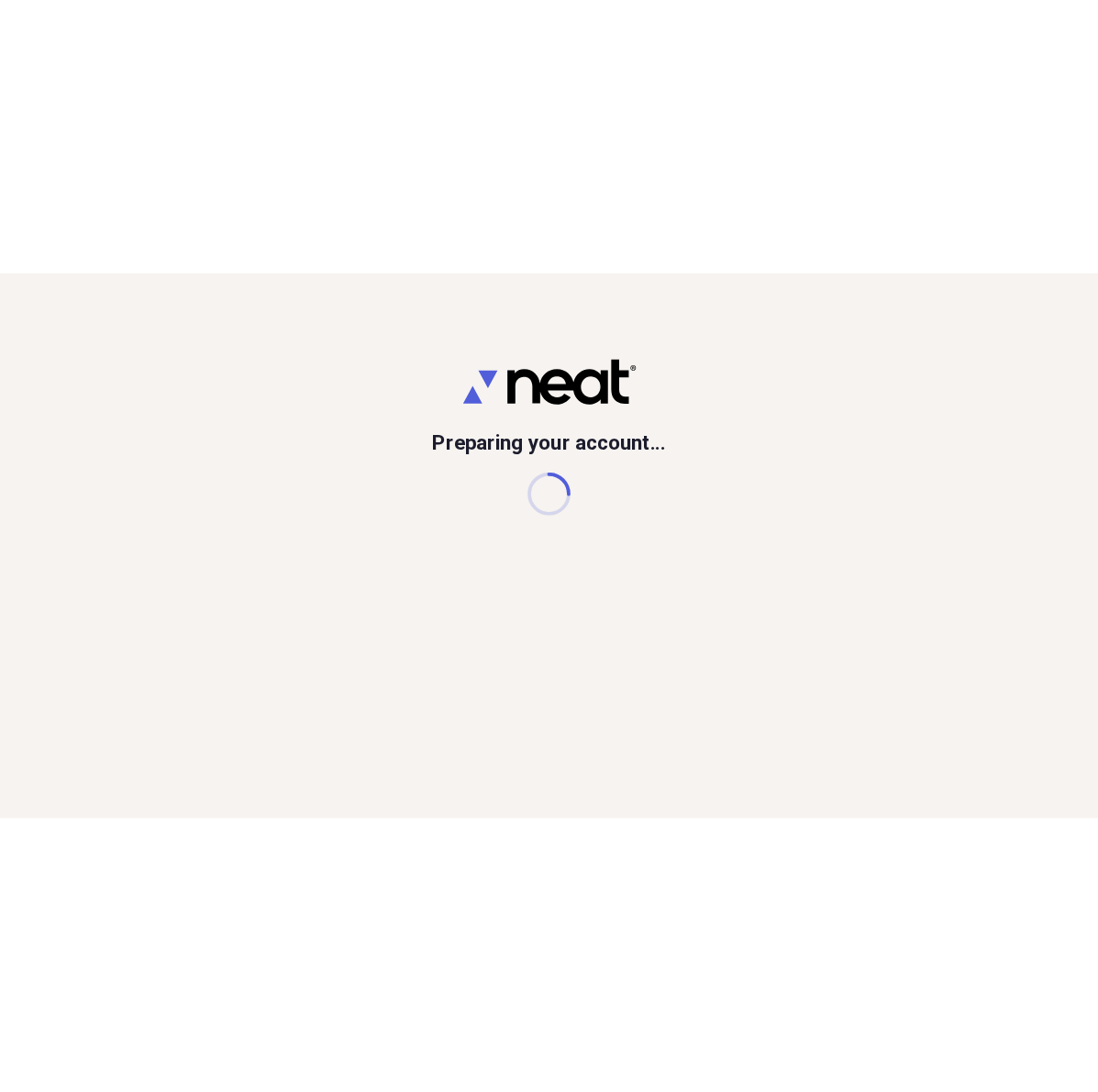 scroll, scrollTop: 0, scrollLeft: 0, axis: both 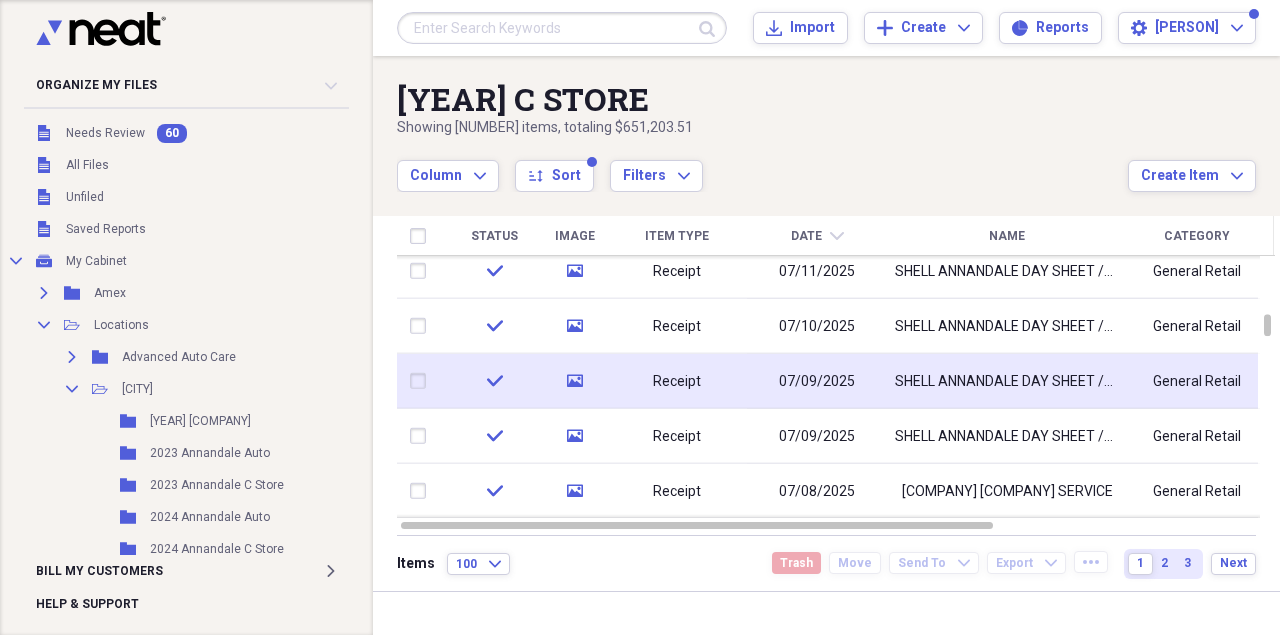 click 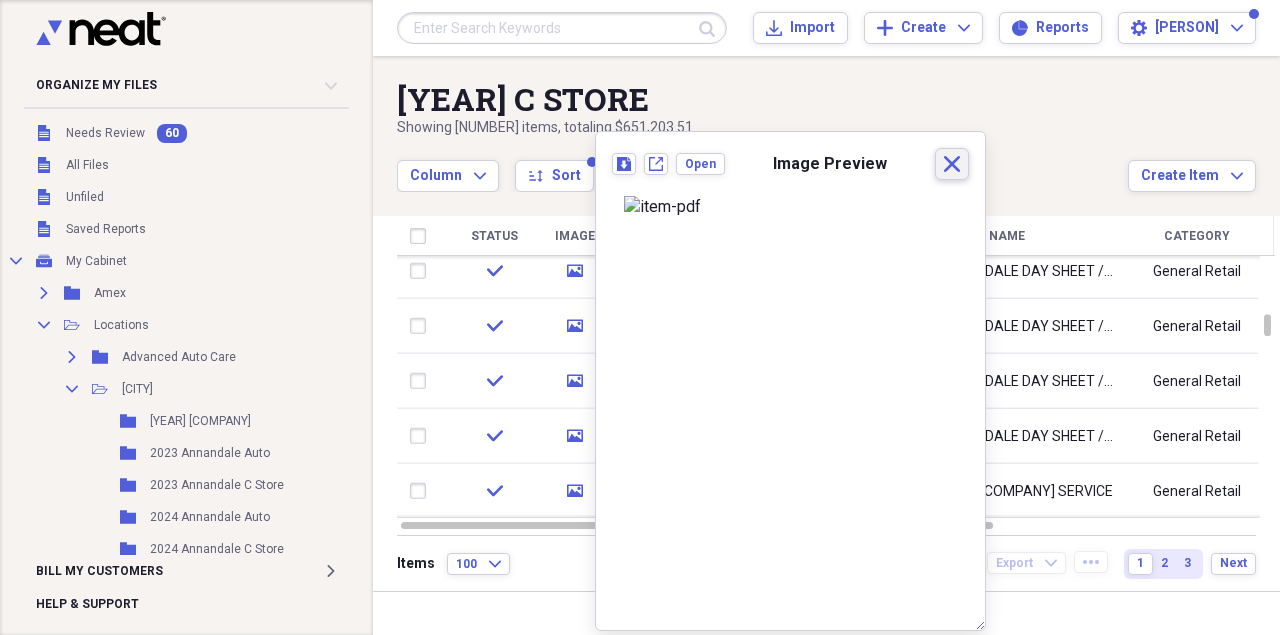 click on "Close" at bounding box center [952, 164] 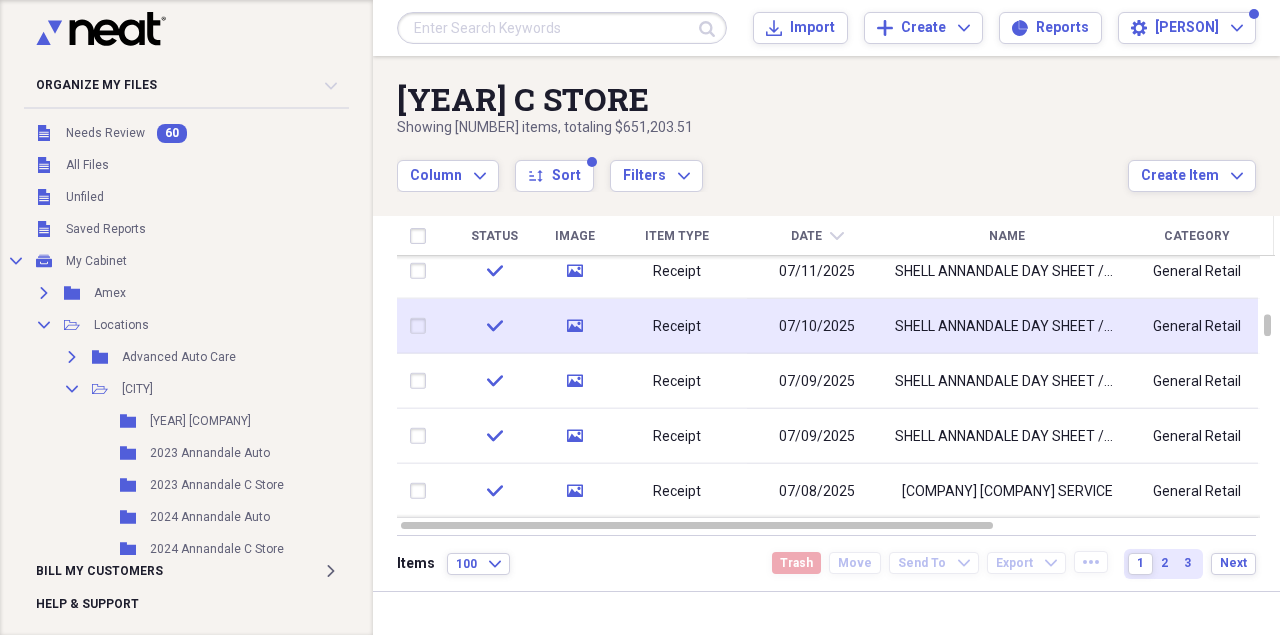 click on "media" 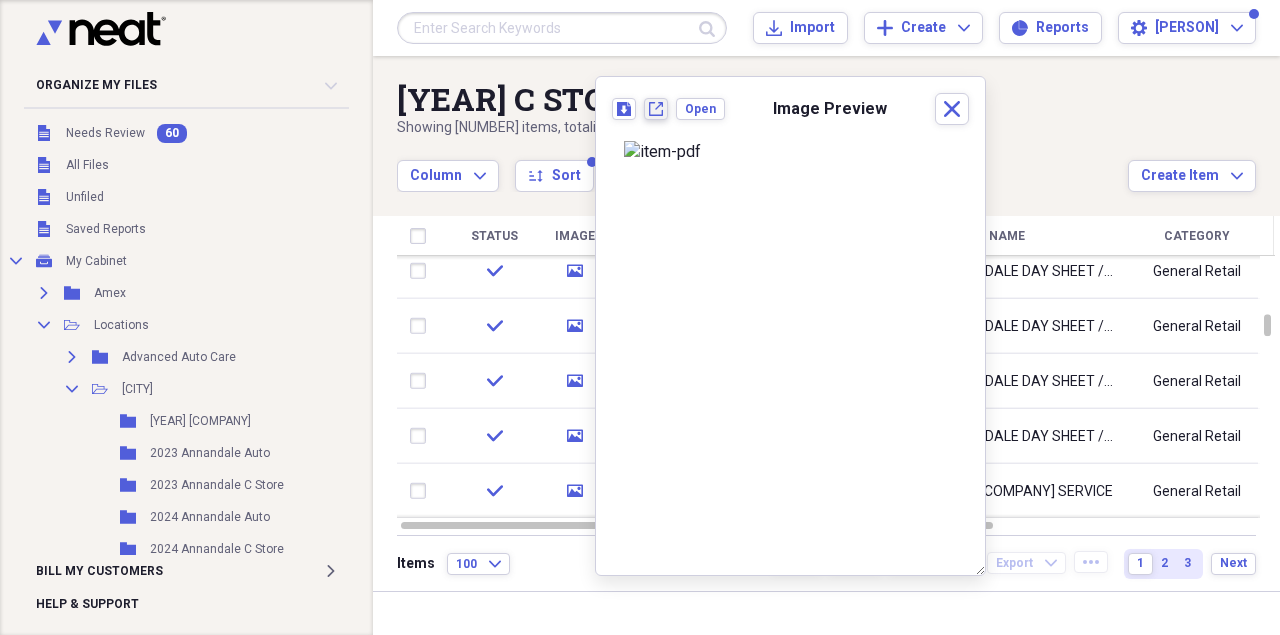click 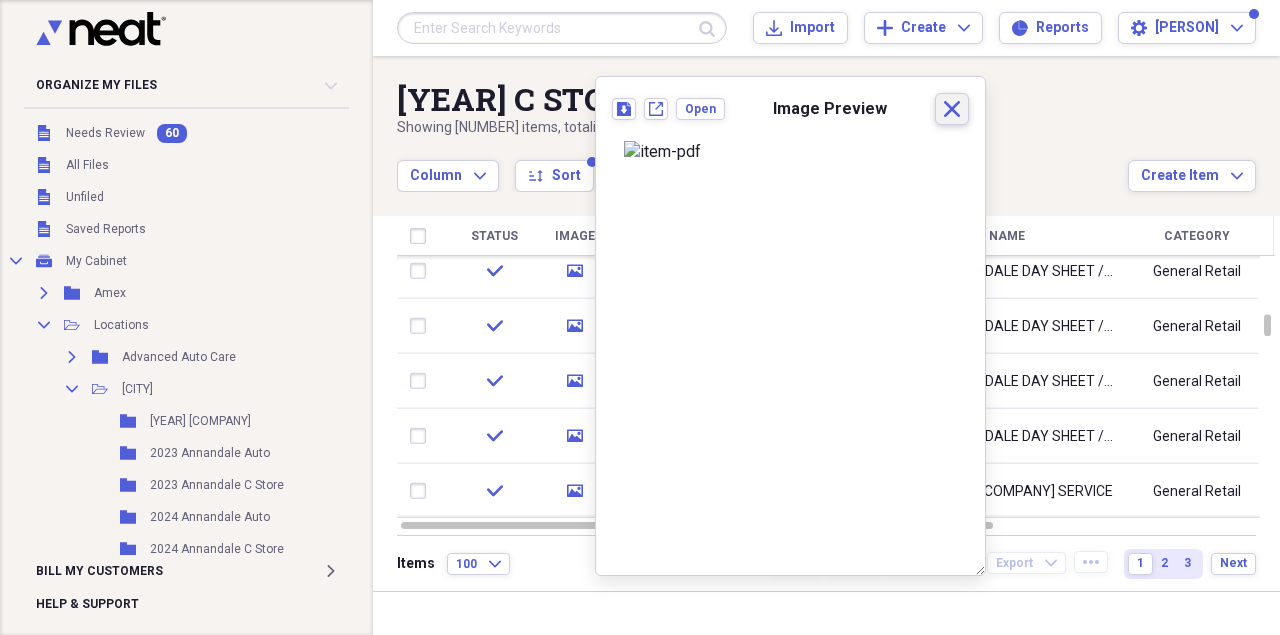 click on "Close" 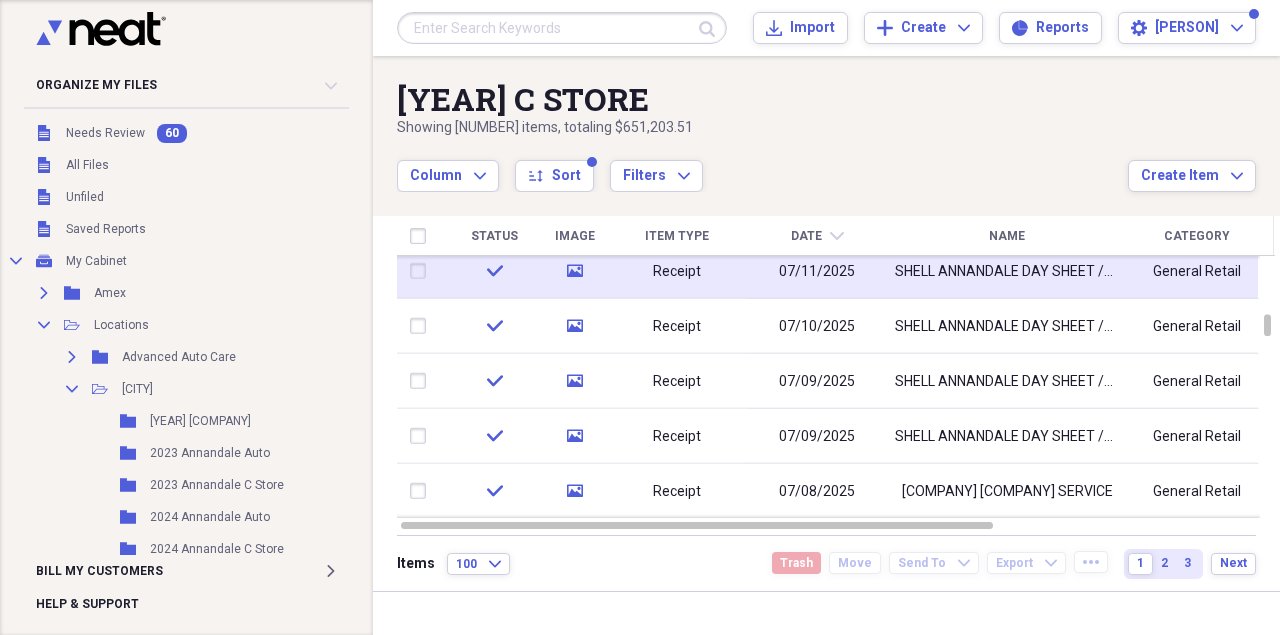 click on "media" 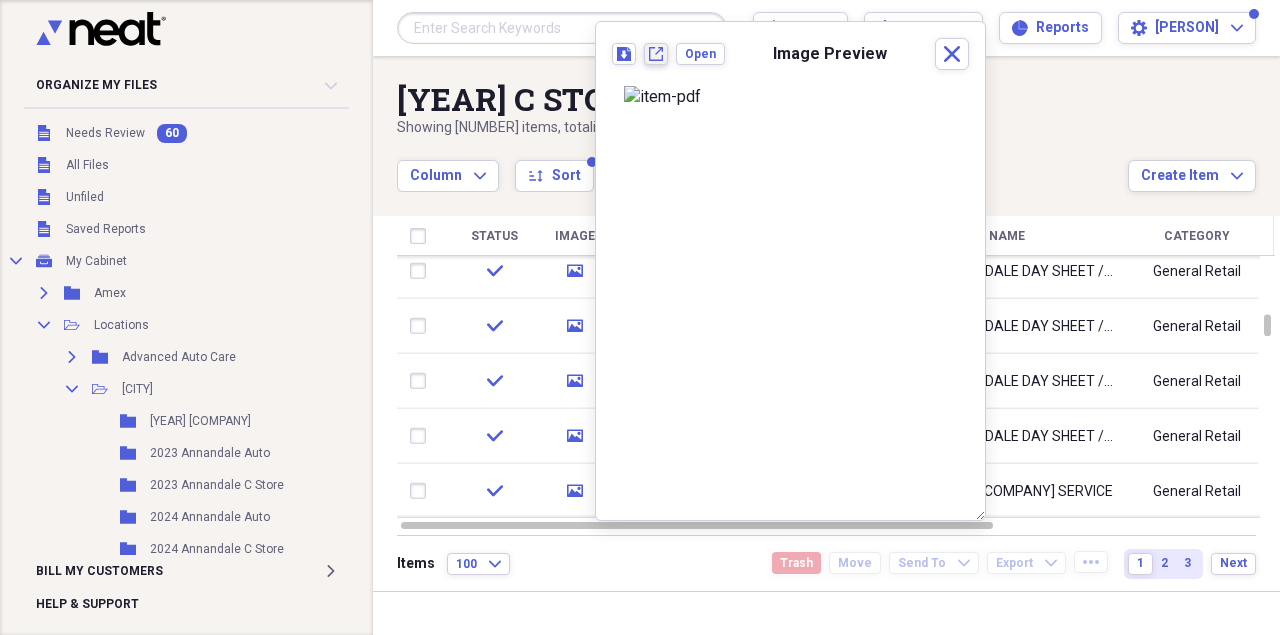 click on "New tab" at bounding box center [656, 54] 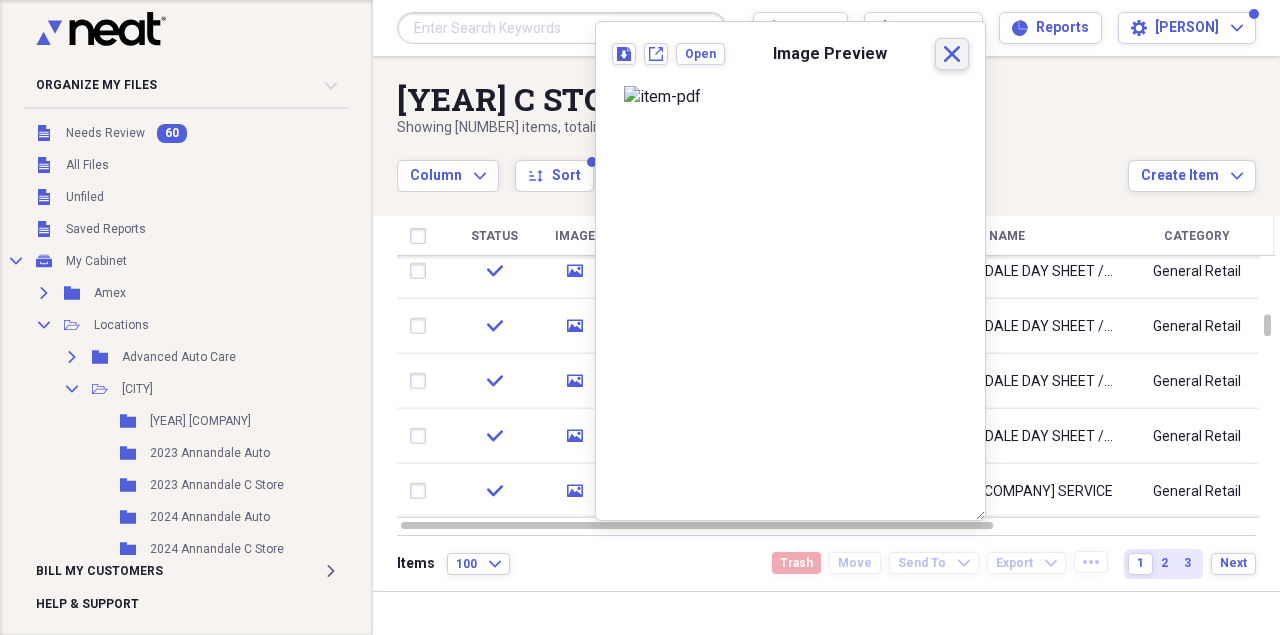 click 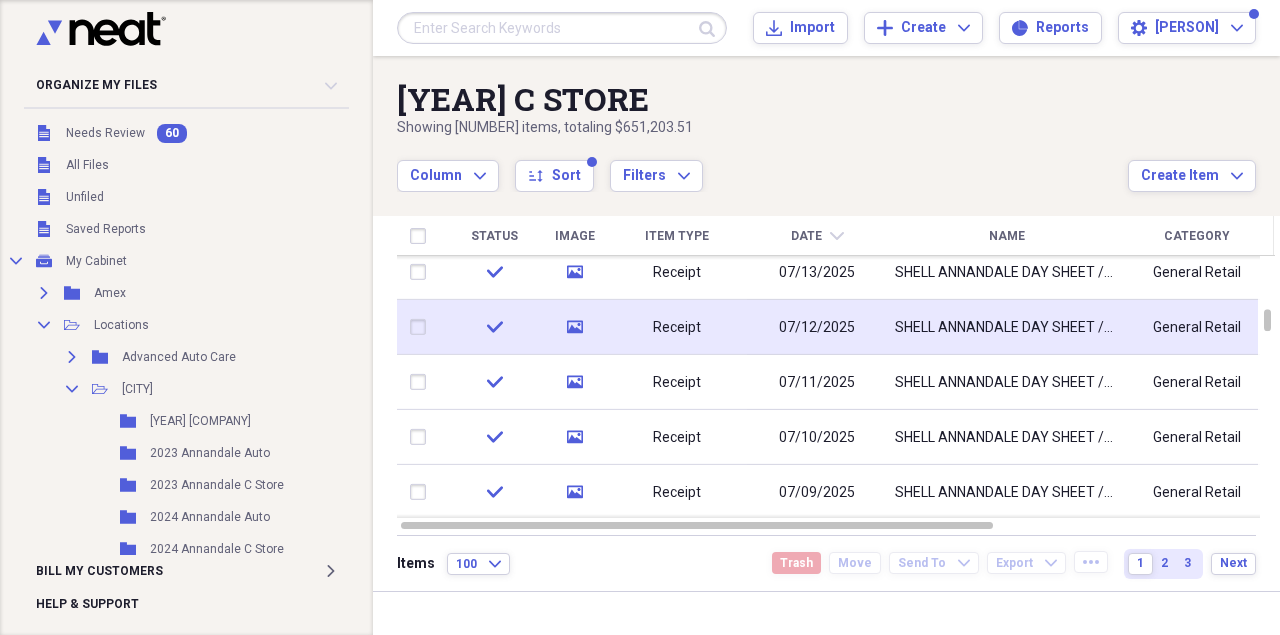 click 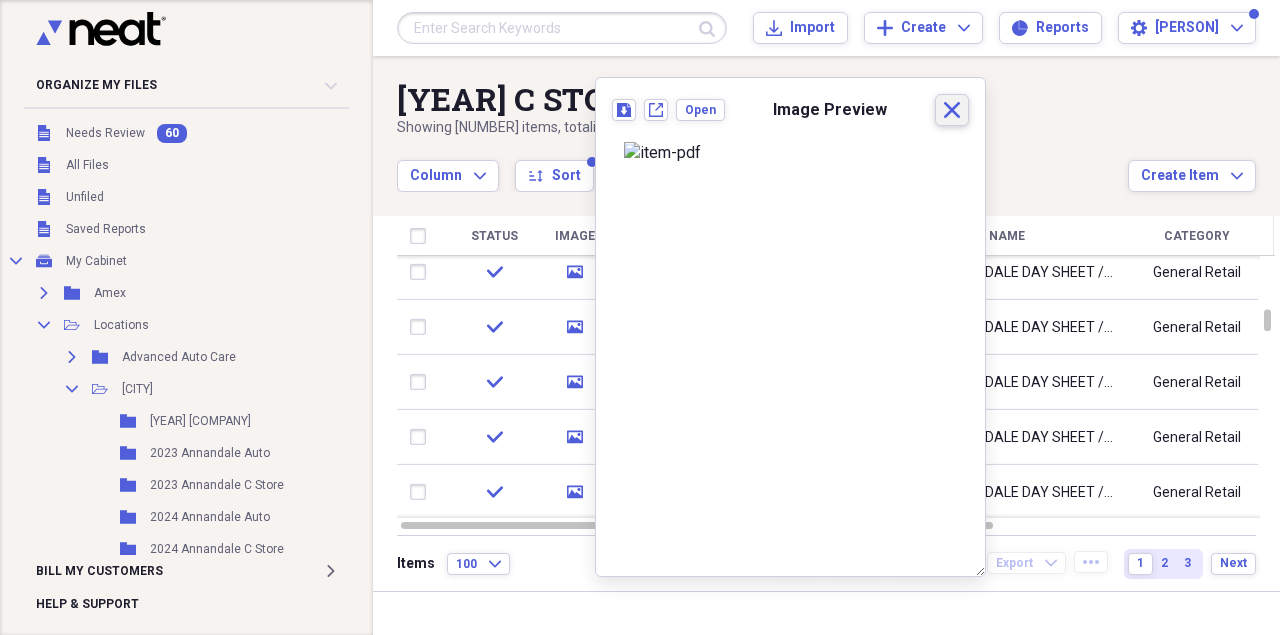 click on "Close" 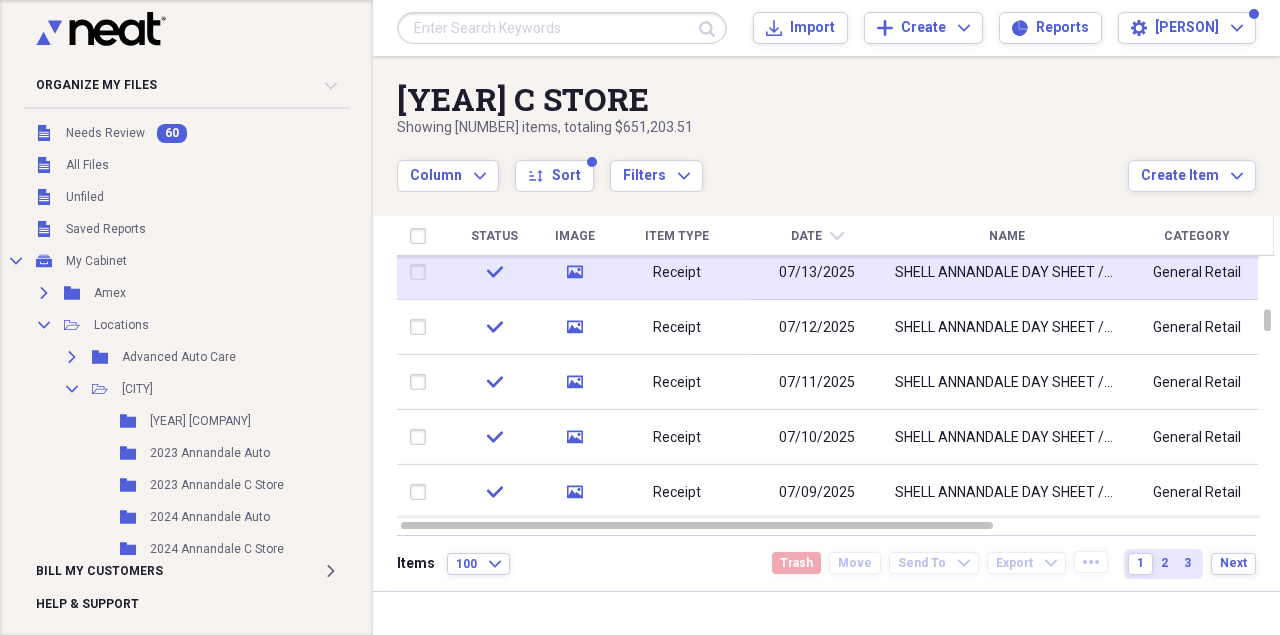 click 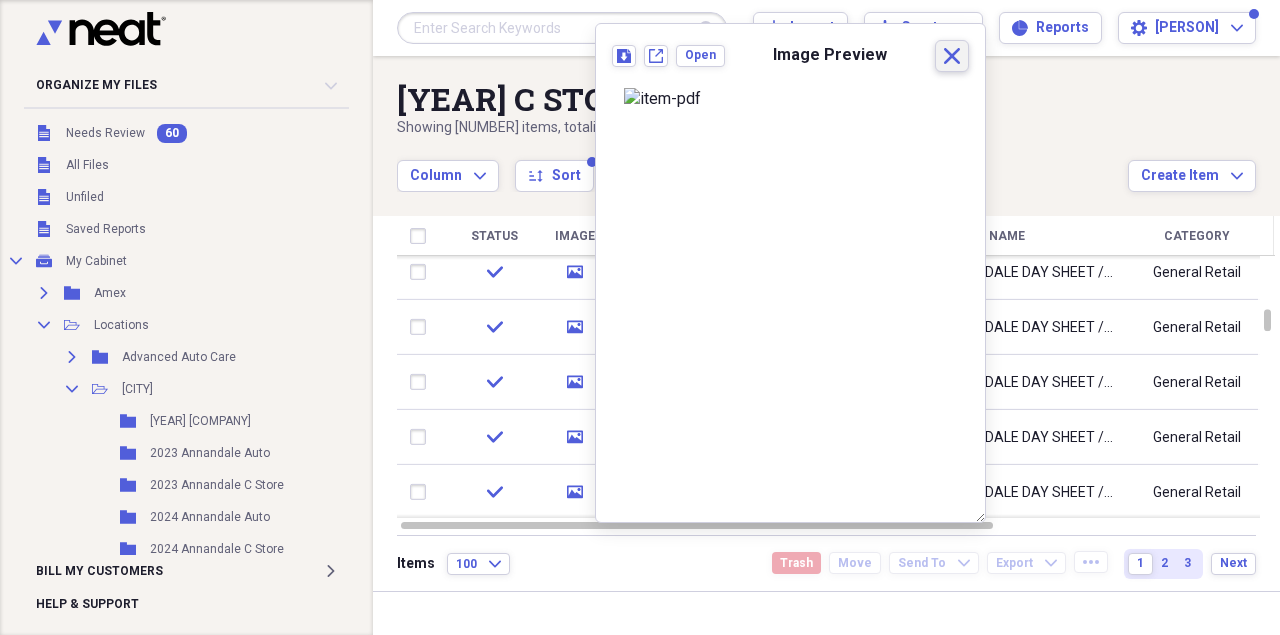 drag, startPoint x: 962, startPoint y: 52, endPoint x: 958, endPoint y: 68, distance: 16.492422 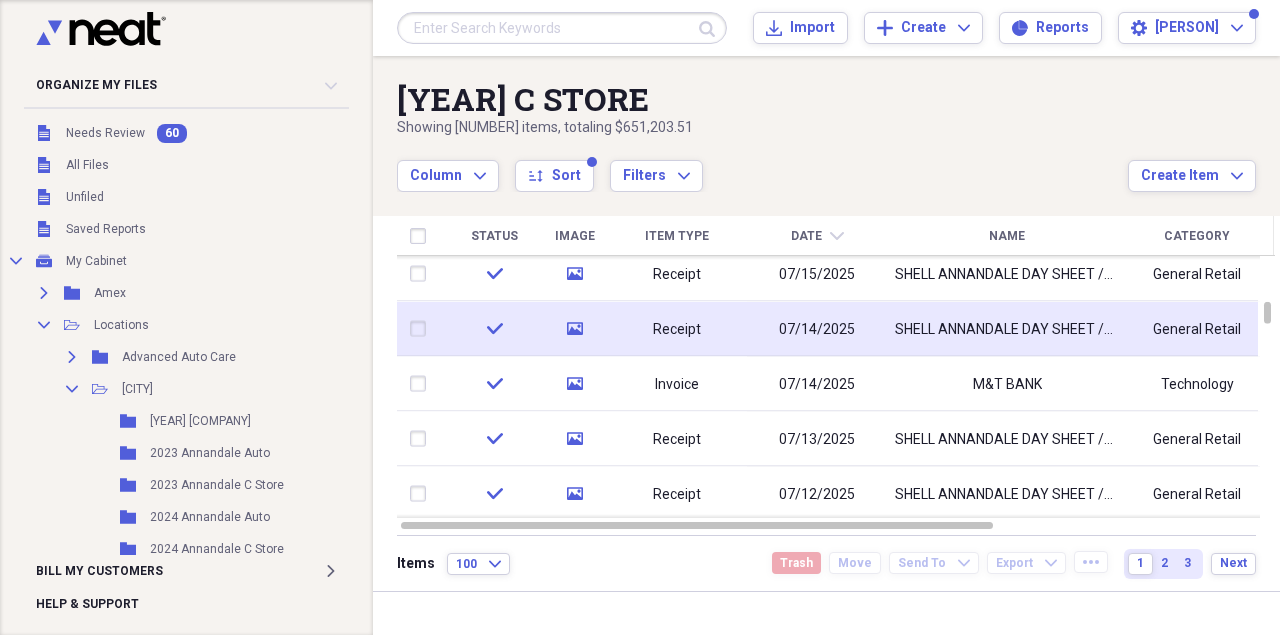 click 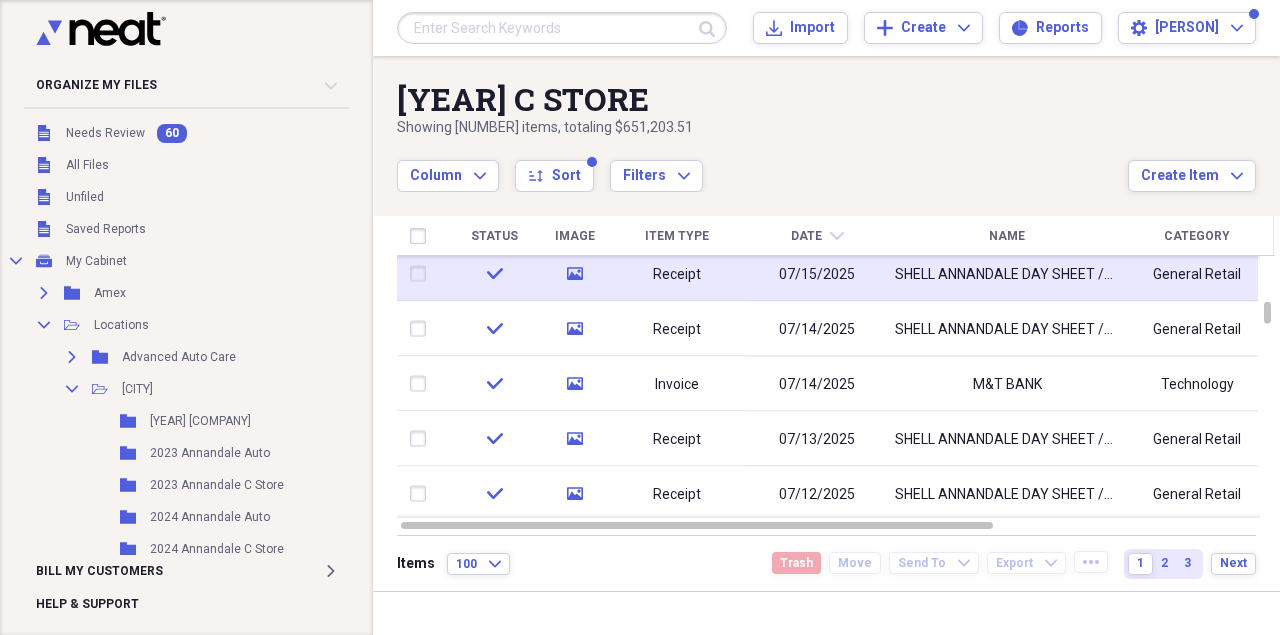 click on "media" 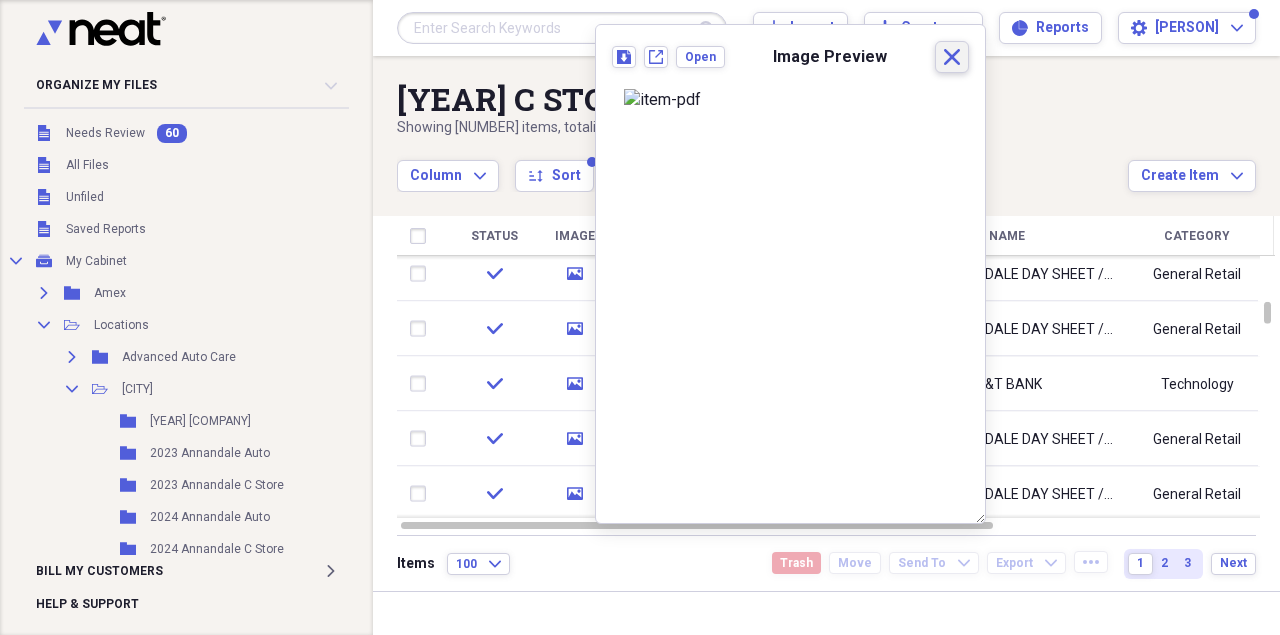 click on "Close" at bounding box center [952, 57] 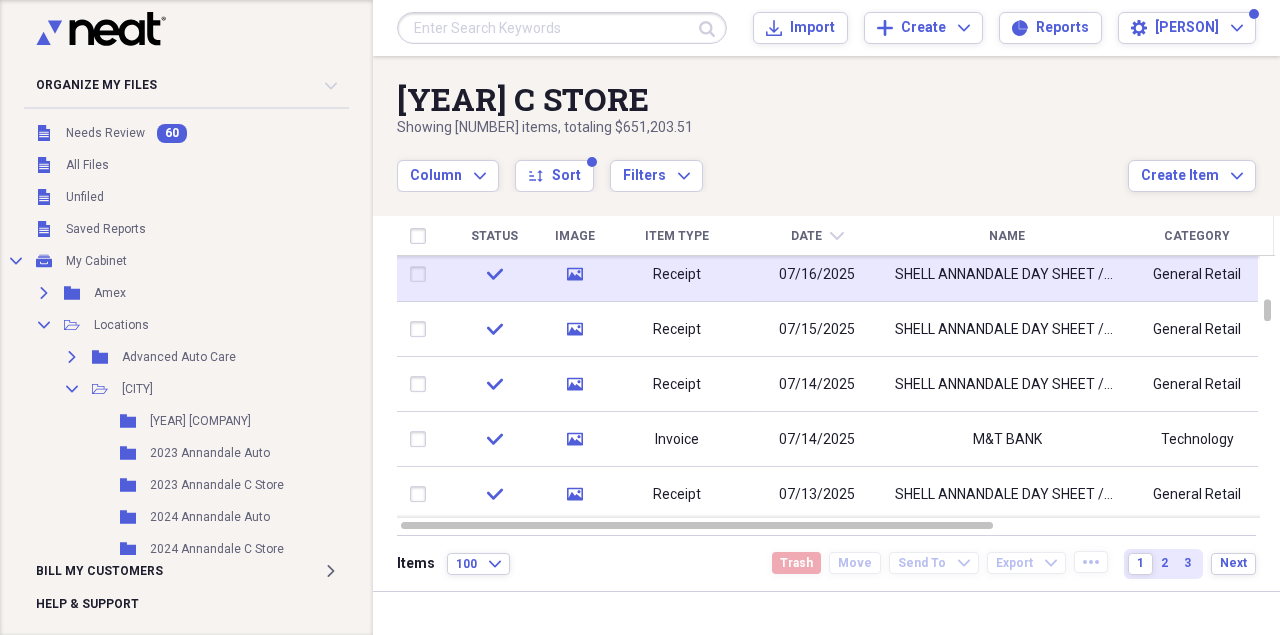 click on "media" 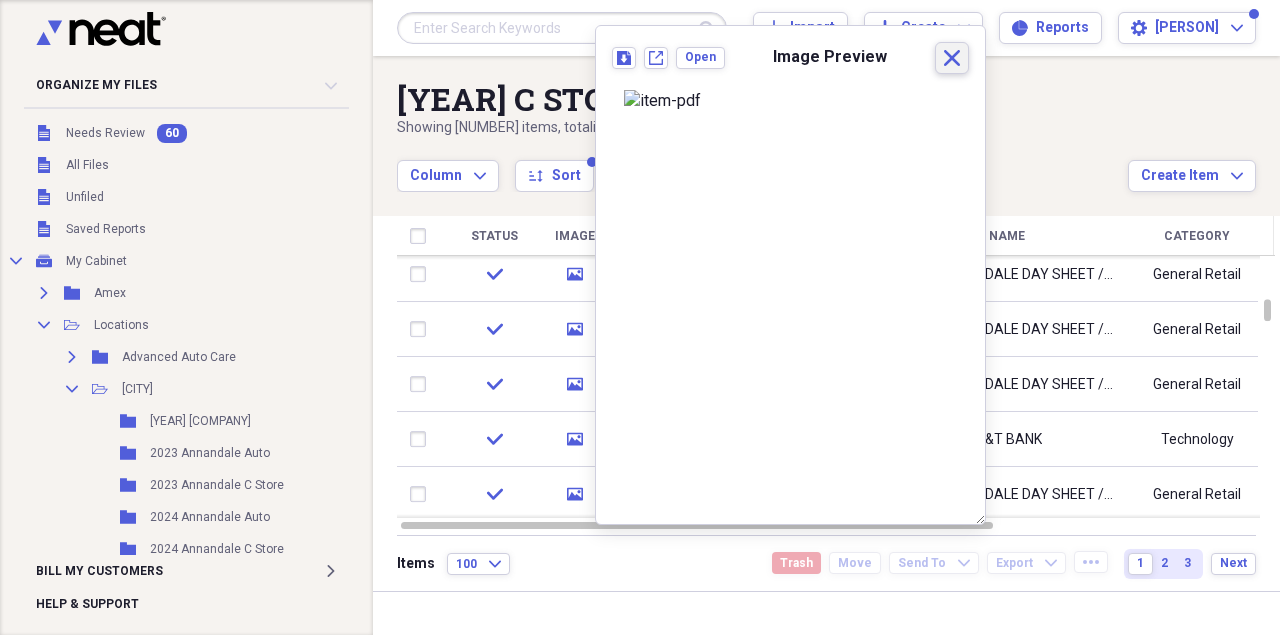 drag, startPoint x: 944, startPoint y: 56, endPoint x: 945, endPoint y: 71, distance: 15.033297 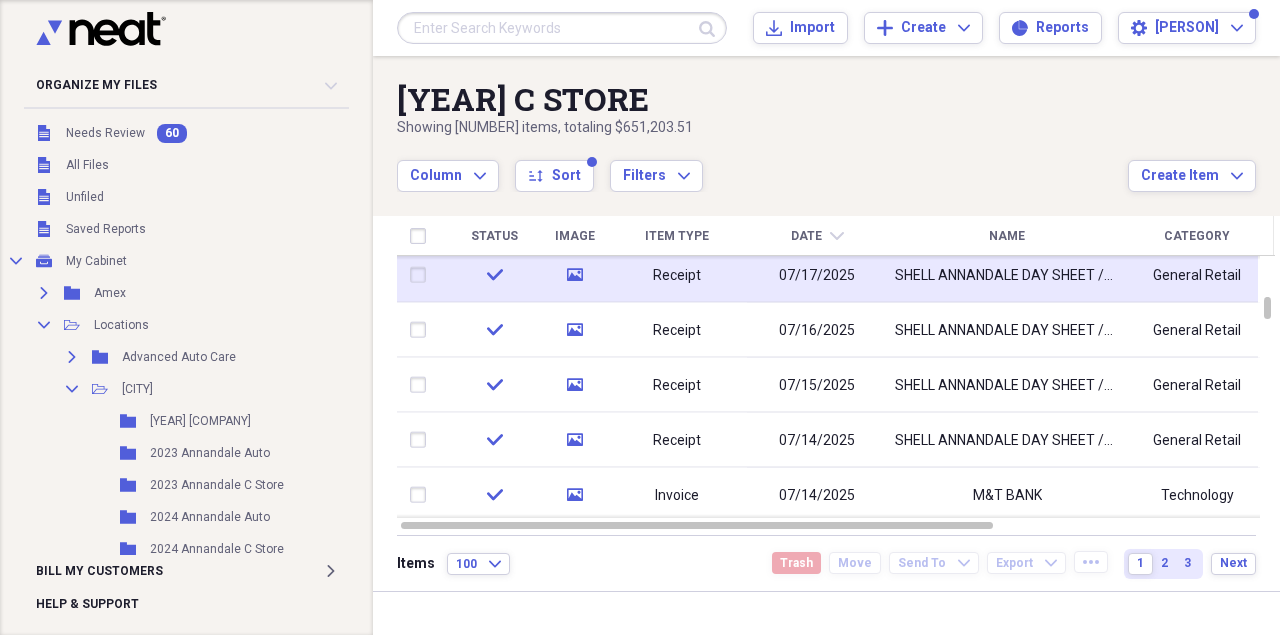 click 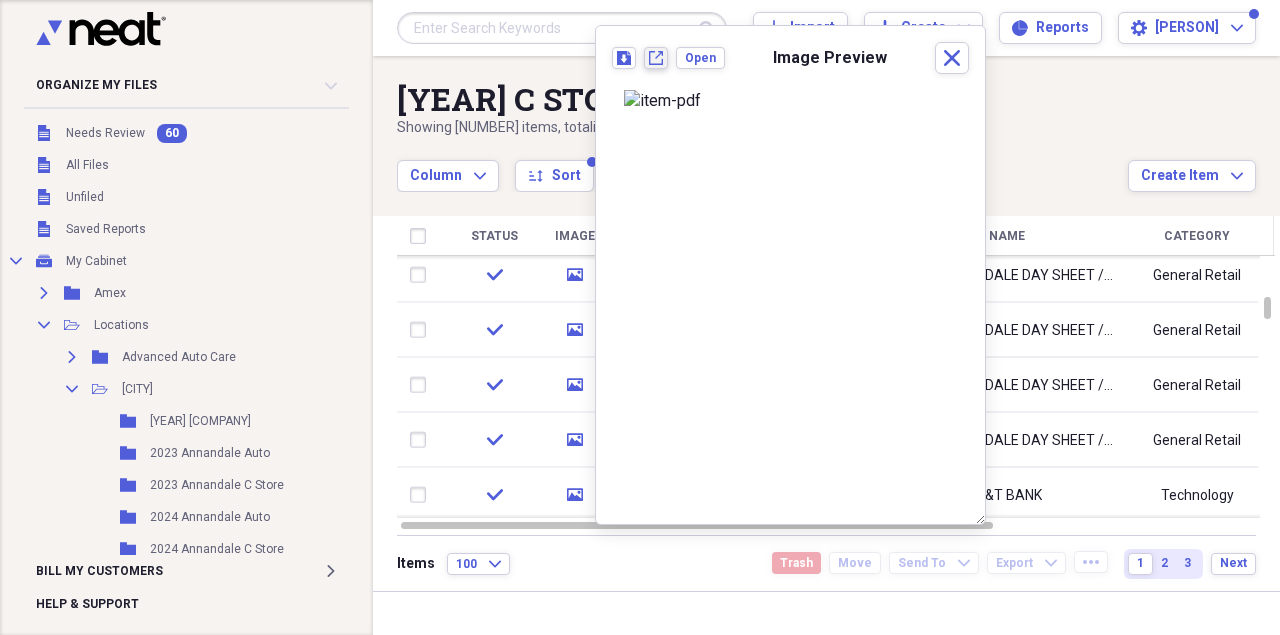 click 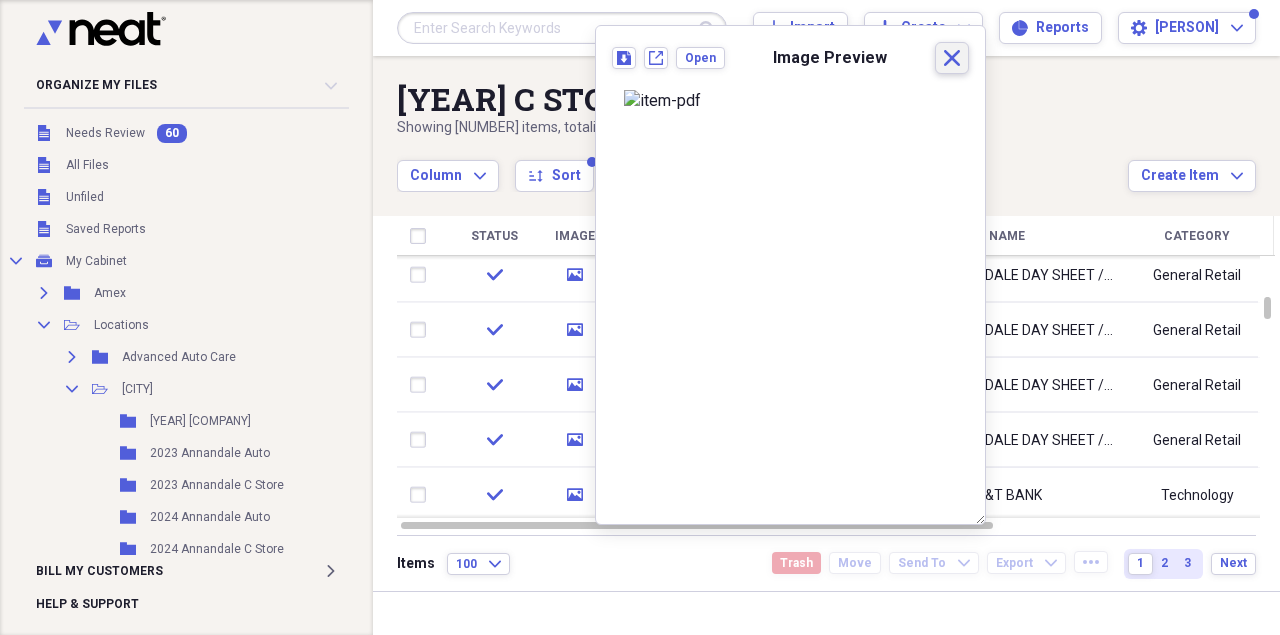 click on "Close" 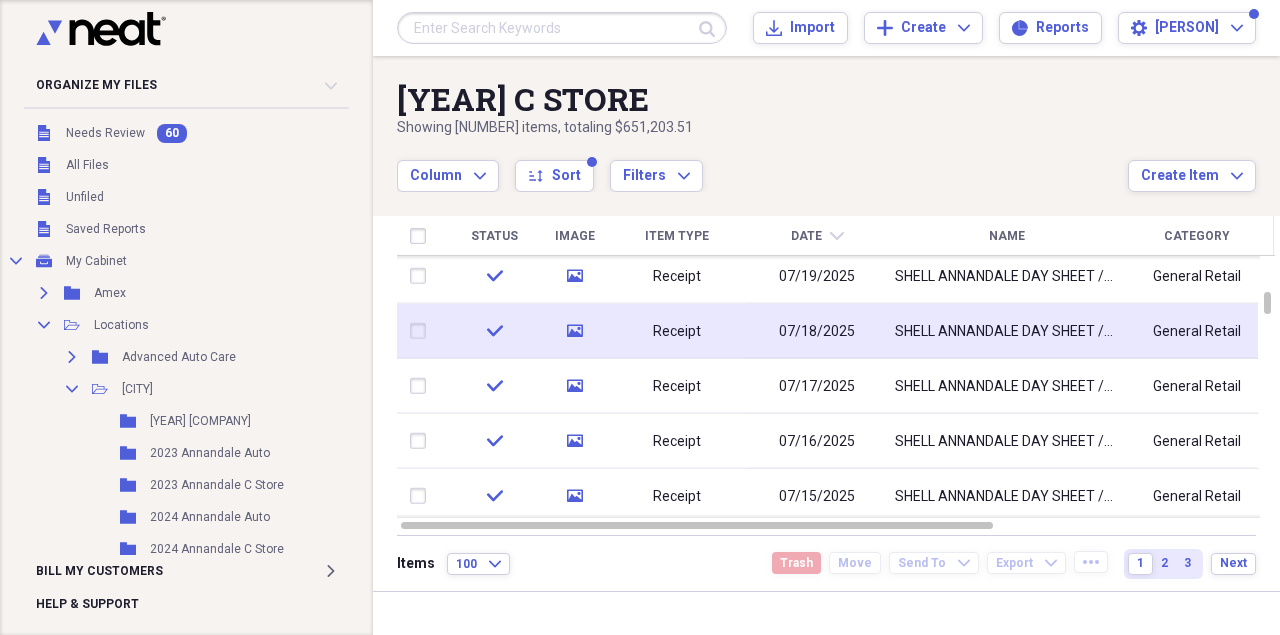 click 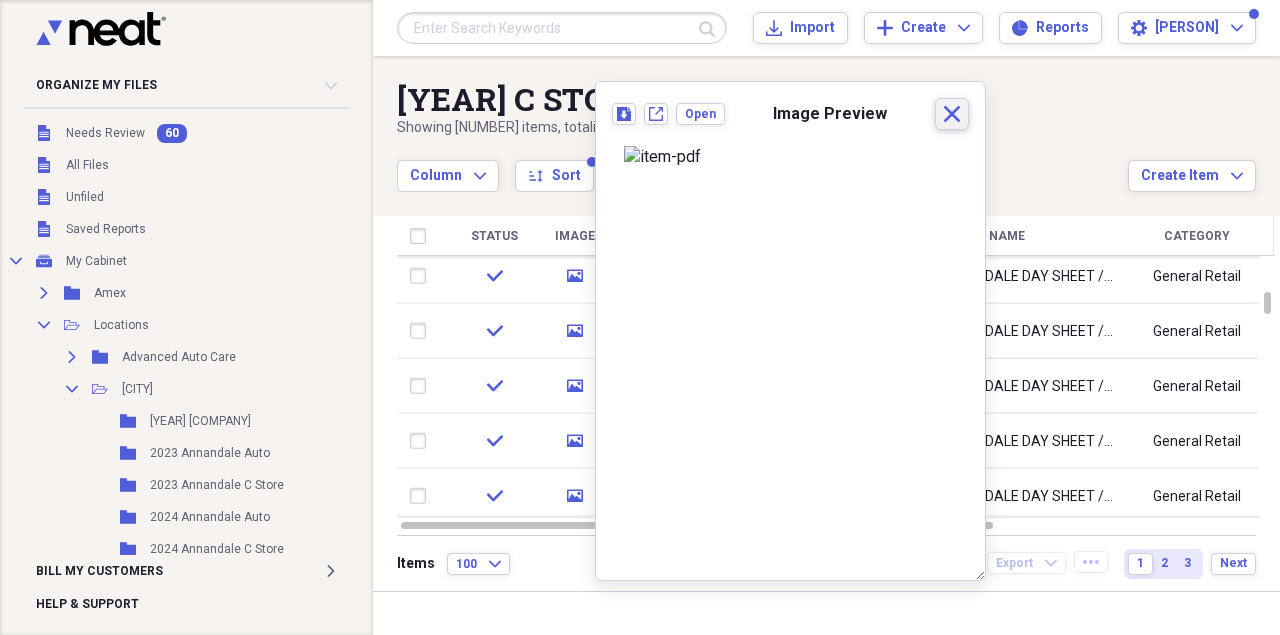 click 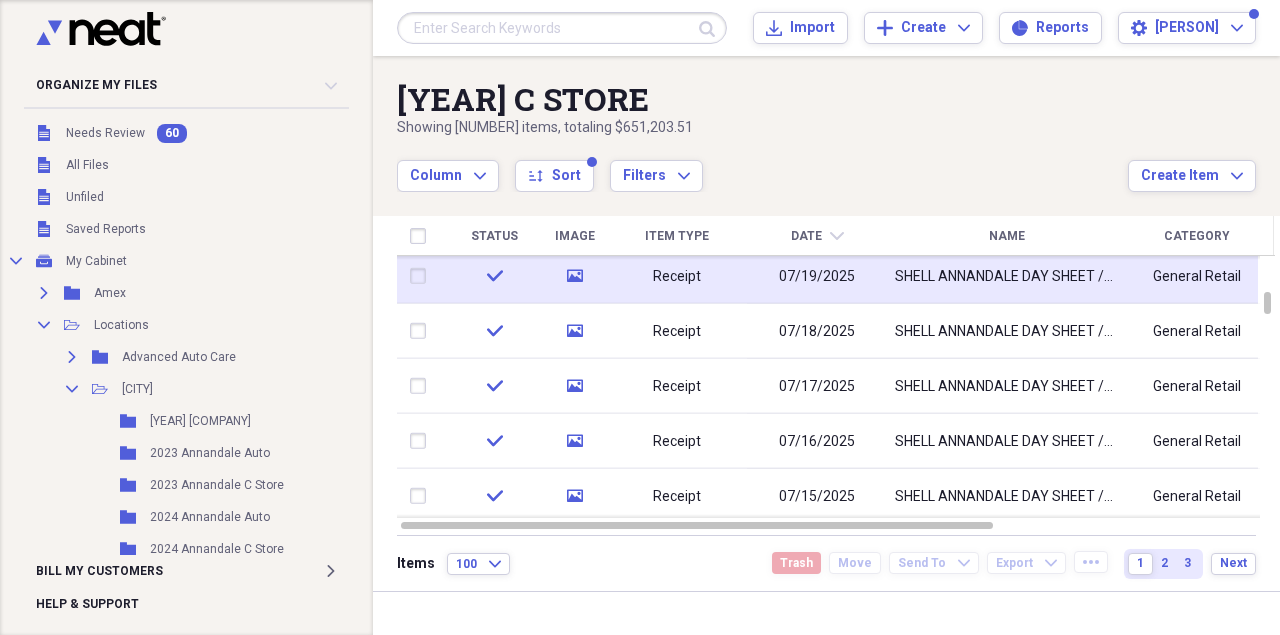 click 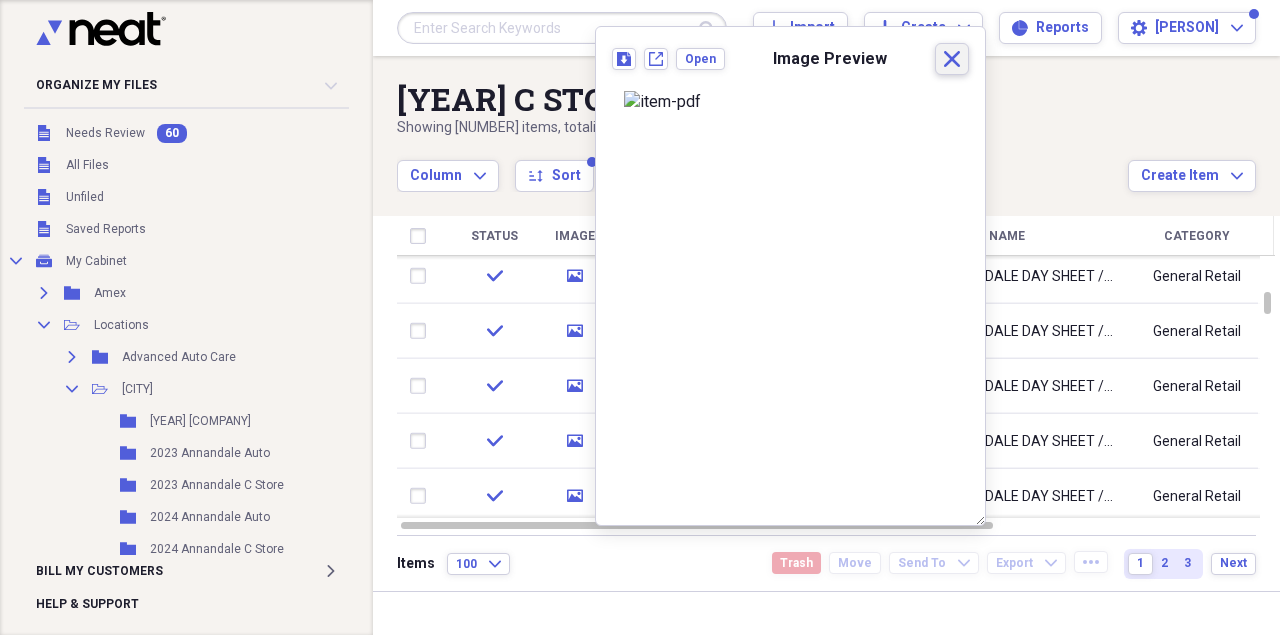 click on "Close" at bounding box center [952, 59] 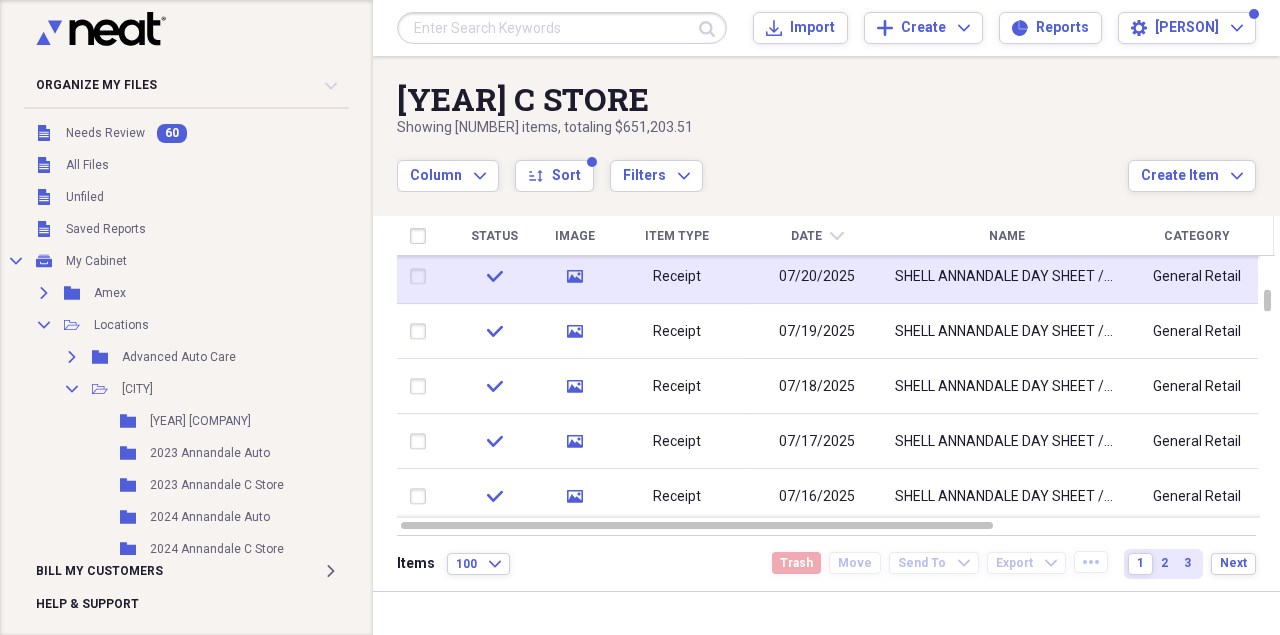 click 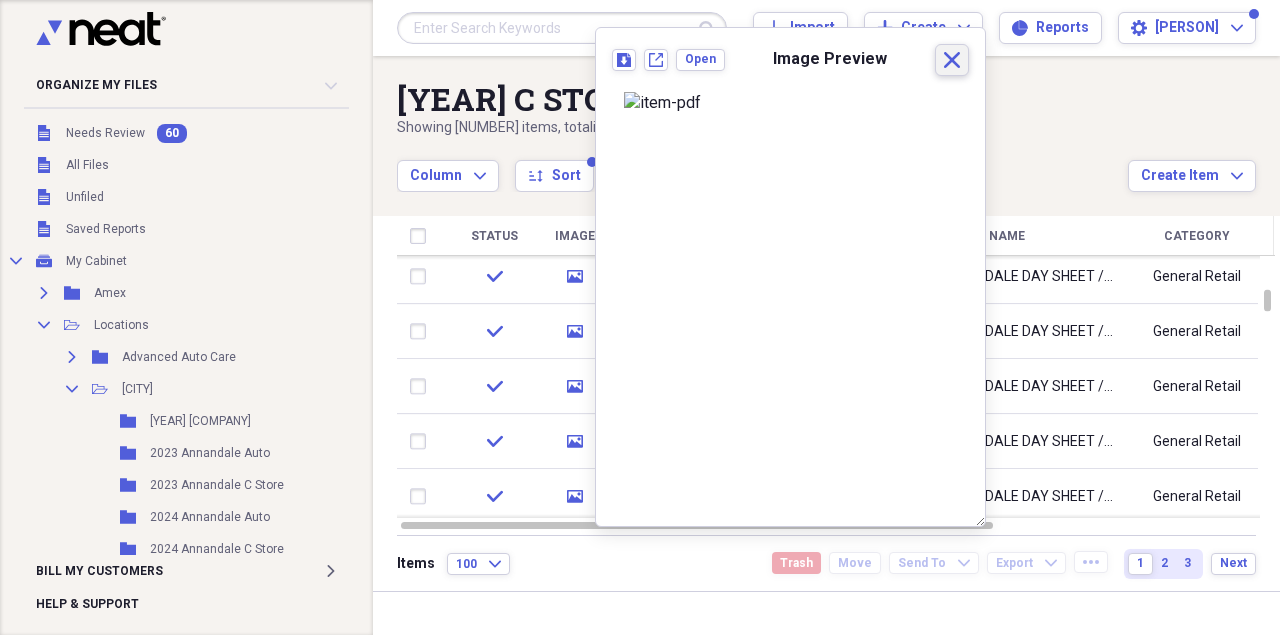 click 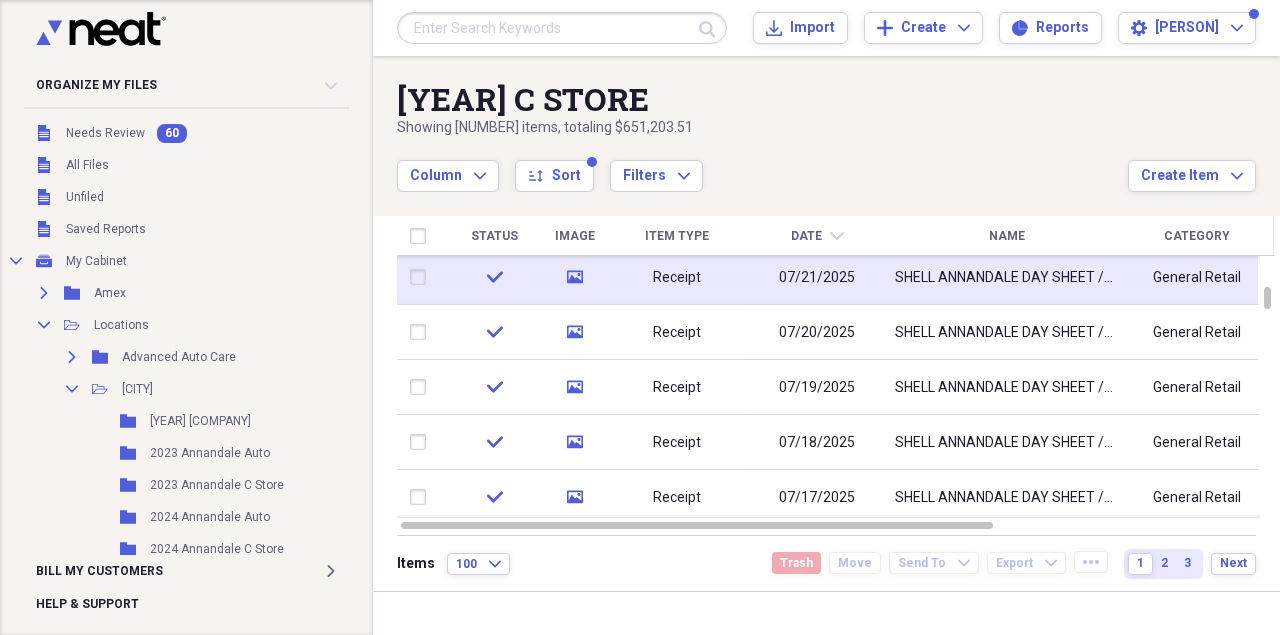 click 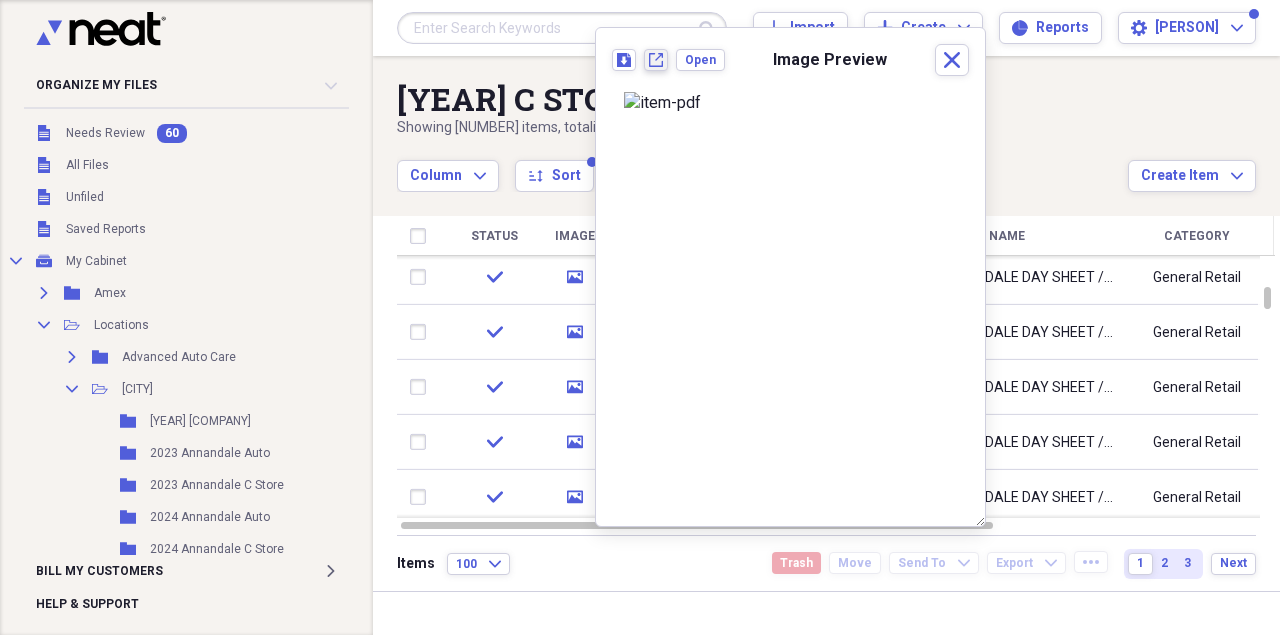 click on "New tab" 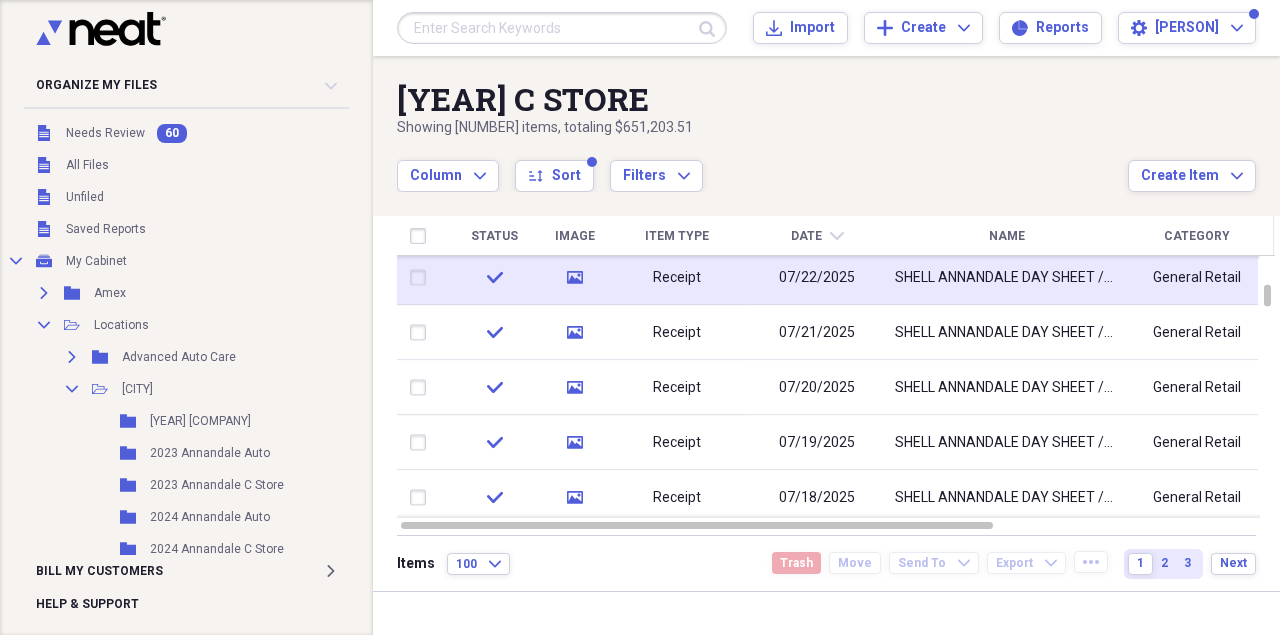click 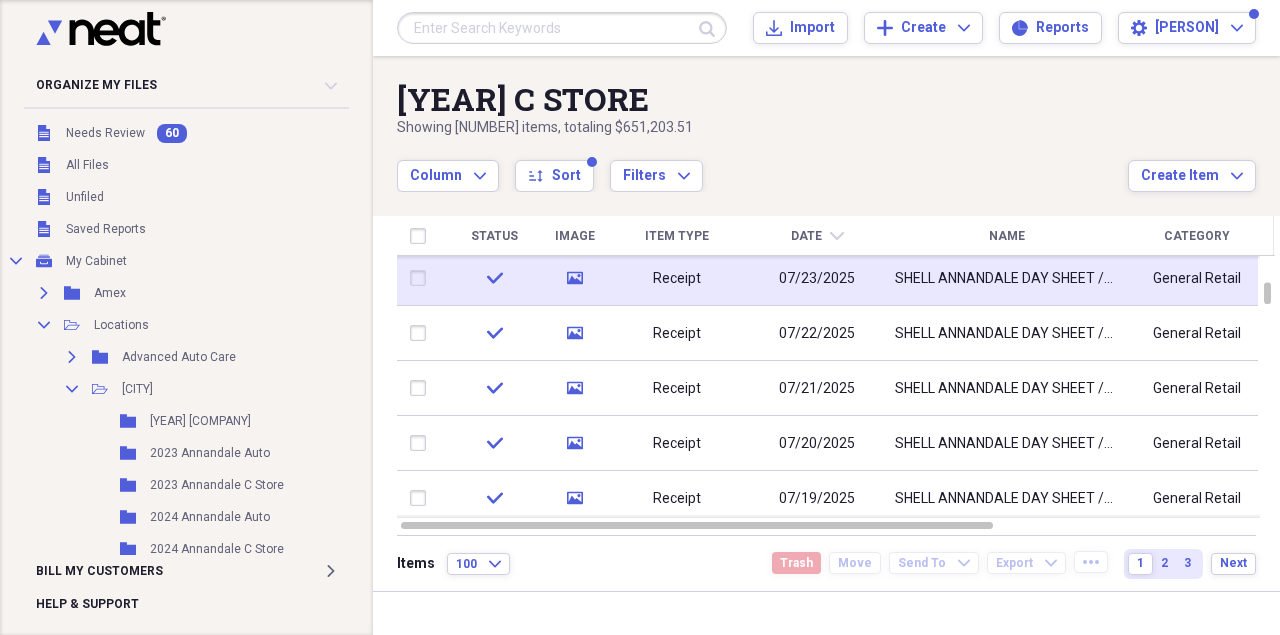 click on "media" 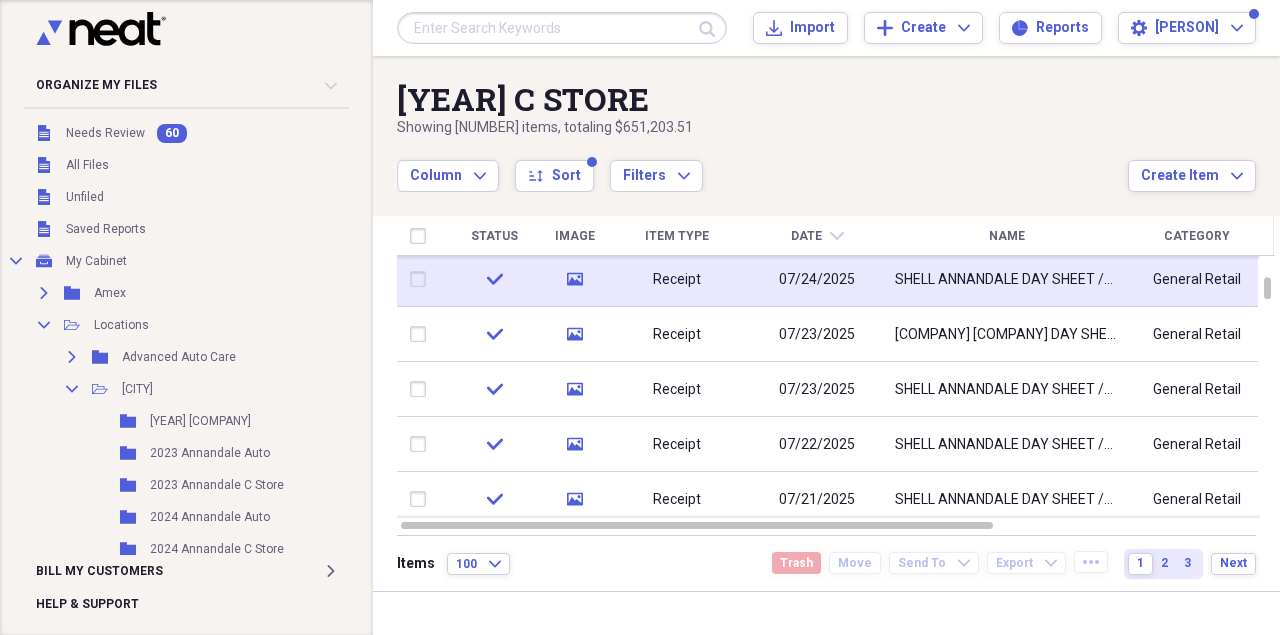 click 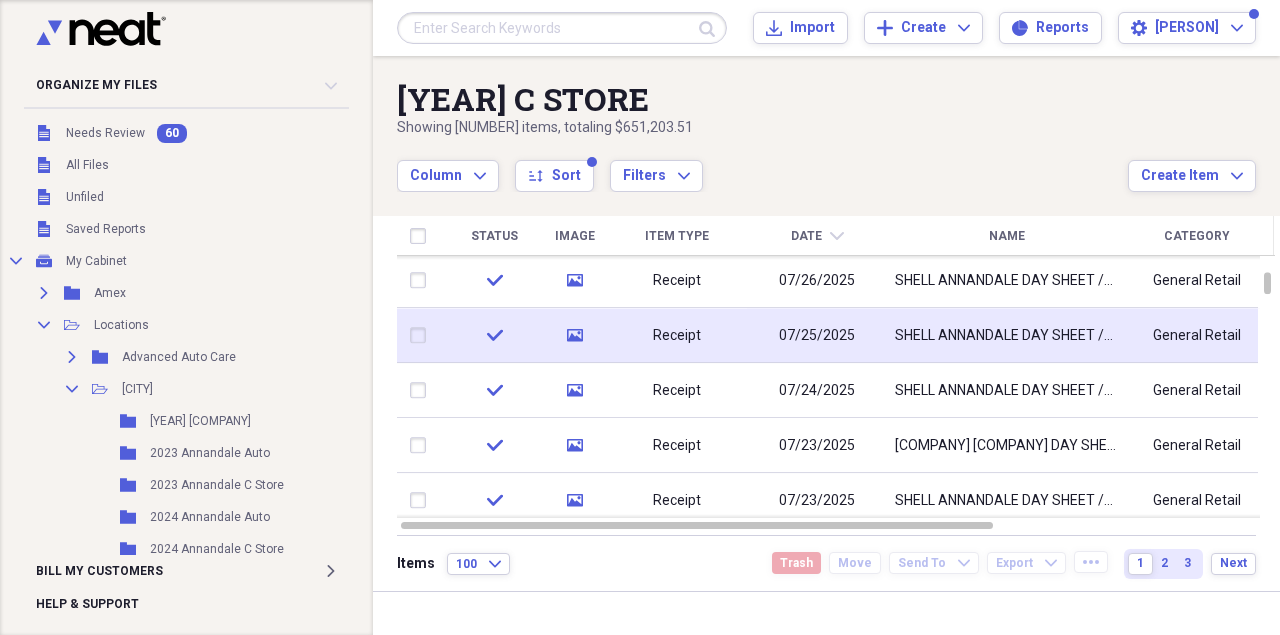 click on "media" 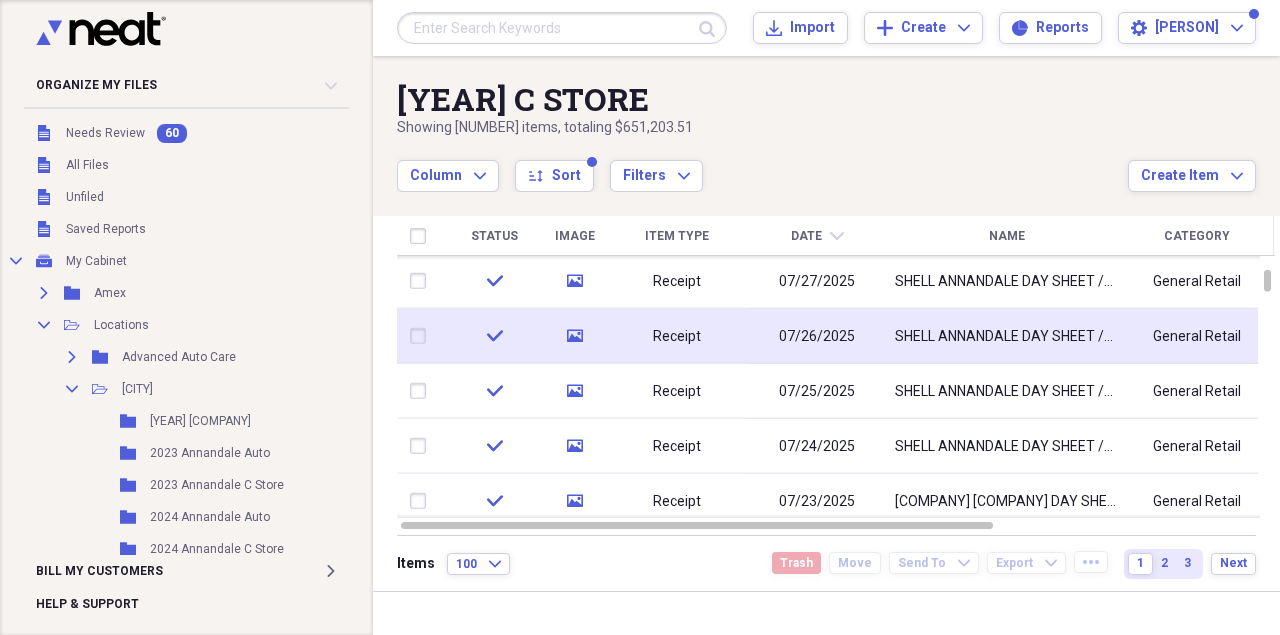 click on "media" 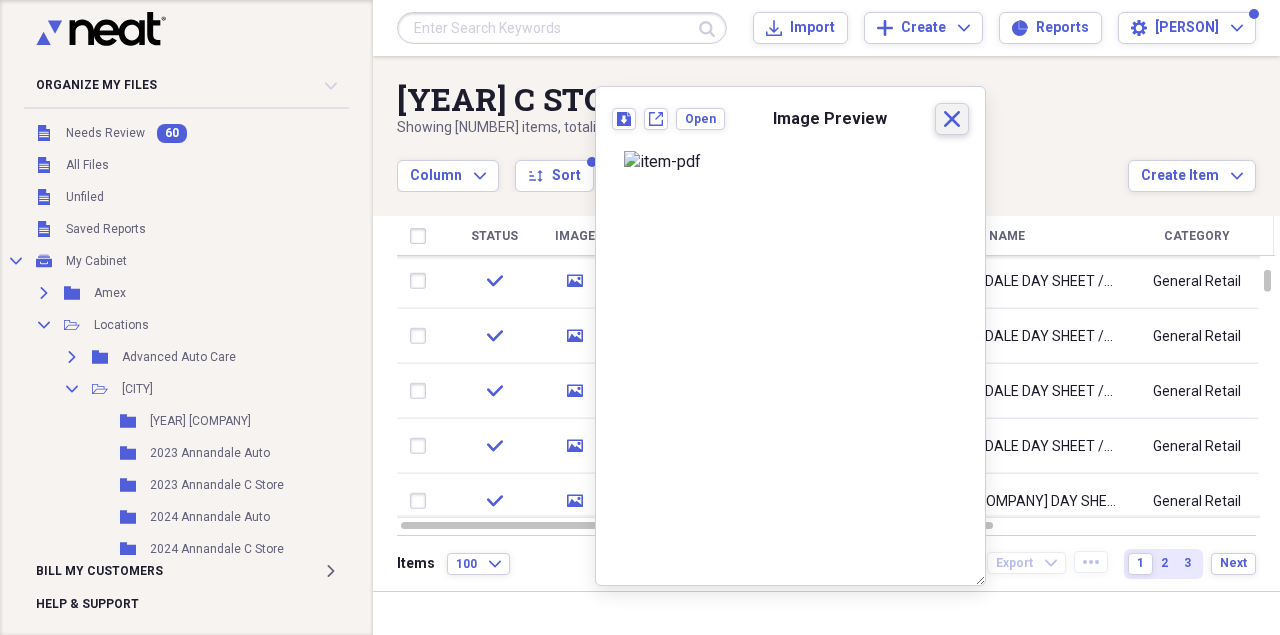 click on "Close" 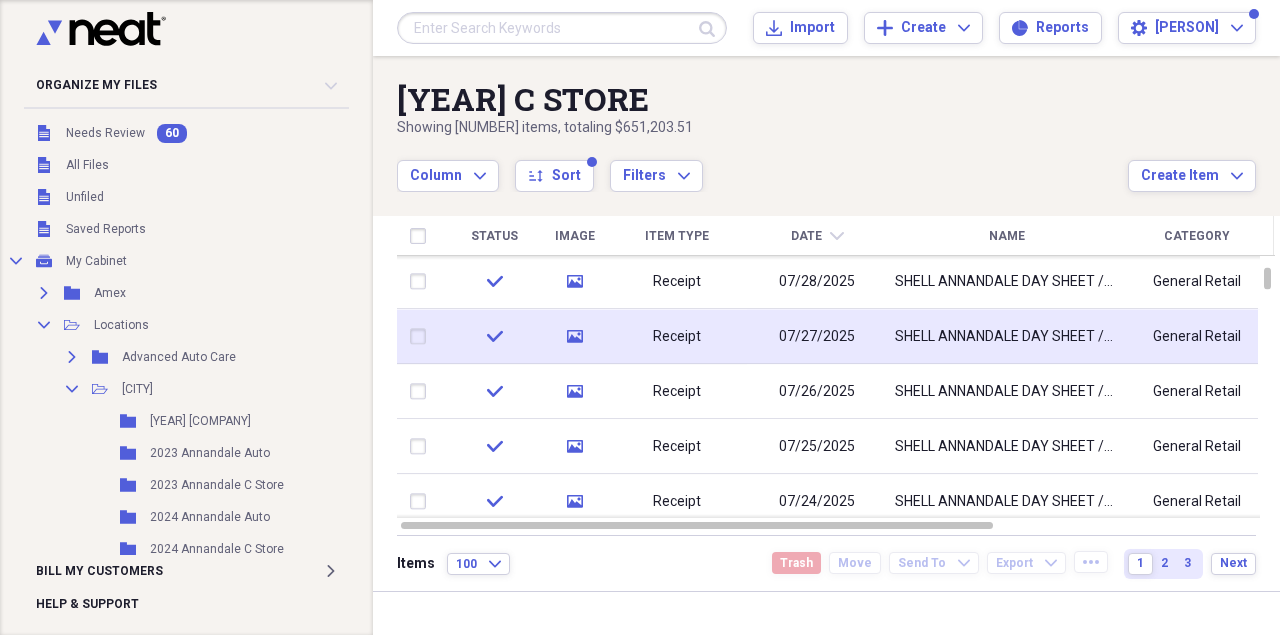 click 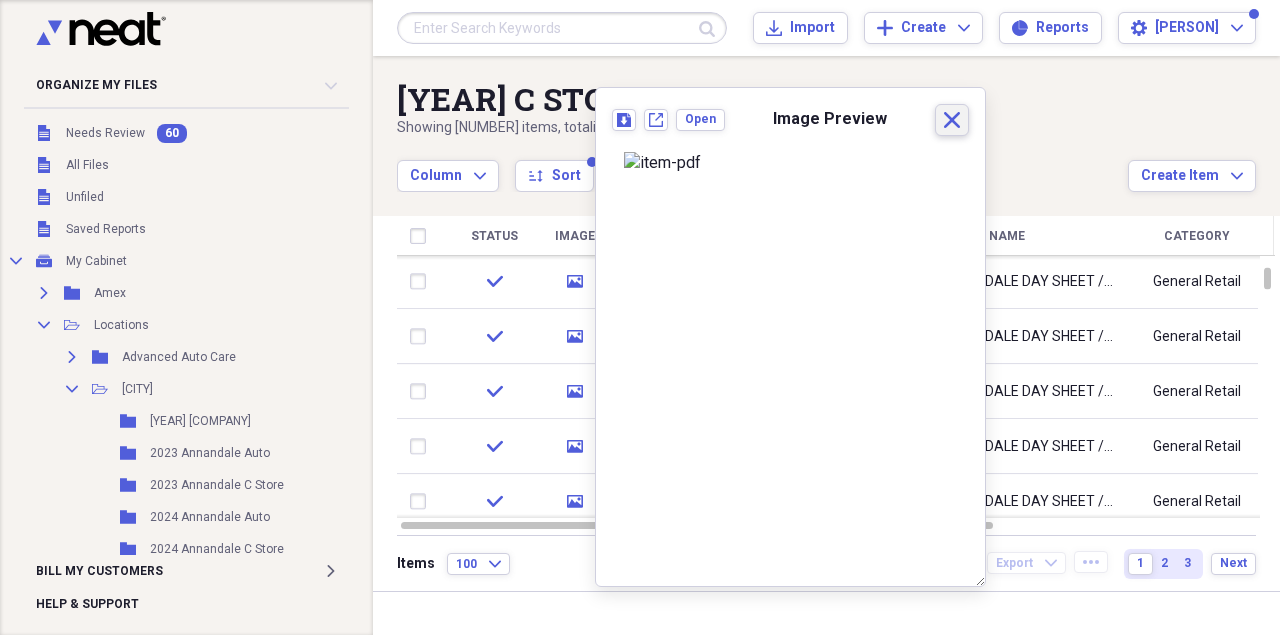 click 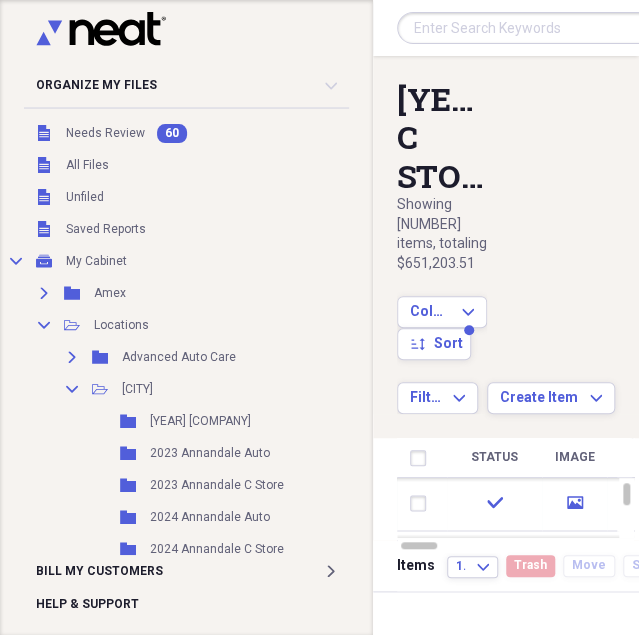 click on "2025 C STORE Showing 238 items , totaling $651,203.51 Column Expand sort Sort Filters Expand Create Item Expand" at bounding box center [506, 235] 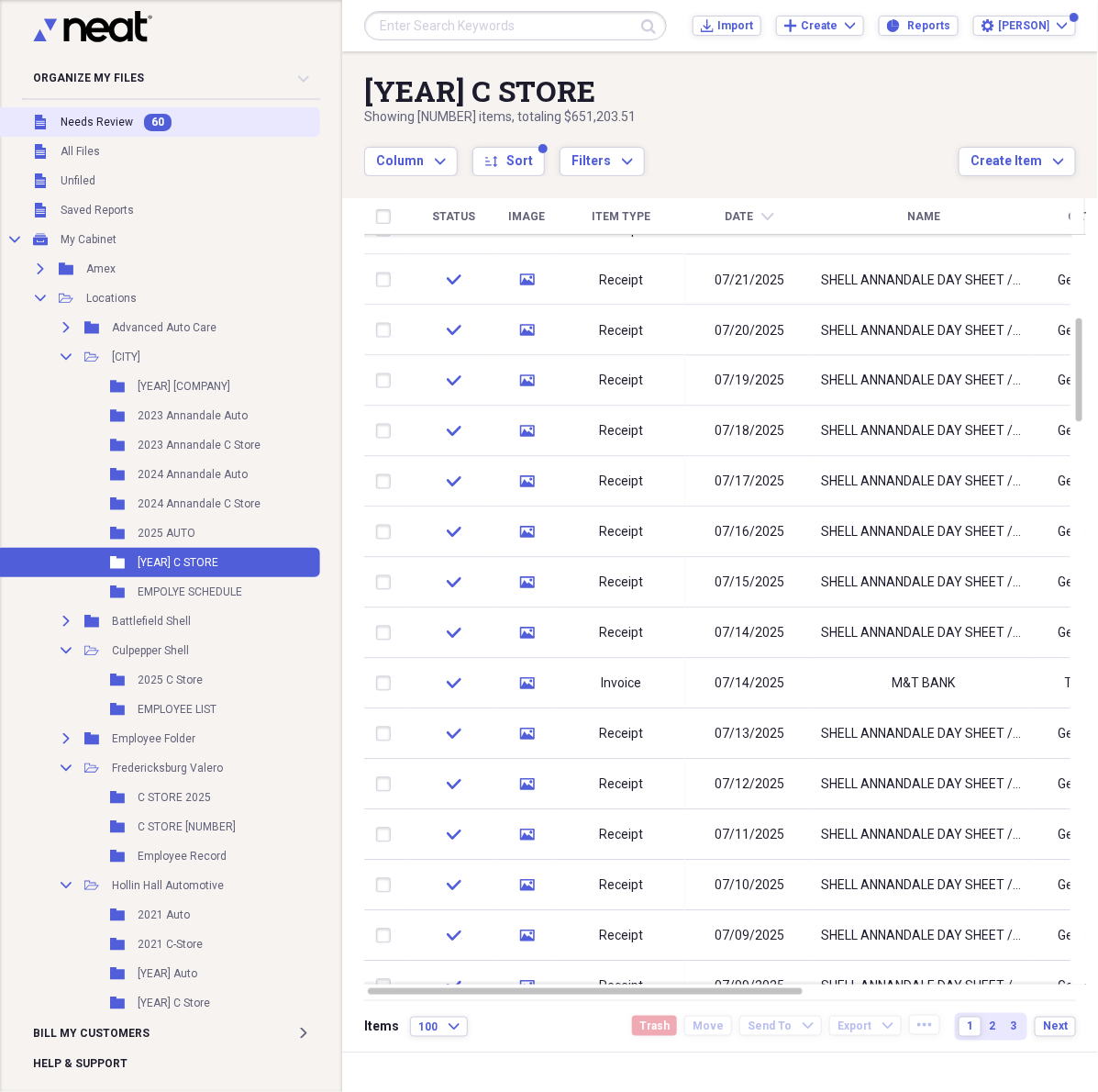 click on "60" at bounding box center [158, 122] 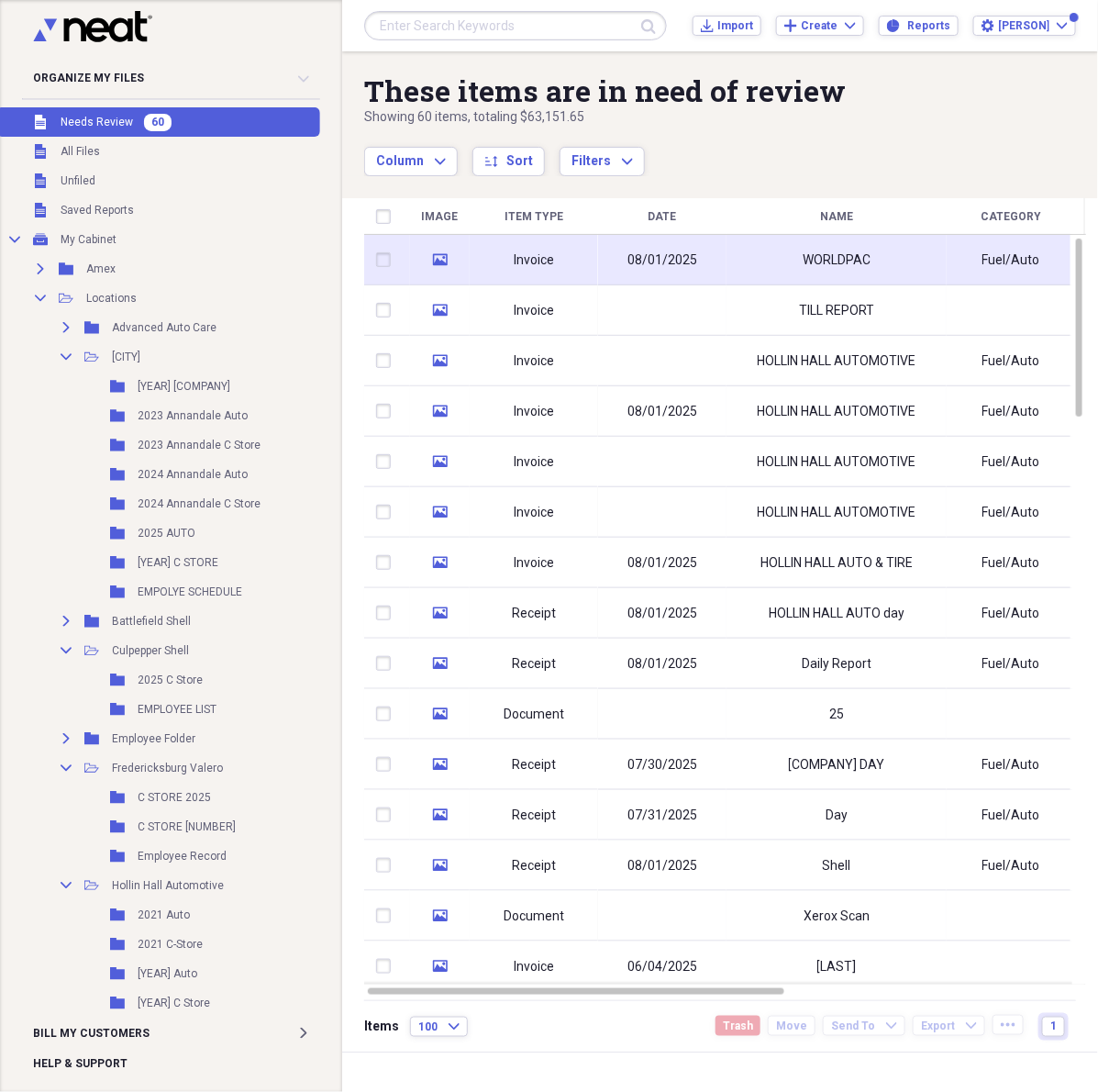 click on "WORLDPAC" at bounding box center (837, 260) 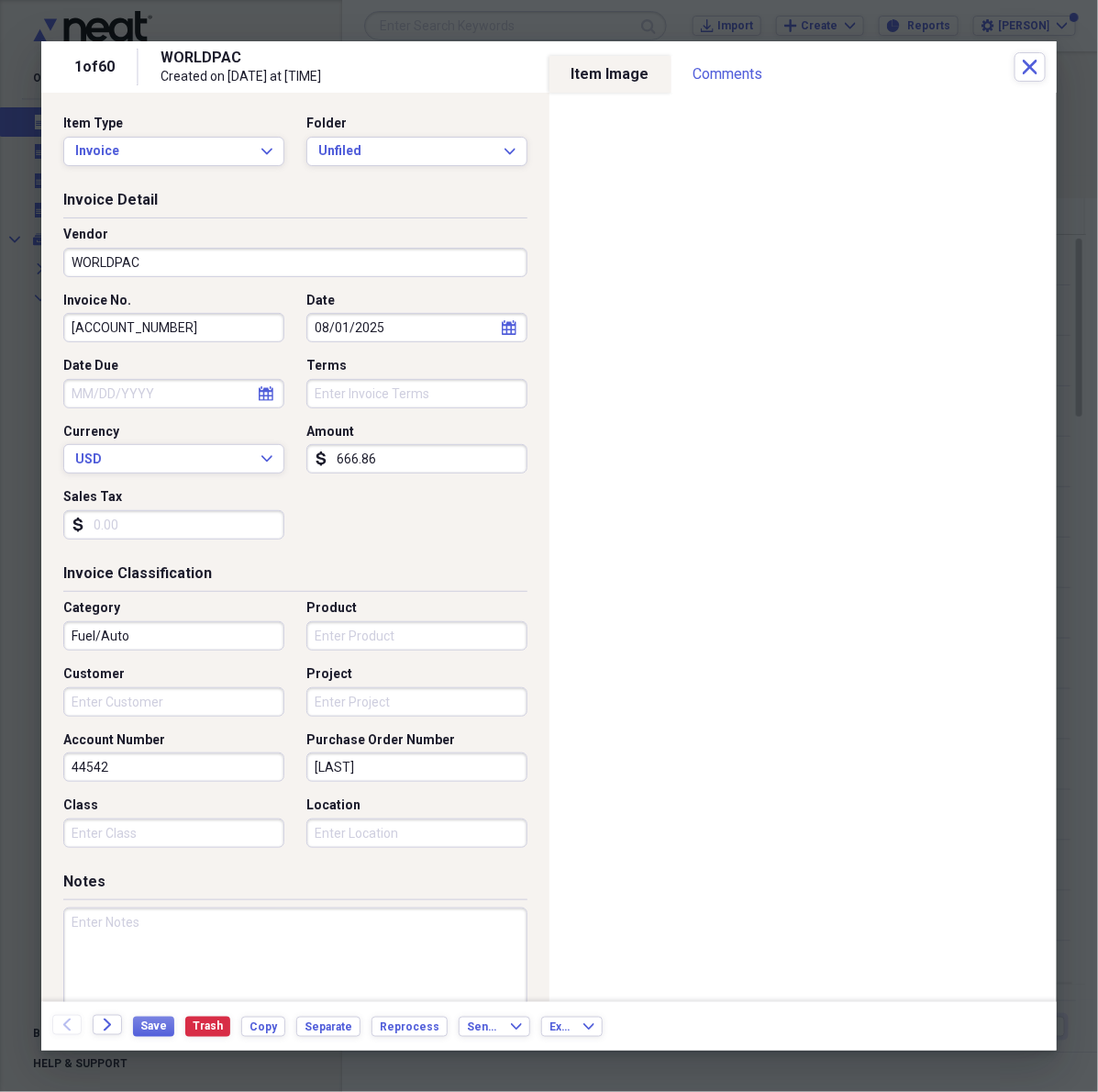 click on "WORLDPAC" at bounding box center (295, 262) 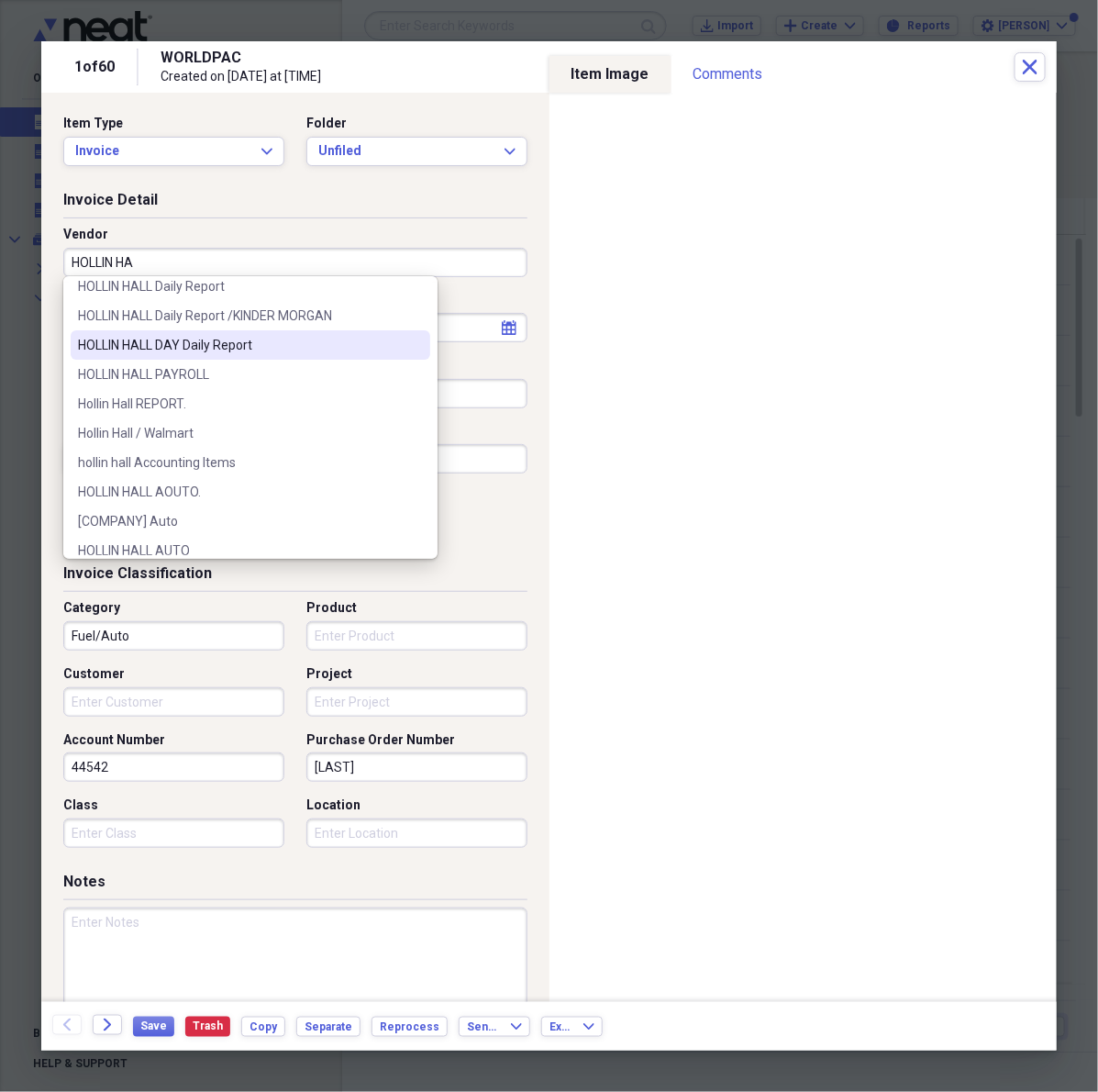 scroll, scrollTop: 191, scrollLeft: 0, axis: vertical 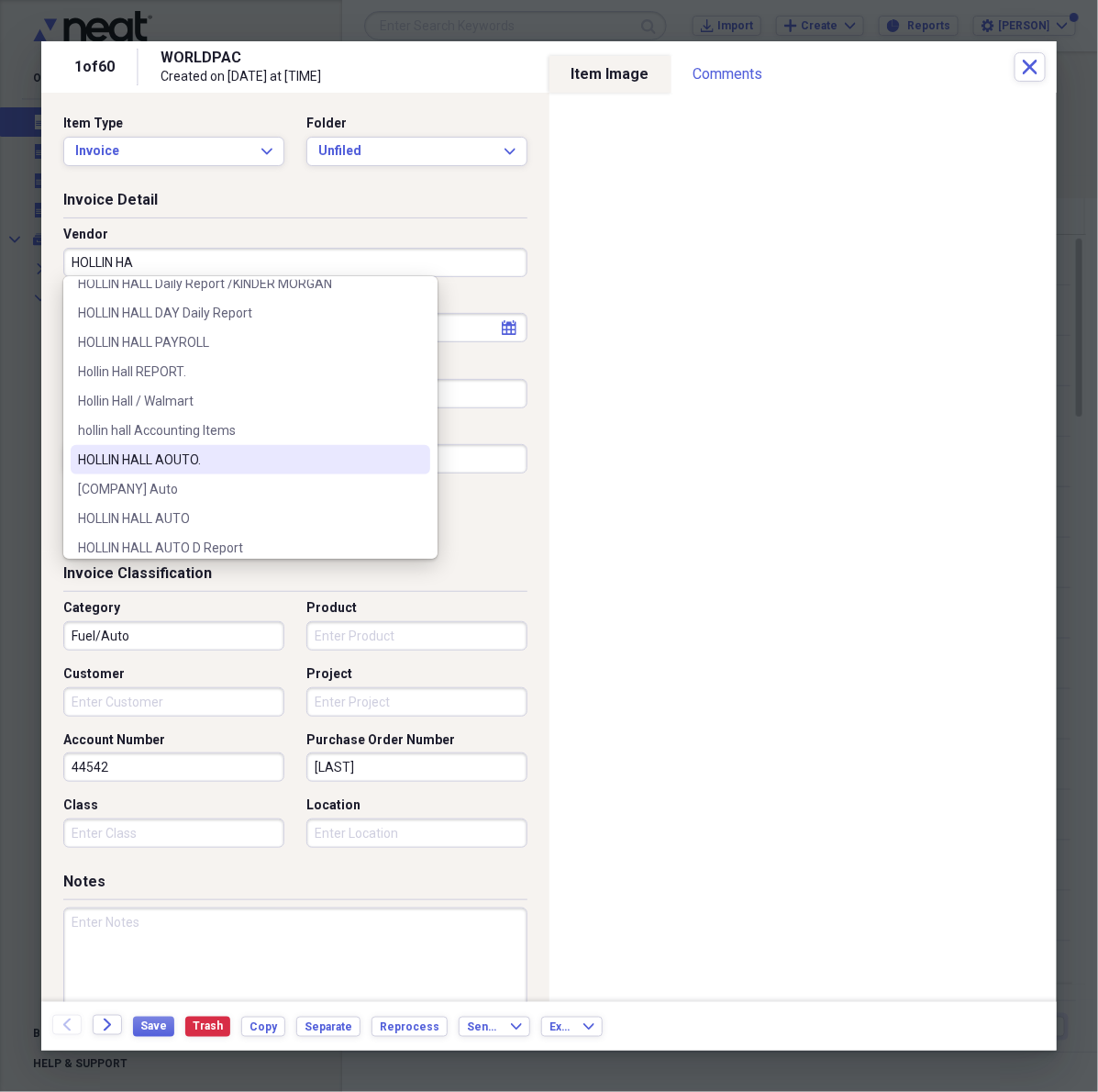click on "HOLLIN HALL AOUTO." at bounding box center [239, 460] 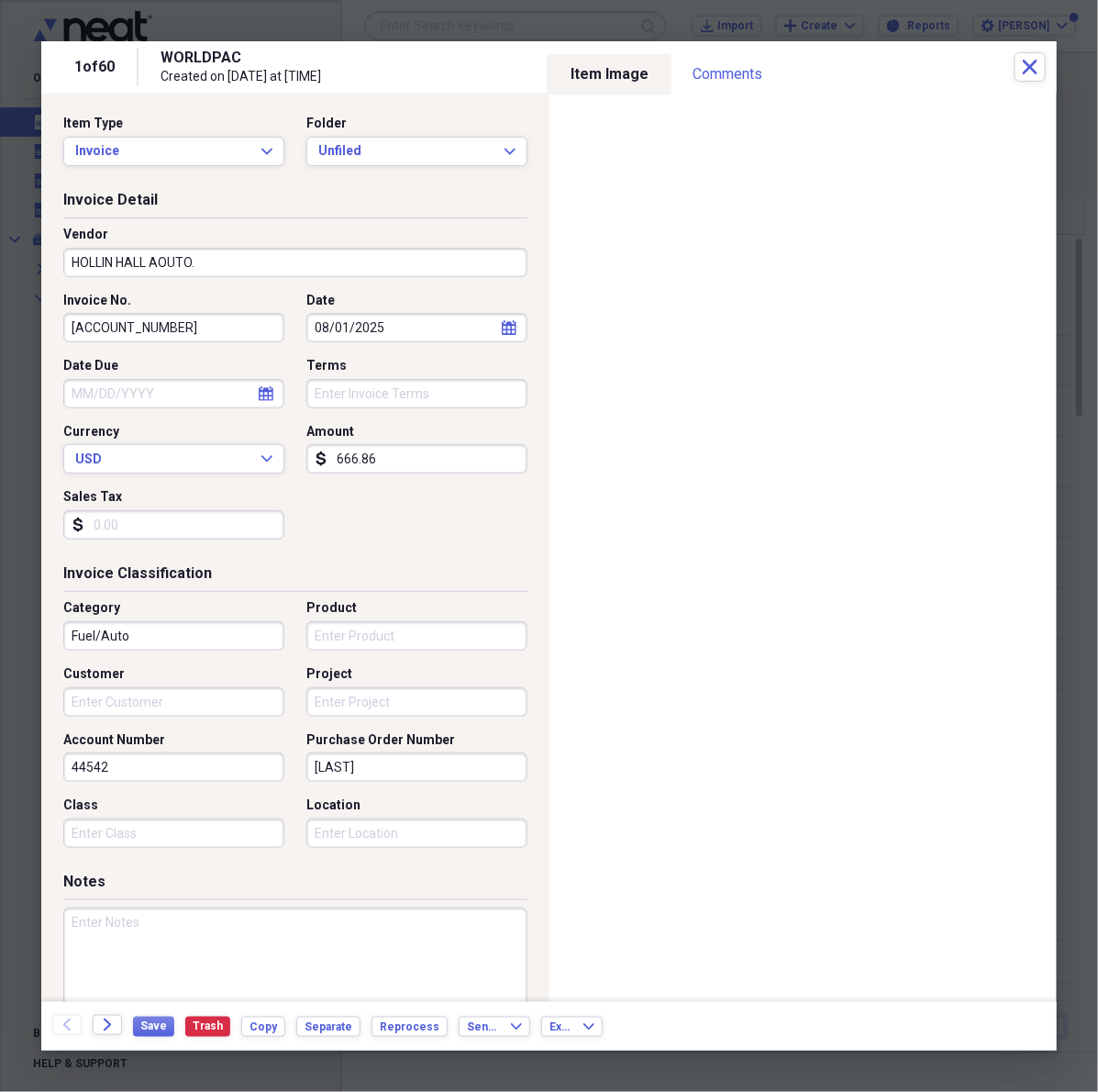 click on "Vendor HOLLIN HALL AOUTO." at bounding box center [295, 251] 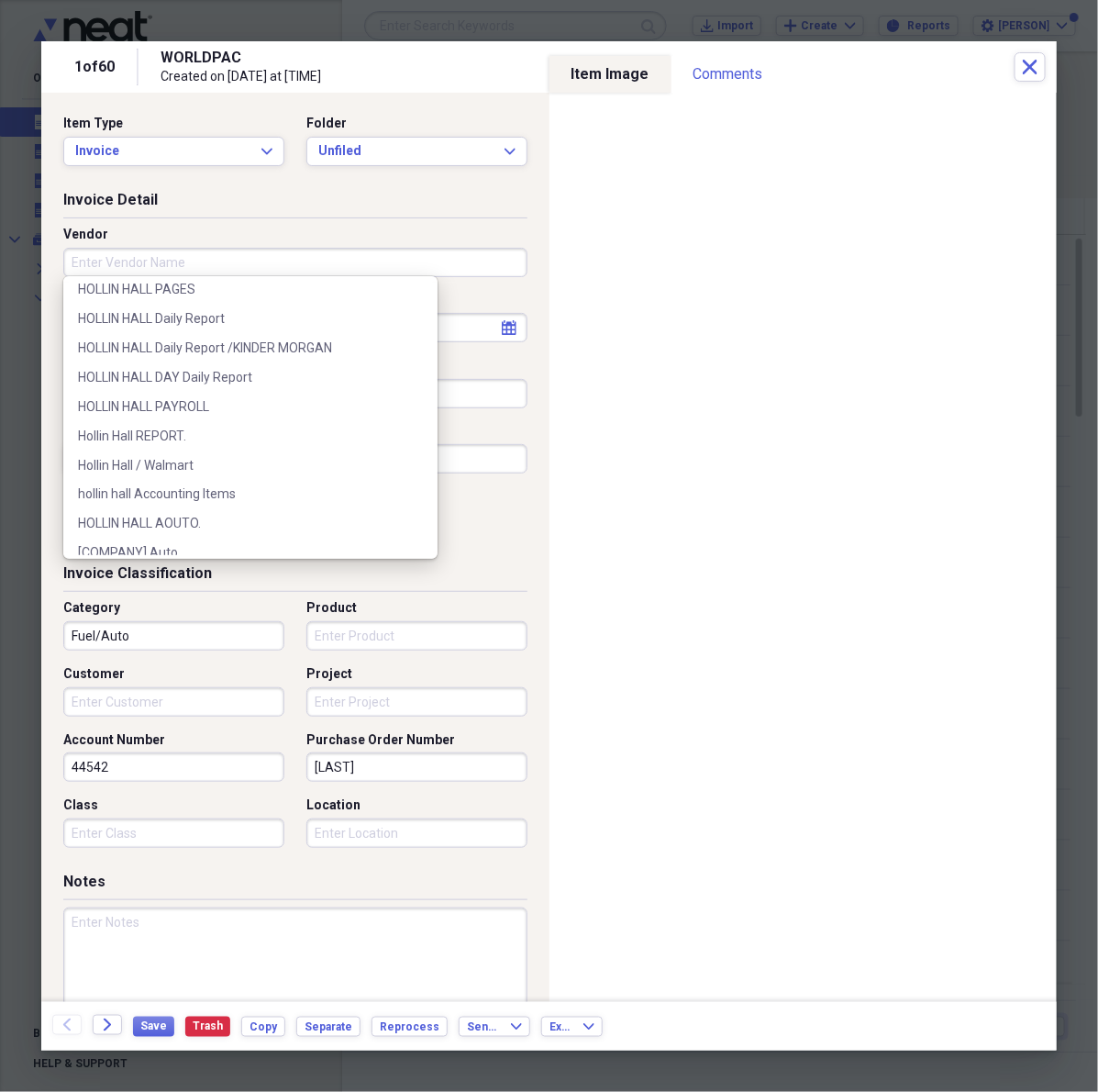 scroll, scrollTop: 0, scrollLeft: 0, axis: both 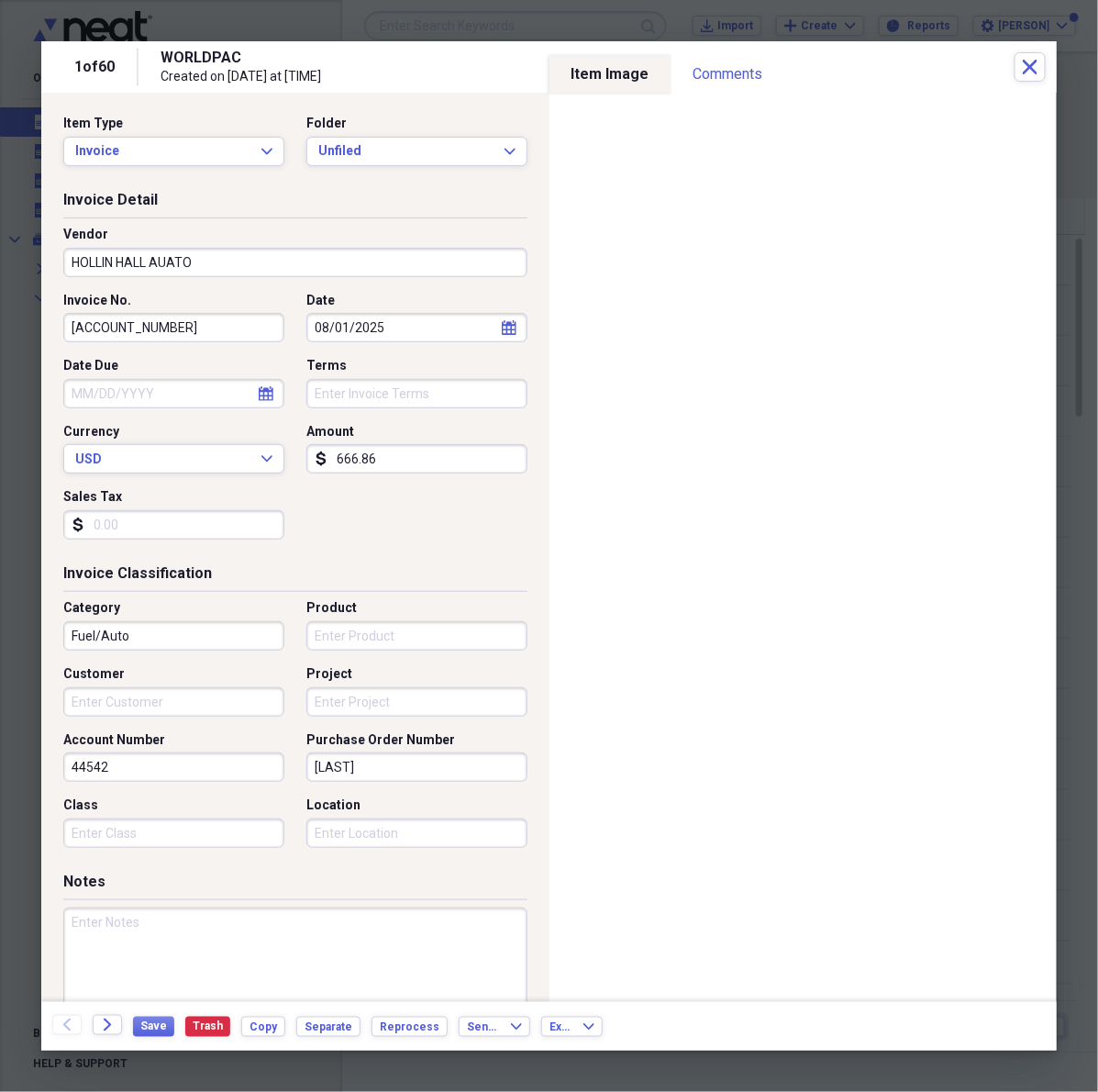 click on "HOLLIN HALL AUATO" at bounding box center (295, 262) 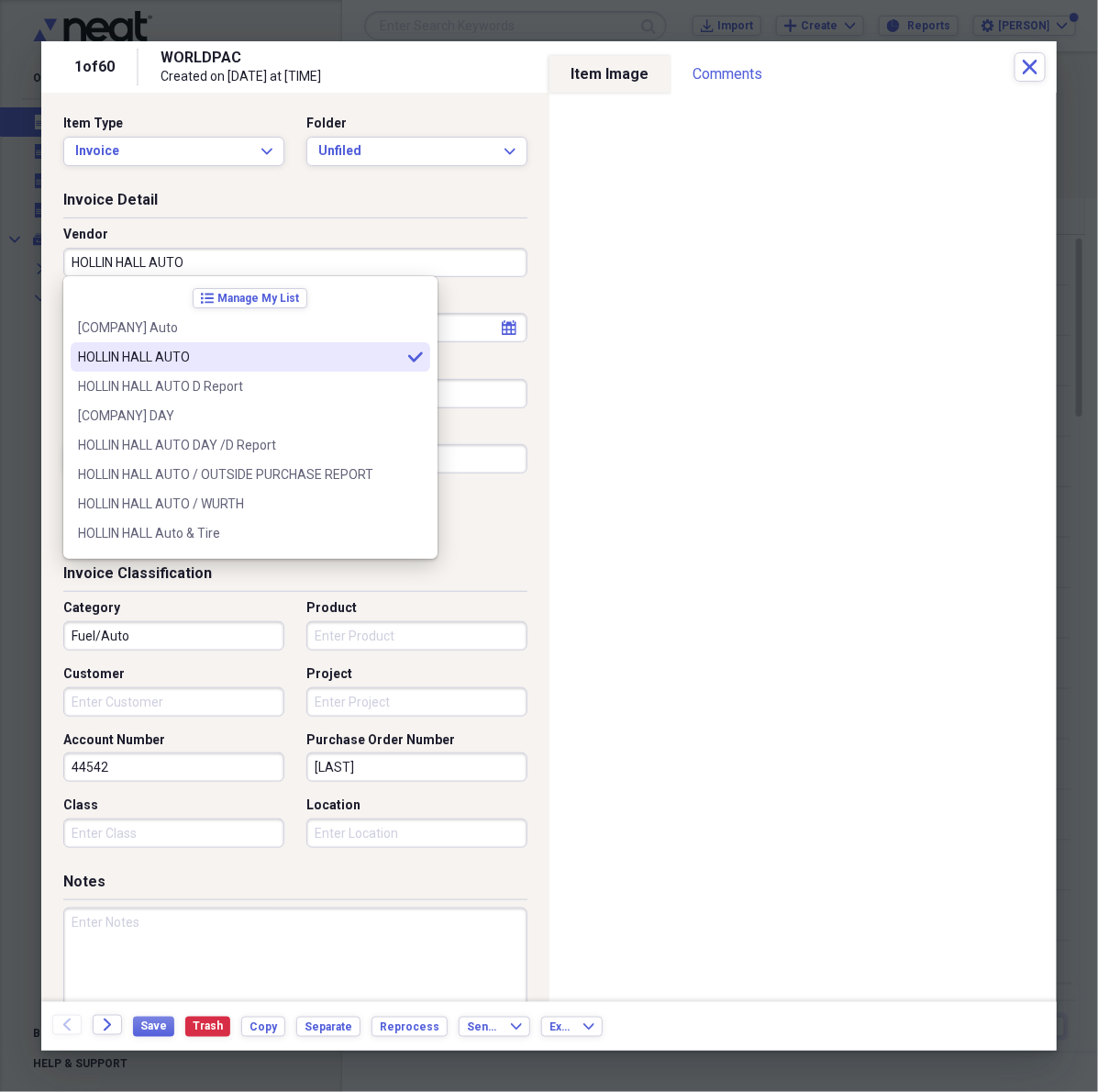 type on "HOLLIN HALL AUTO" 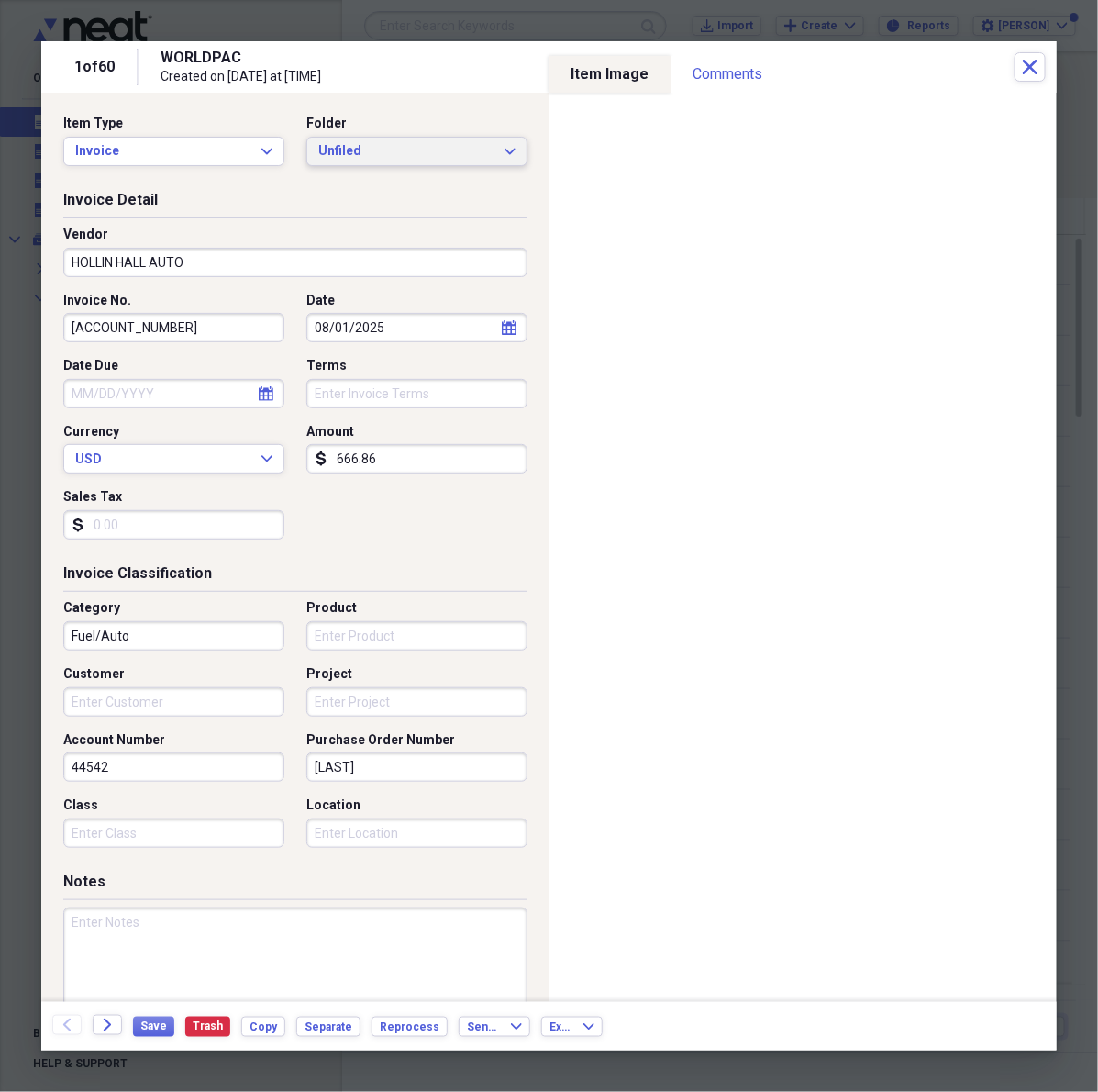 click on "Unfiled" at bounding box center (405, 151) 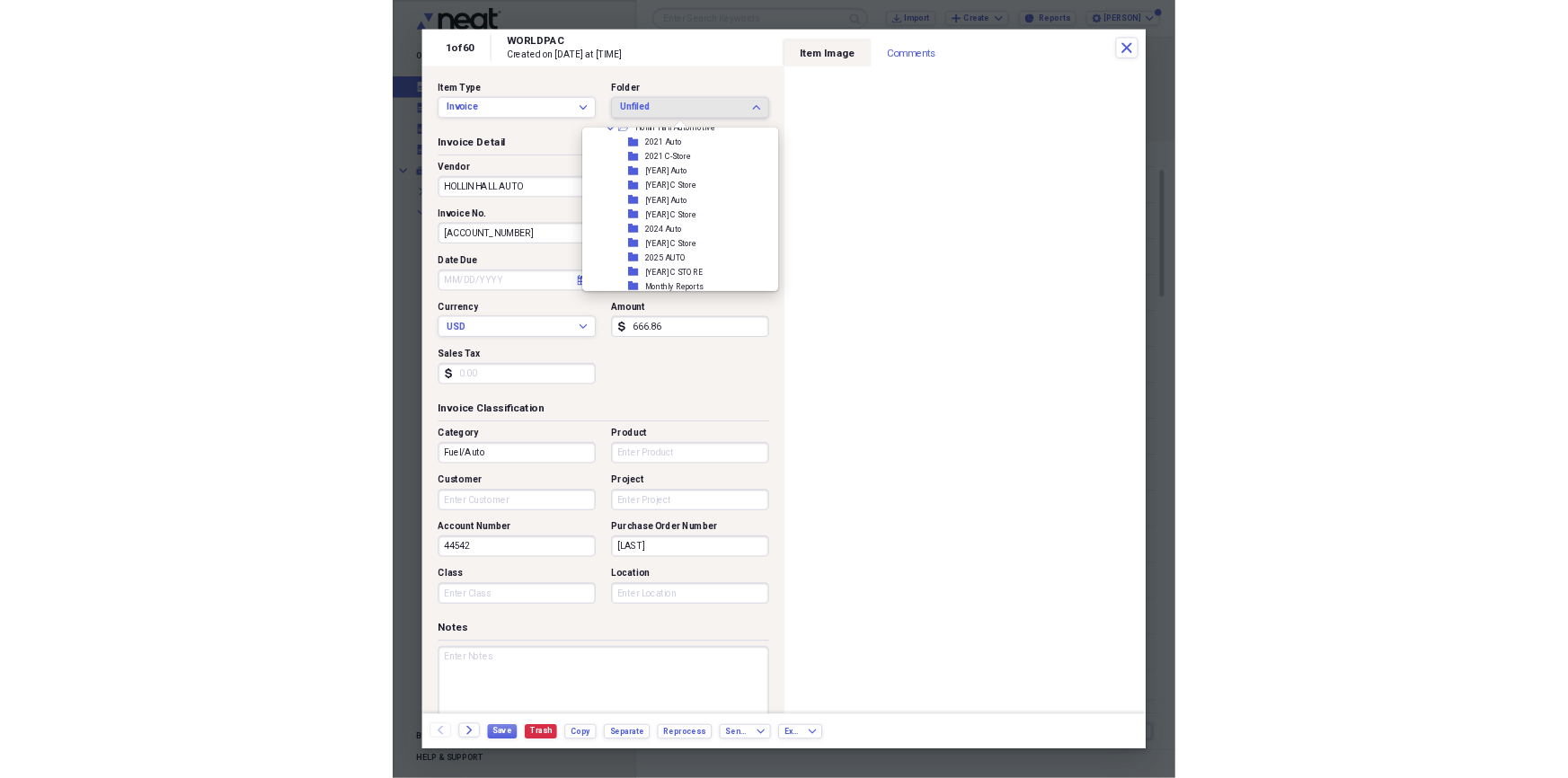 scroll, scrollTop: 748, scrollLeft: 0, axis: vertical 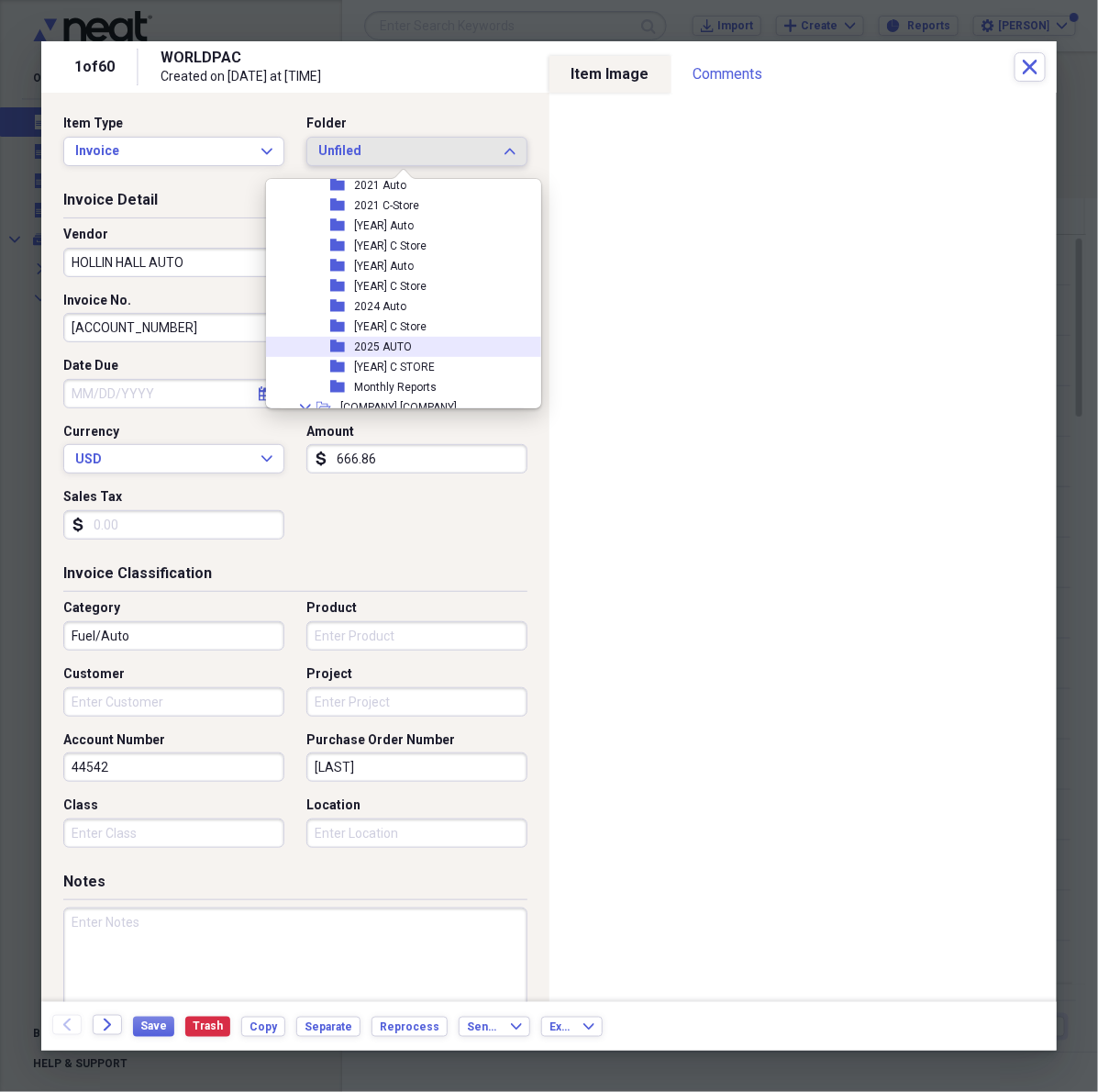 click on "2025 AUTO" at bounding box center [383, 347] 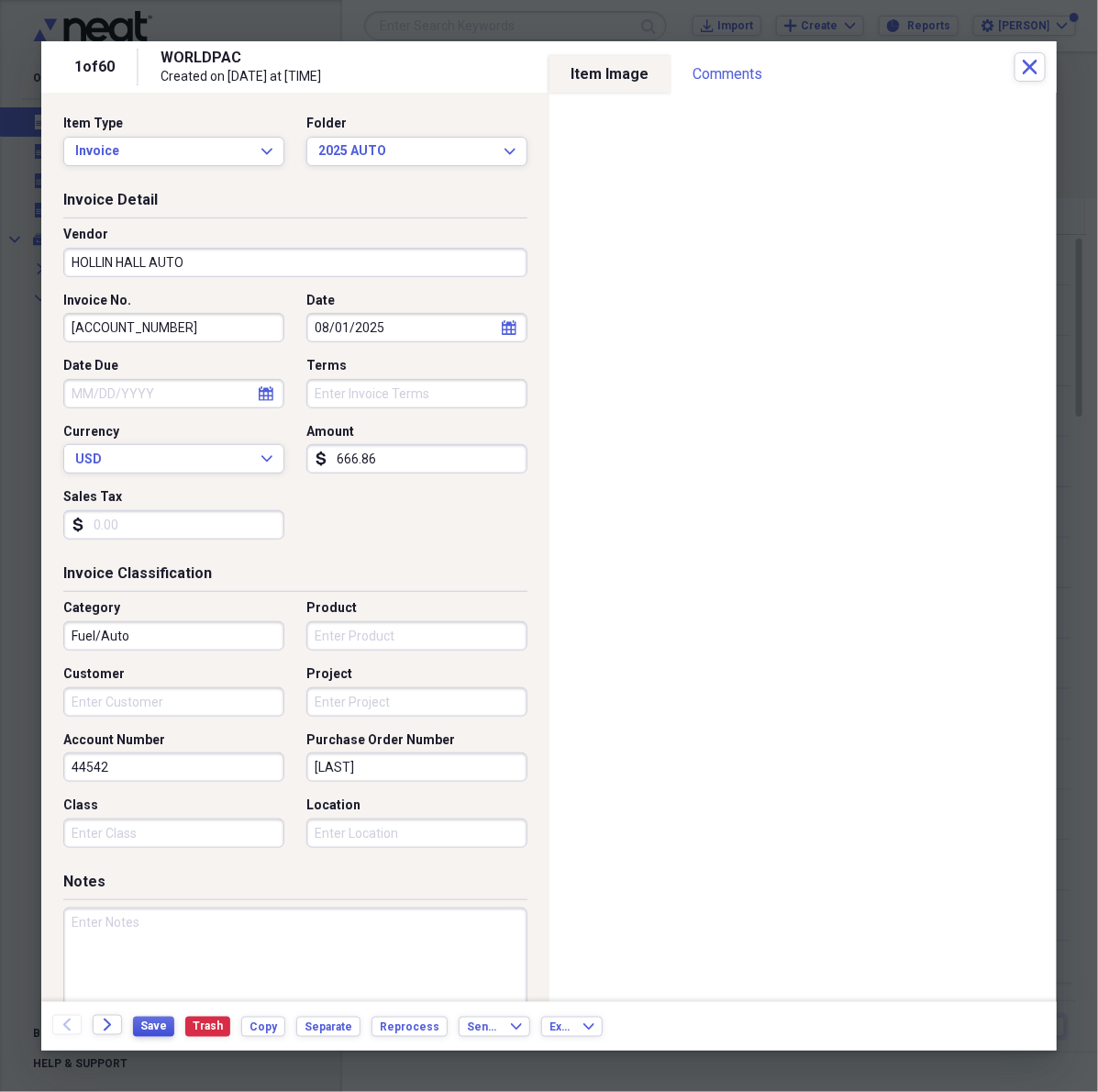 click on "Save" at bounding box center [153, 1026] 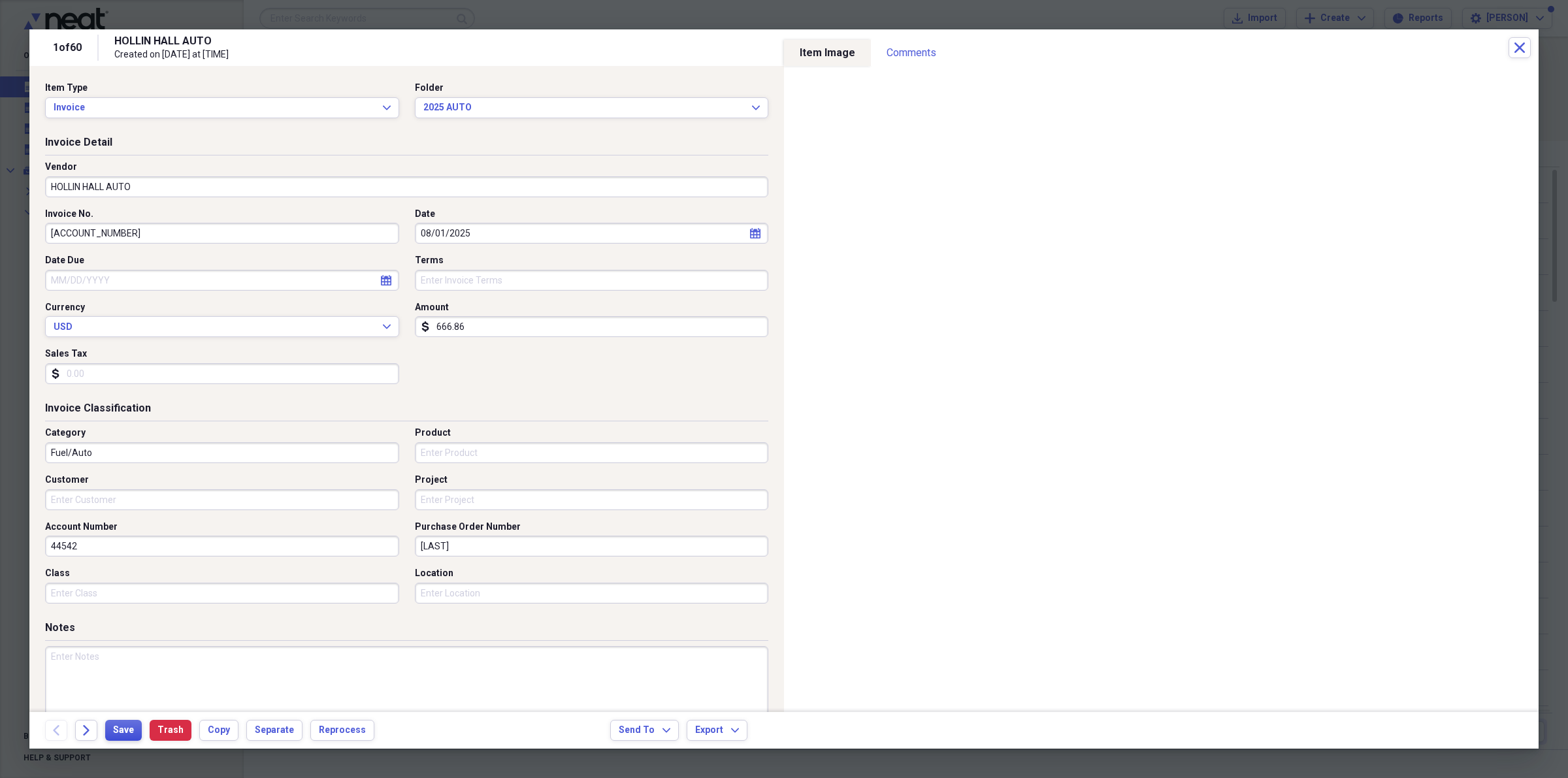 type 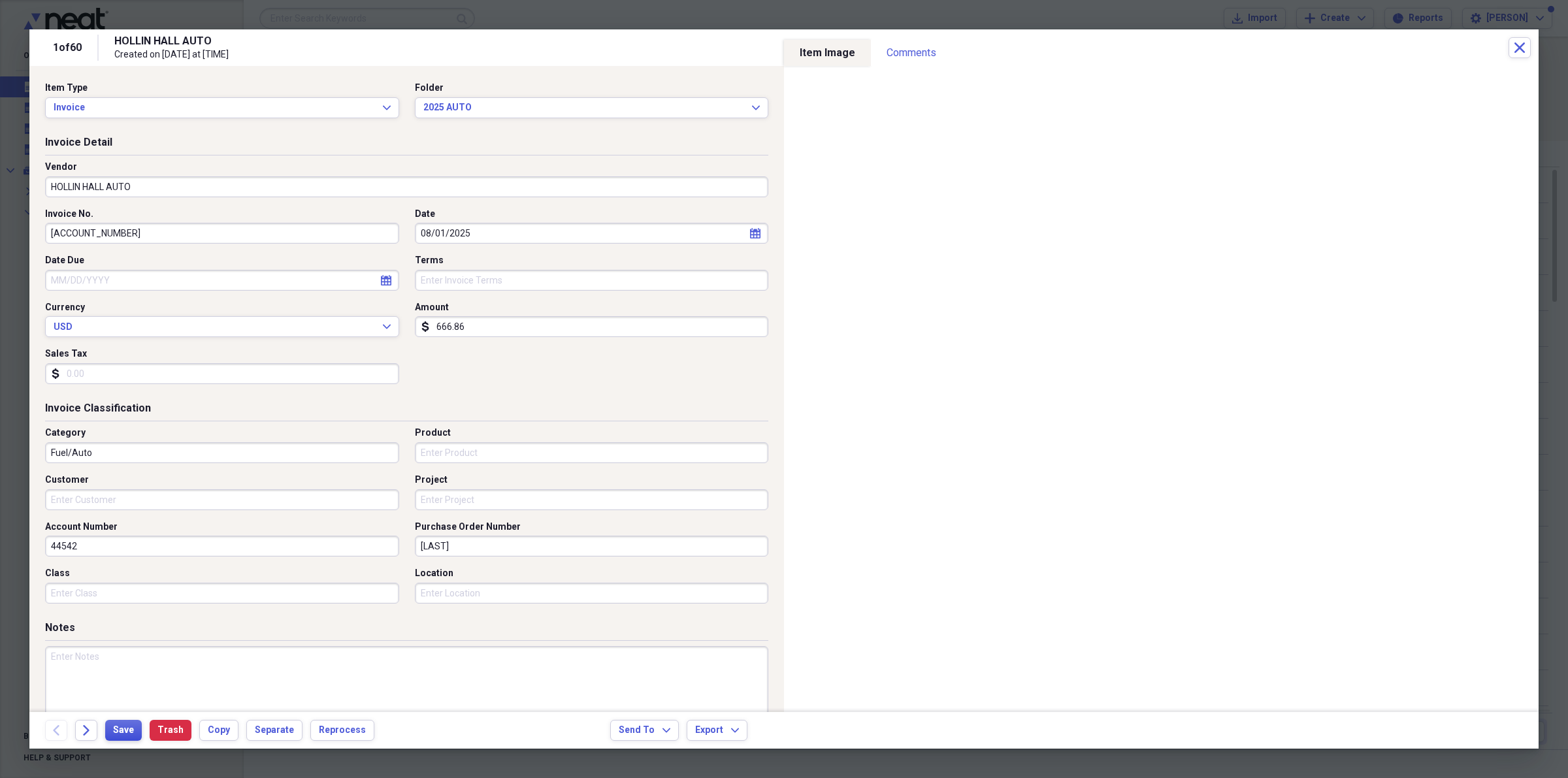 click on "Save" at bounding box center (123, 730) 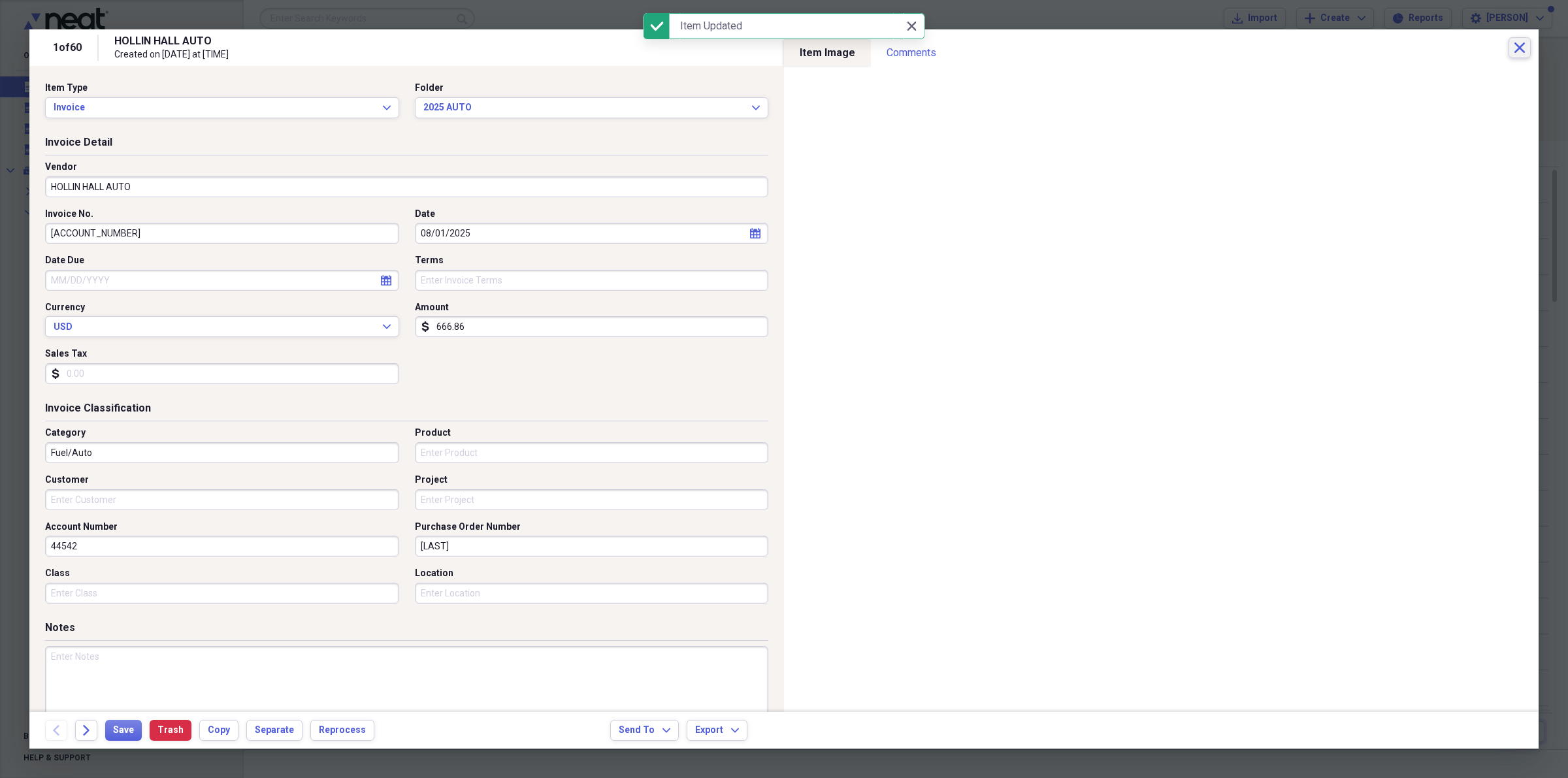 click 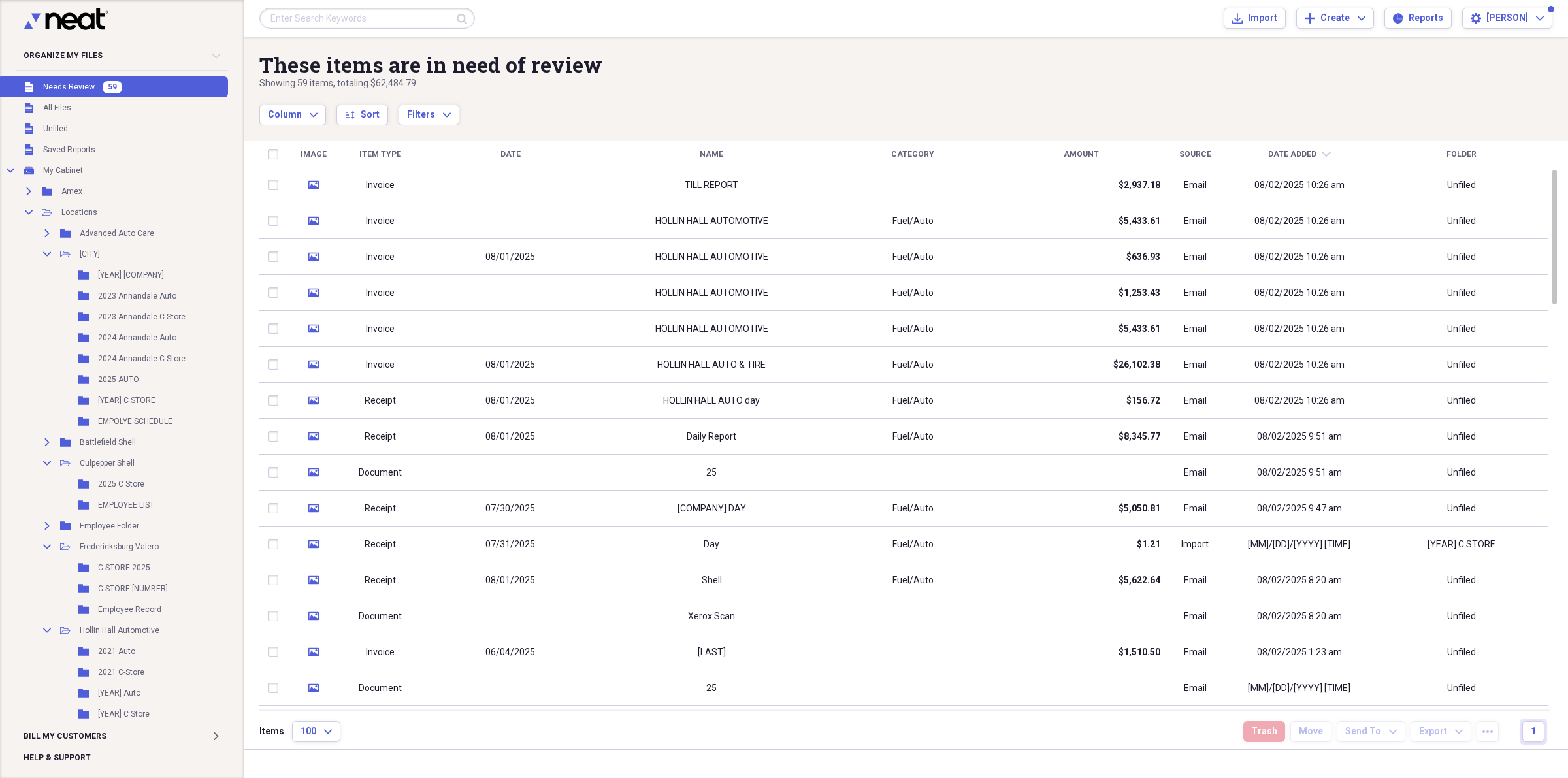 click on "Column Expand sort Sort Filters  Expand" at bounding box center (864, 108) 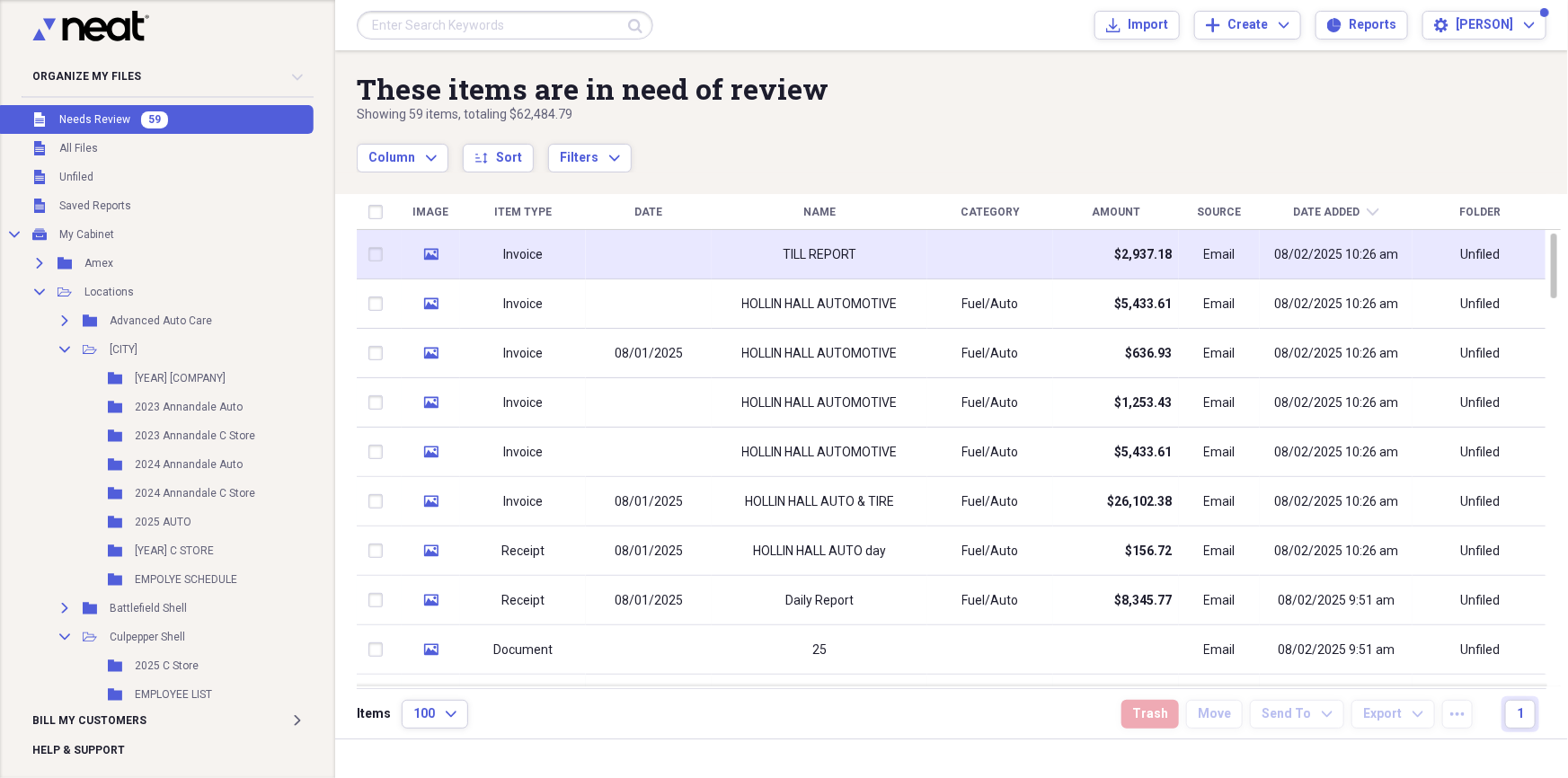 click on "TILL REPORT" at bounding box center [819, 254] 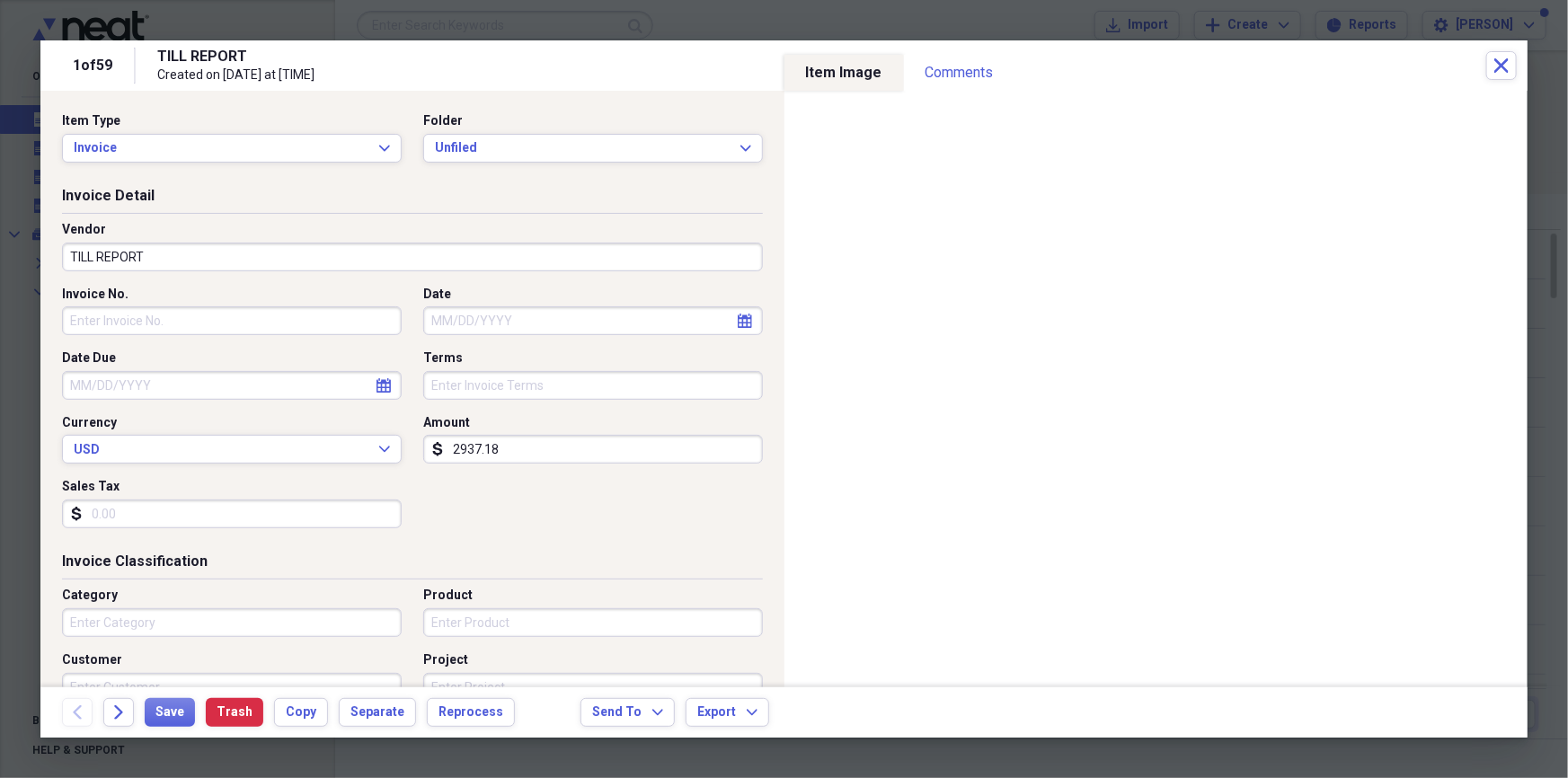 click on "TILL REPORT" at bounding box center (412, 257) 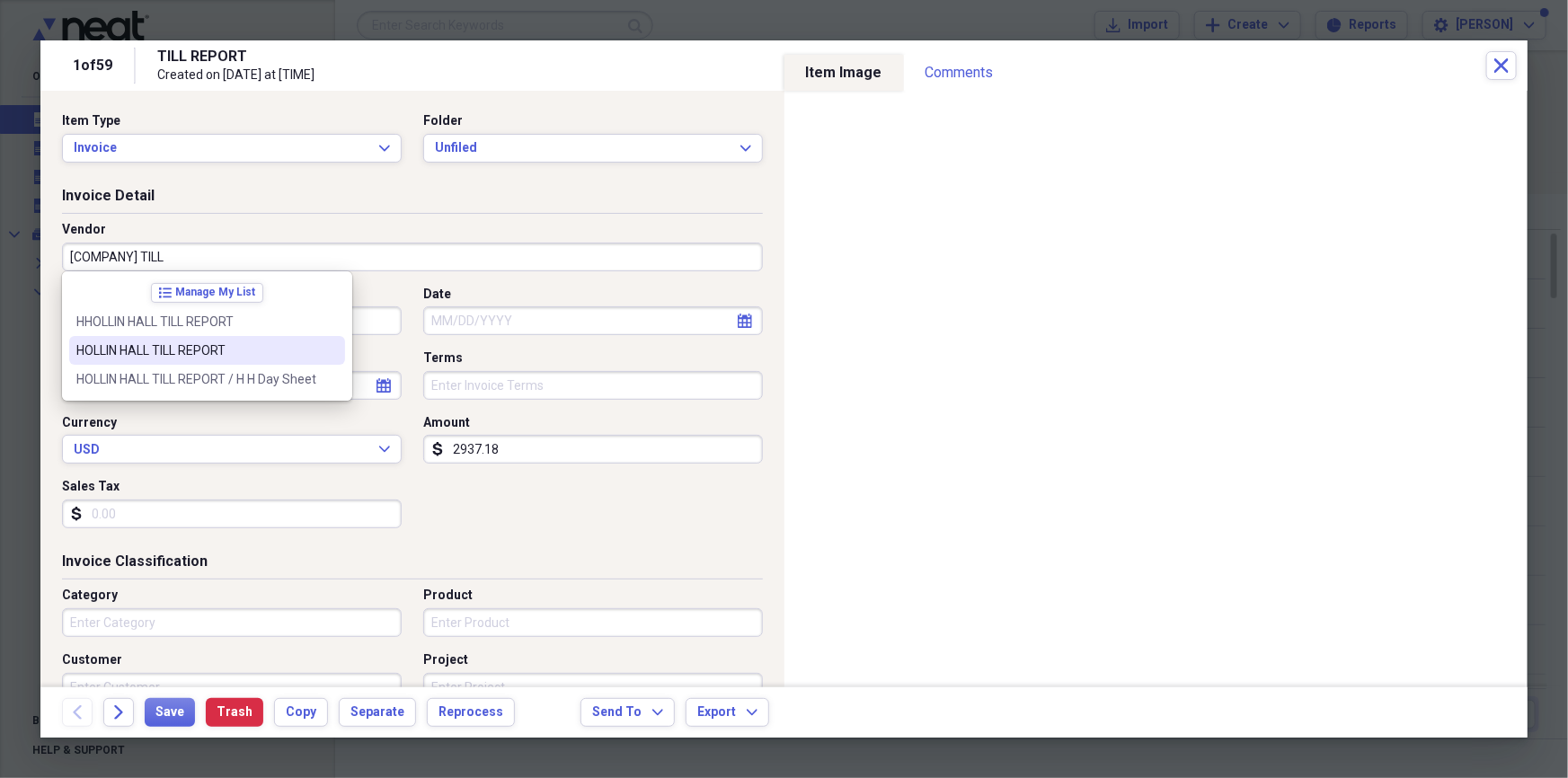 click on "HOLLIN HALL TILL REPORT" at bounding box center [196, 350] 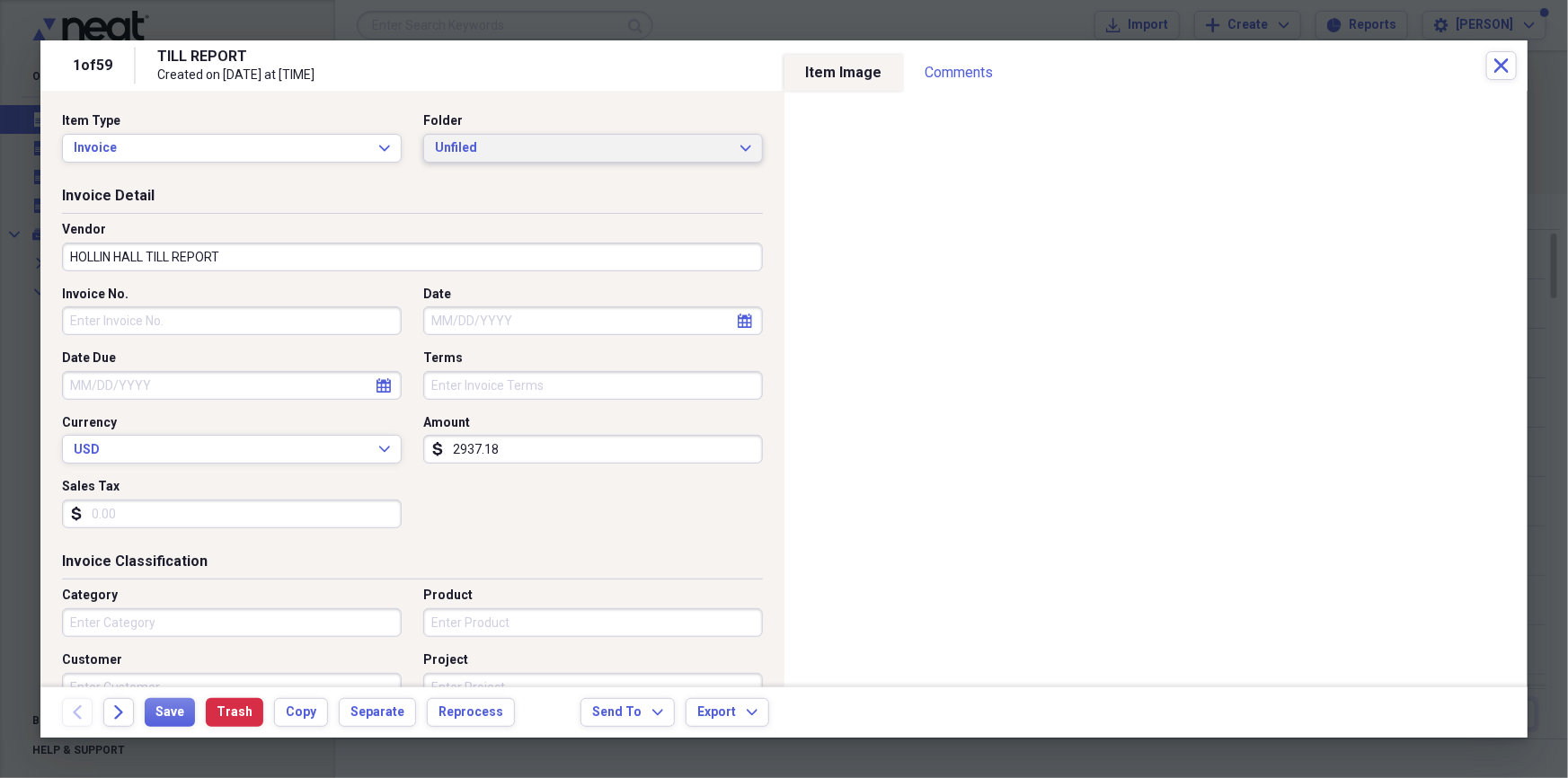 click on "Unfiled" at bounding box center [582, 148] 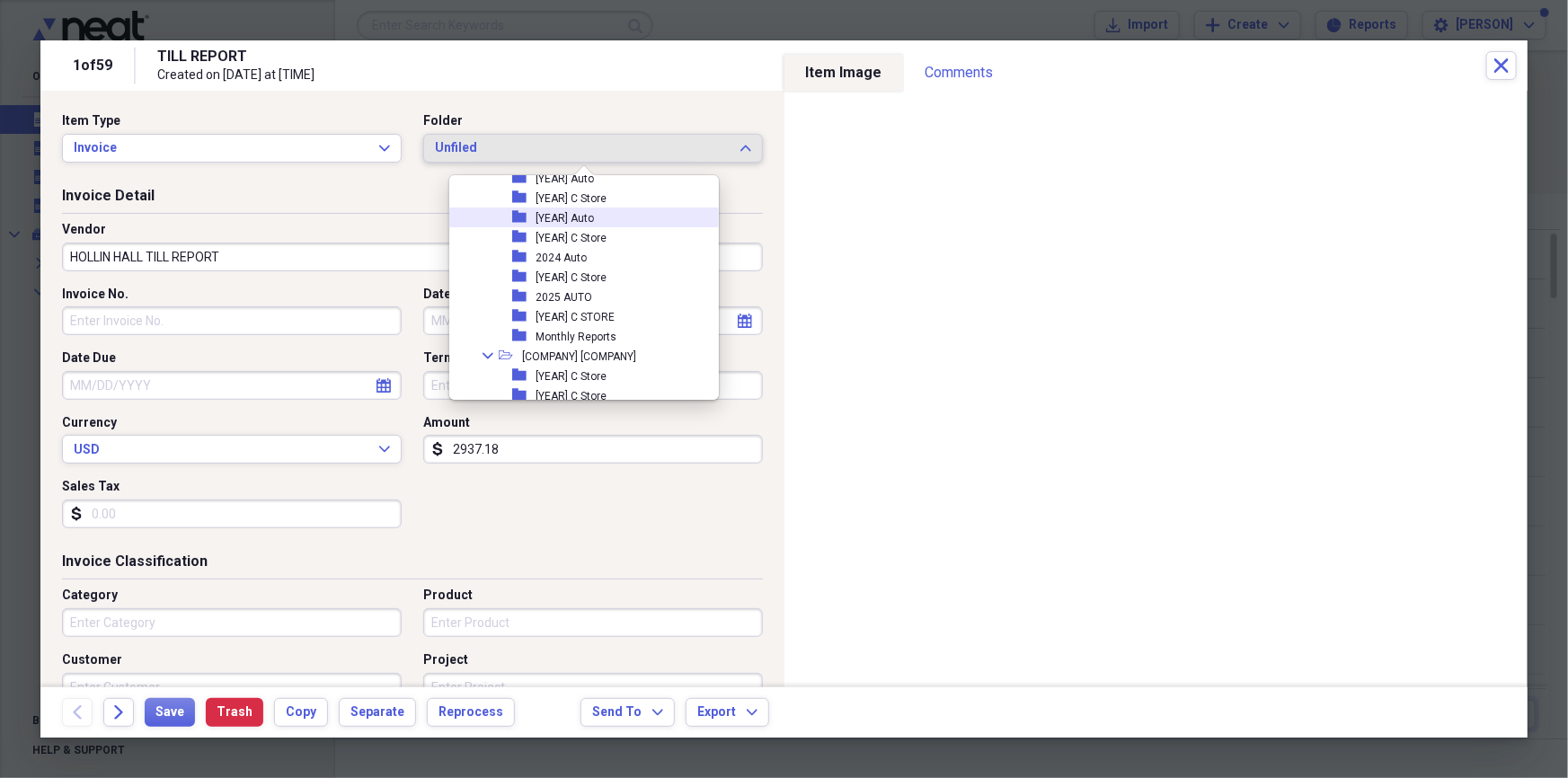 scroll, scrollTop: 817, scrollLeft: 0, axis: vertical 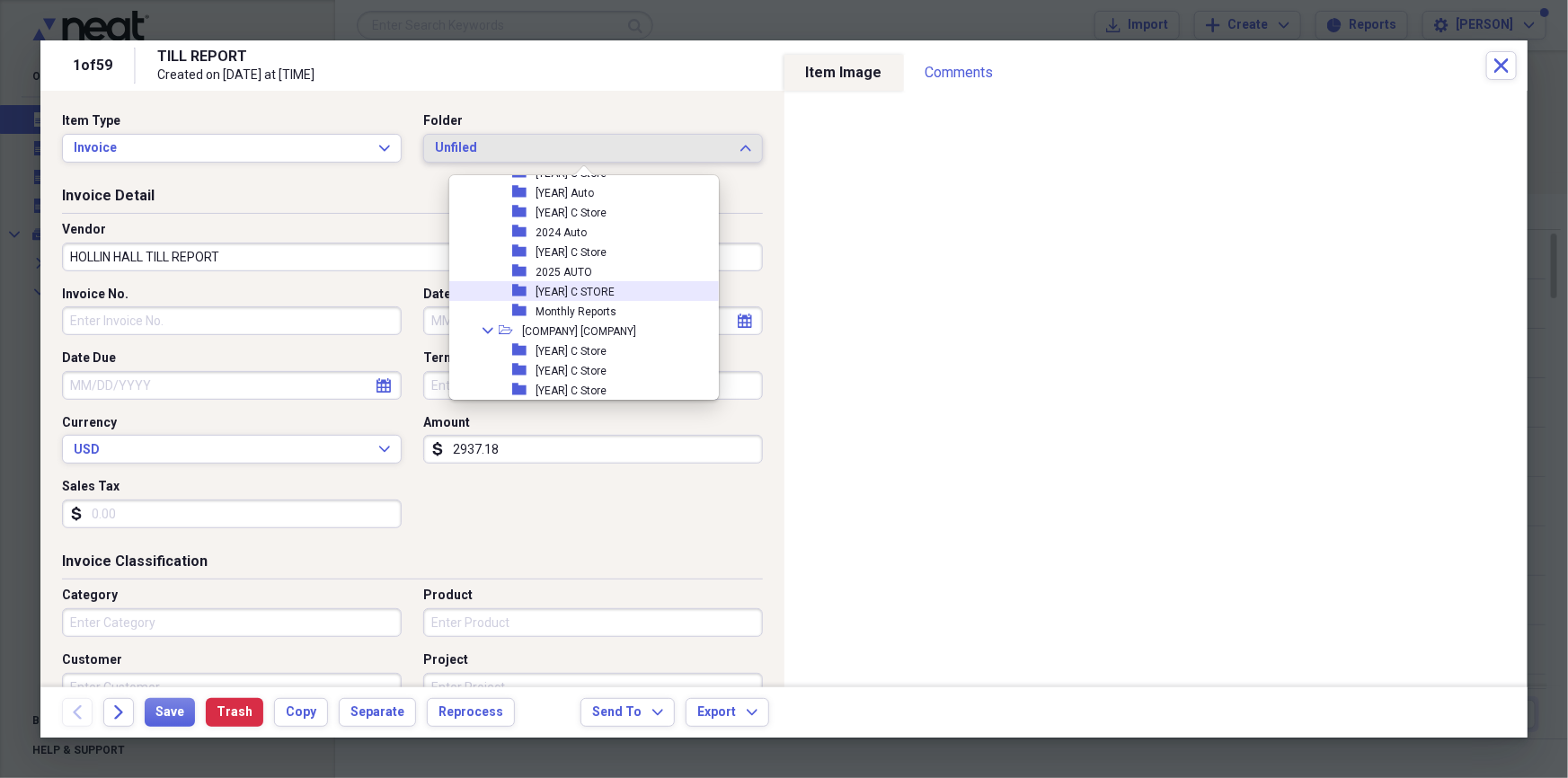 click on "[YEAR] C STORE" at bounding box center (575, 292) 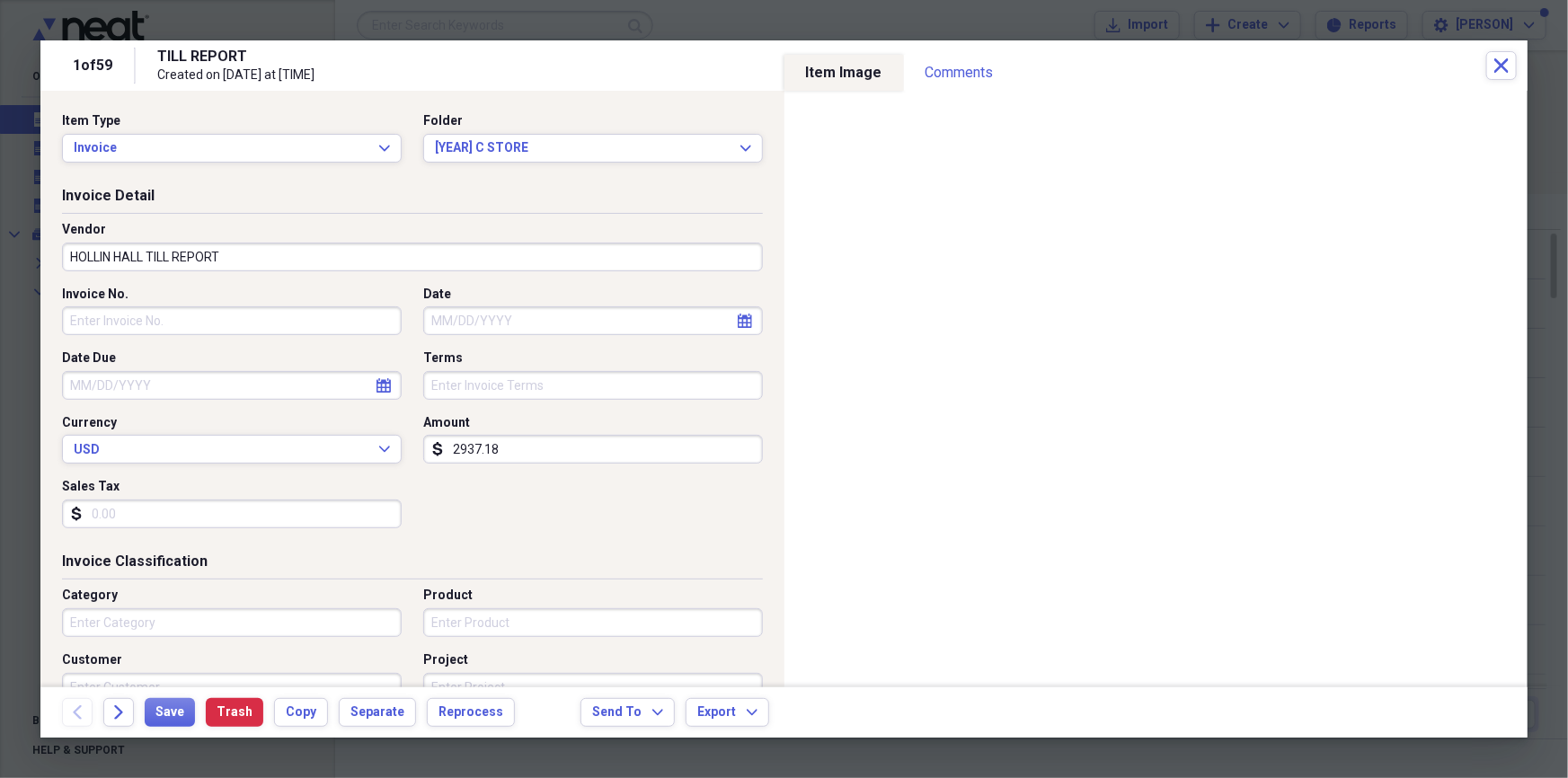click on "Date" at bounding box center [593, 321] 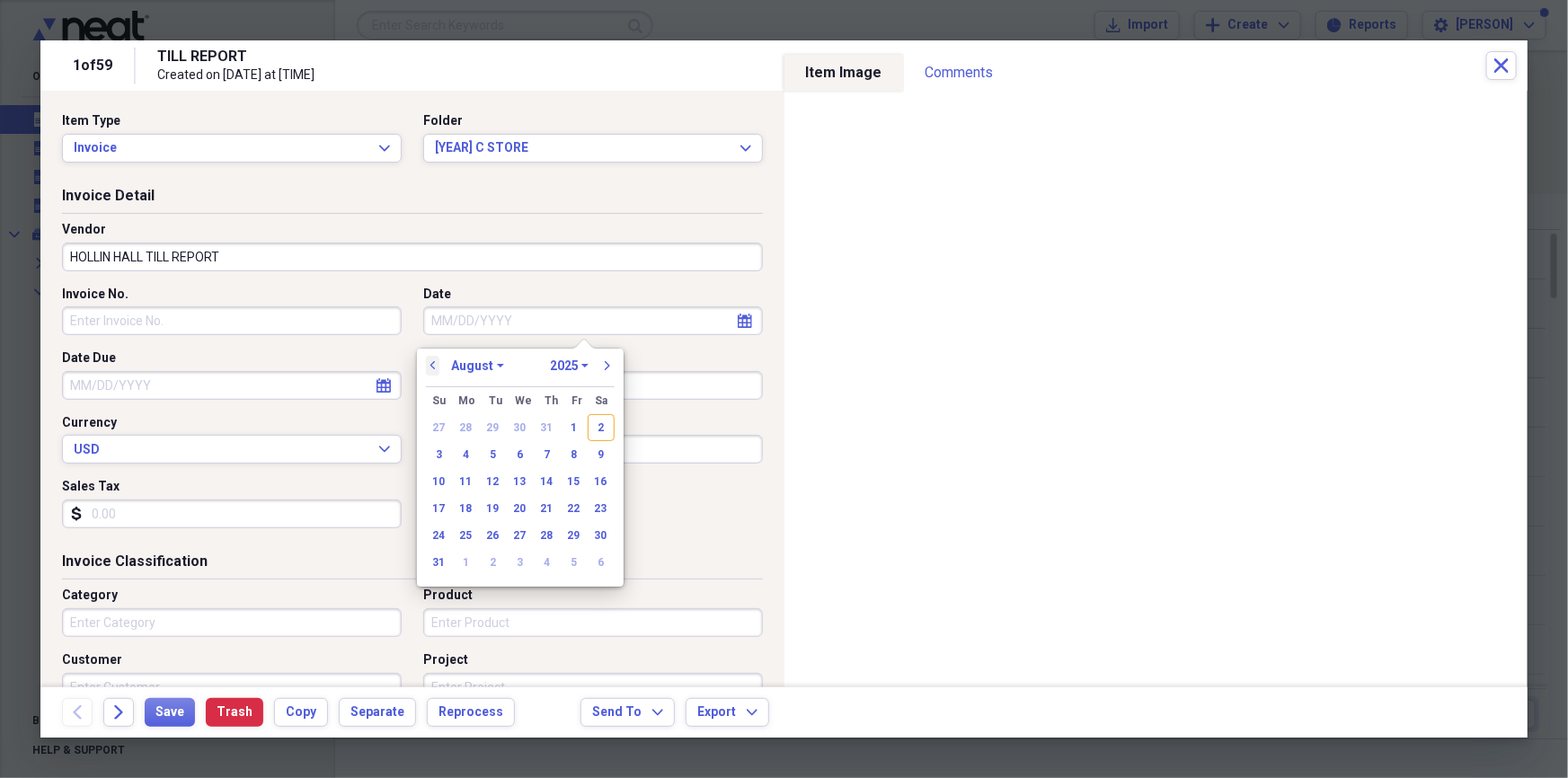 click on "previous" at bounding box center [433, 366] 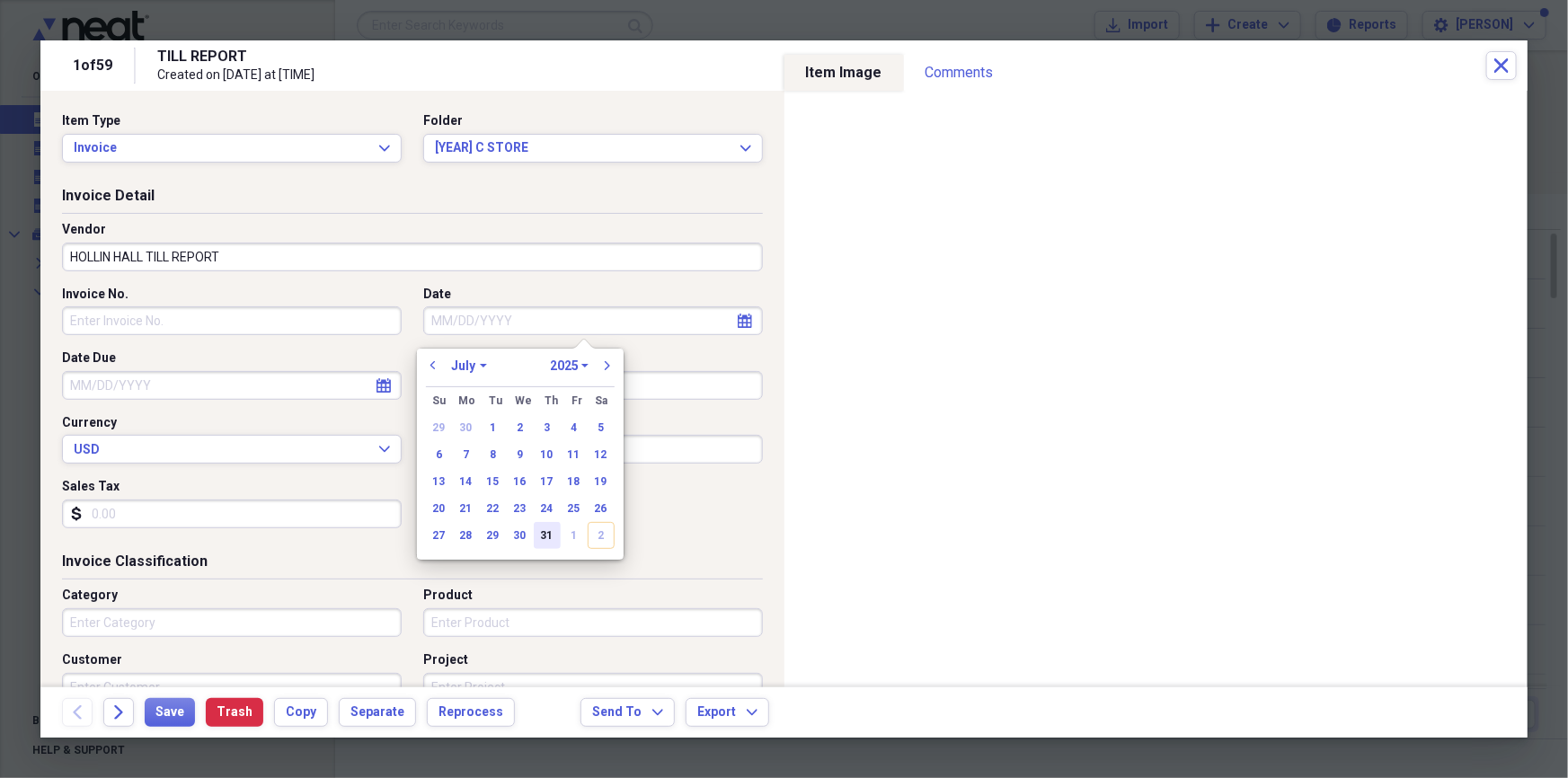 click on "31" at bounding box center (547, 535) 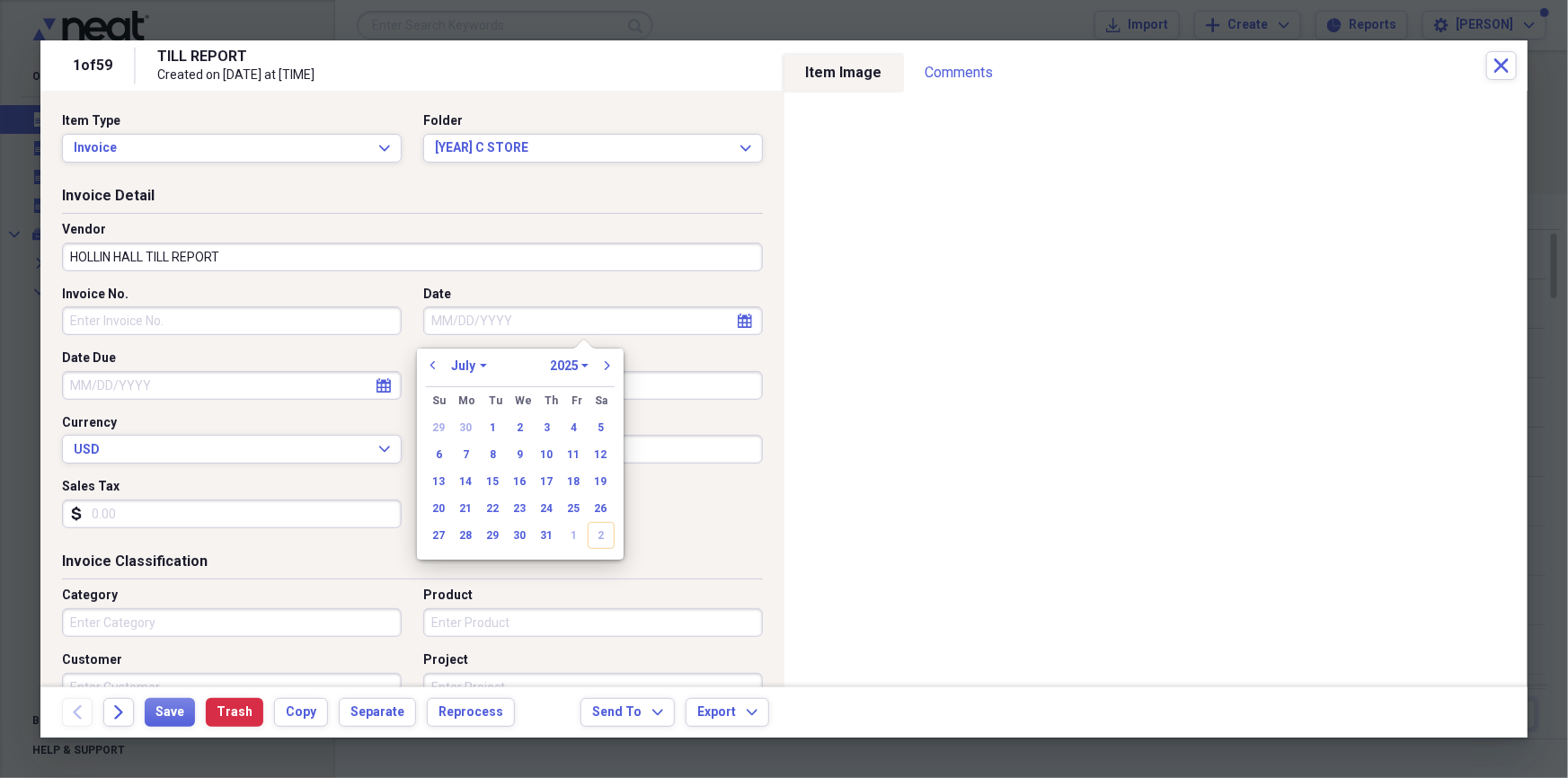 type on "07/31/2025" 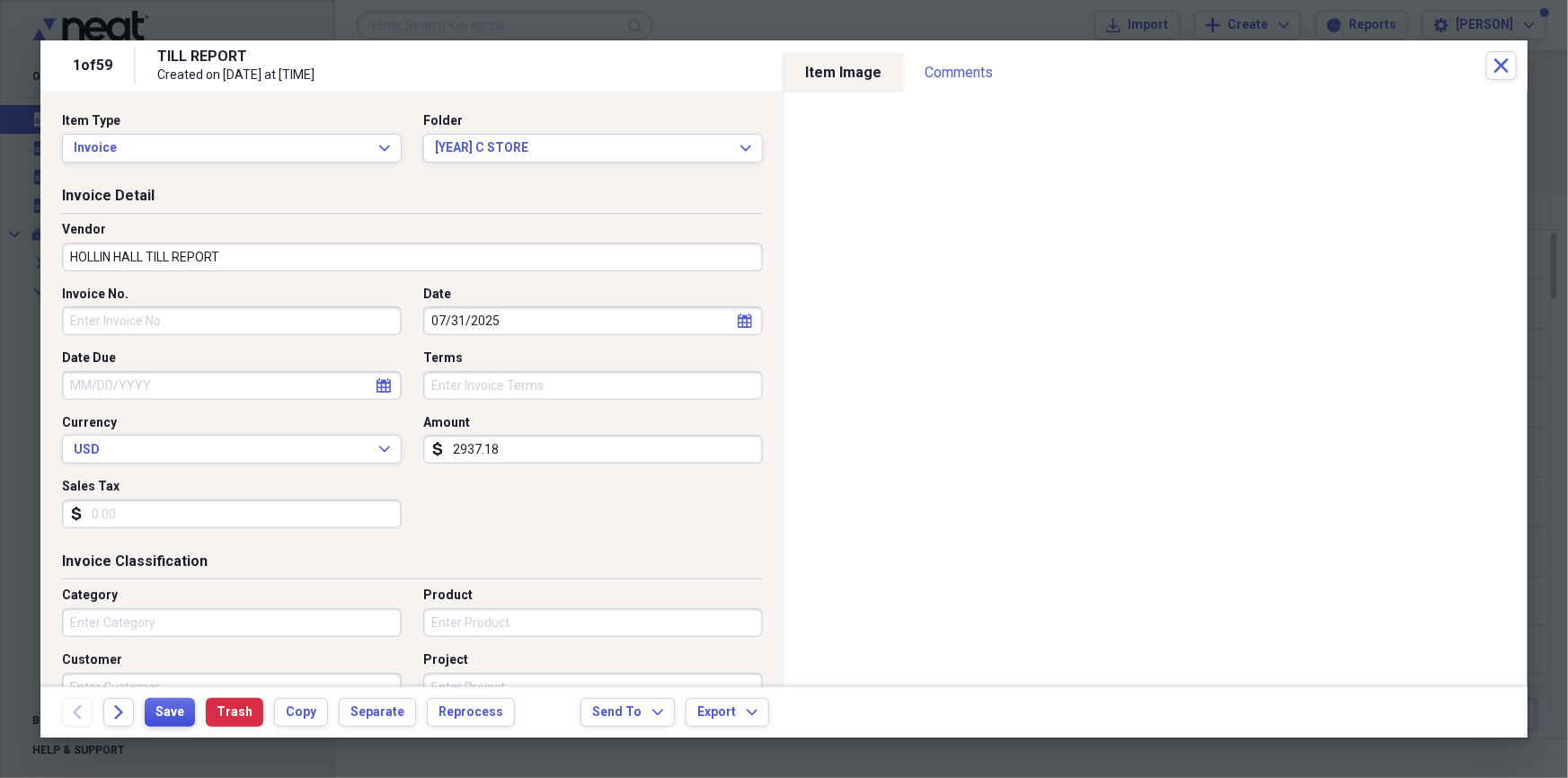 click on "Save" at bounding box center (170, 712) 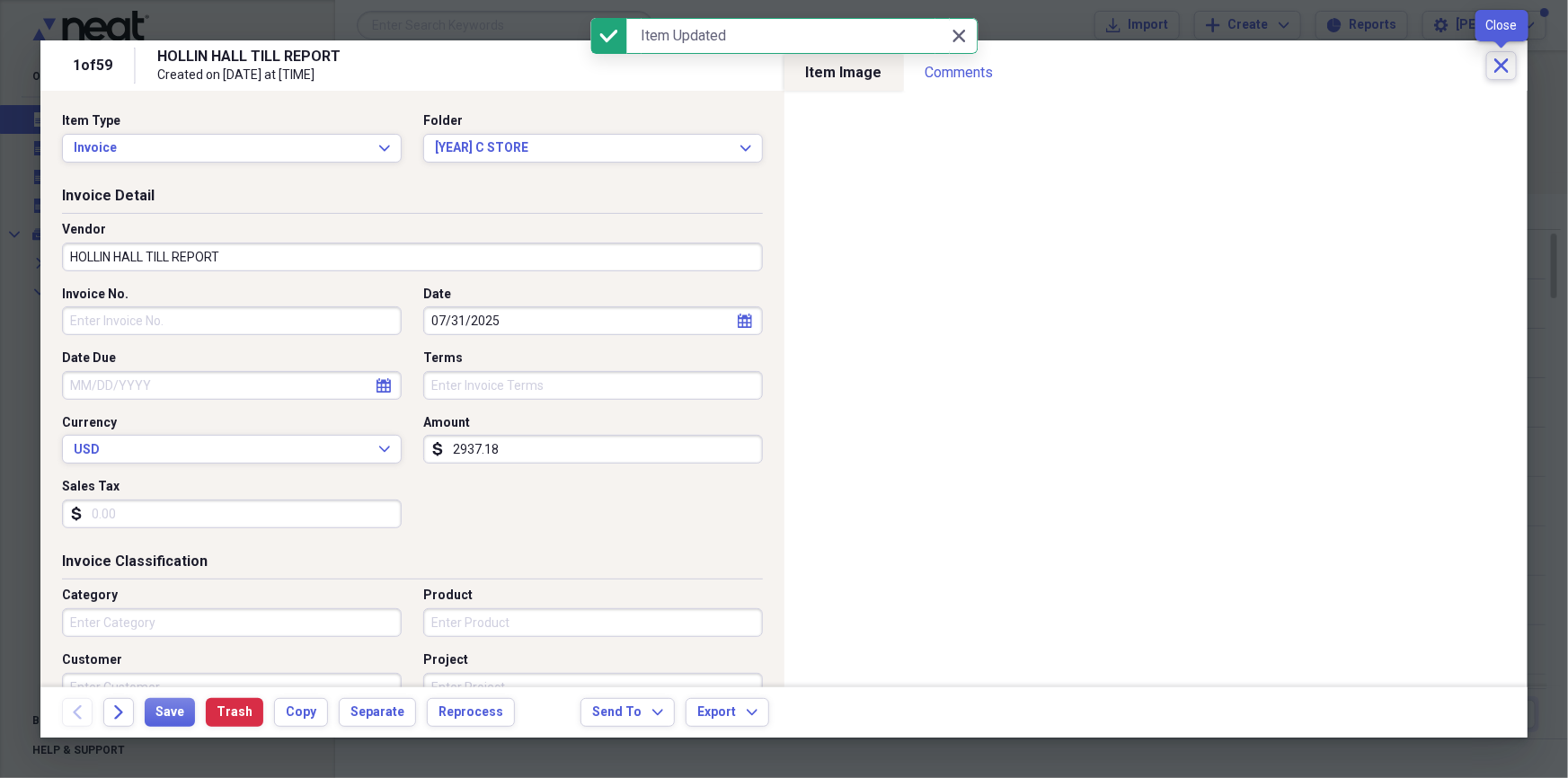 click on "Close" at bounding box center [1502, 66] 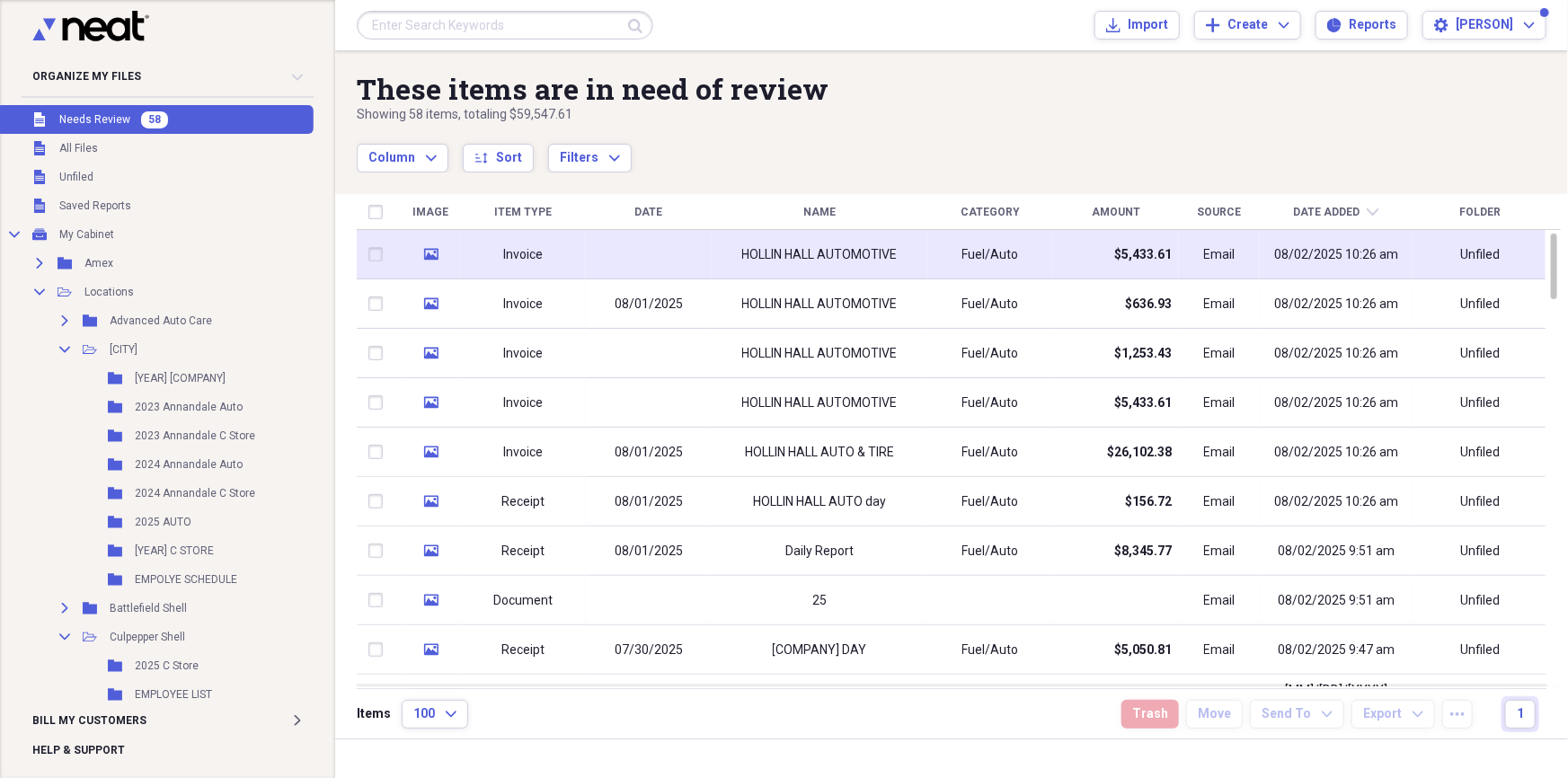 click on "HOLLIN HALL AUTOMOTIVE" at bounding box center [819, 255] 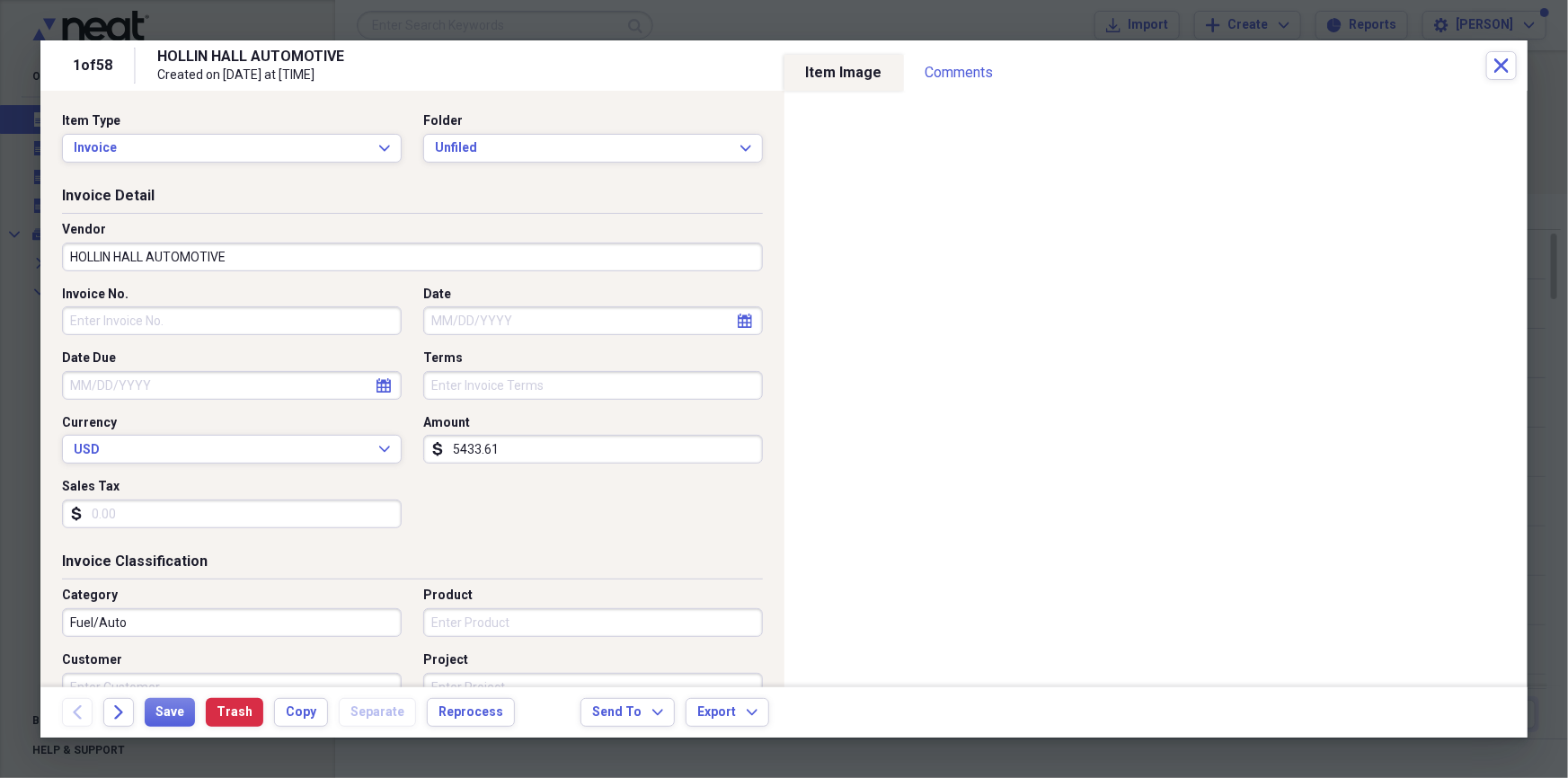 click on "HOLLIN HALL AUTOMOTIVE" at bounding box center (412, 257) 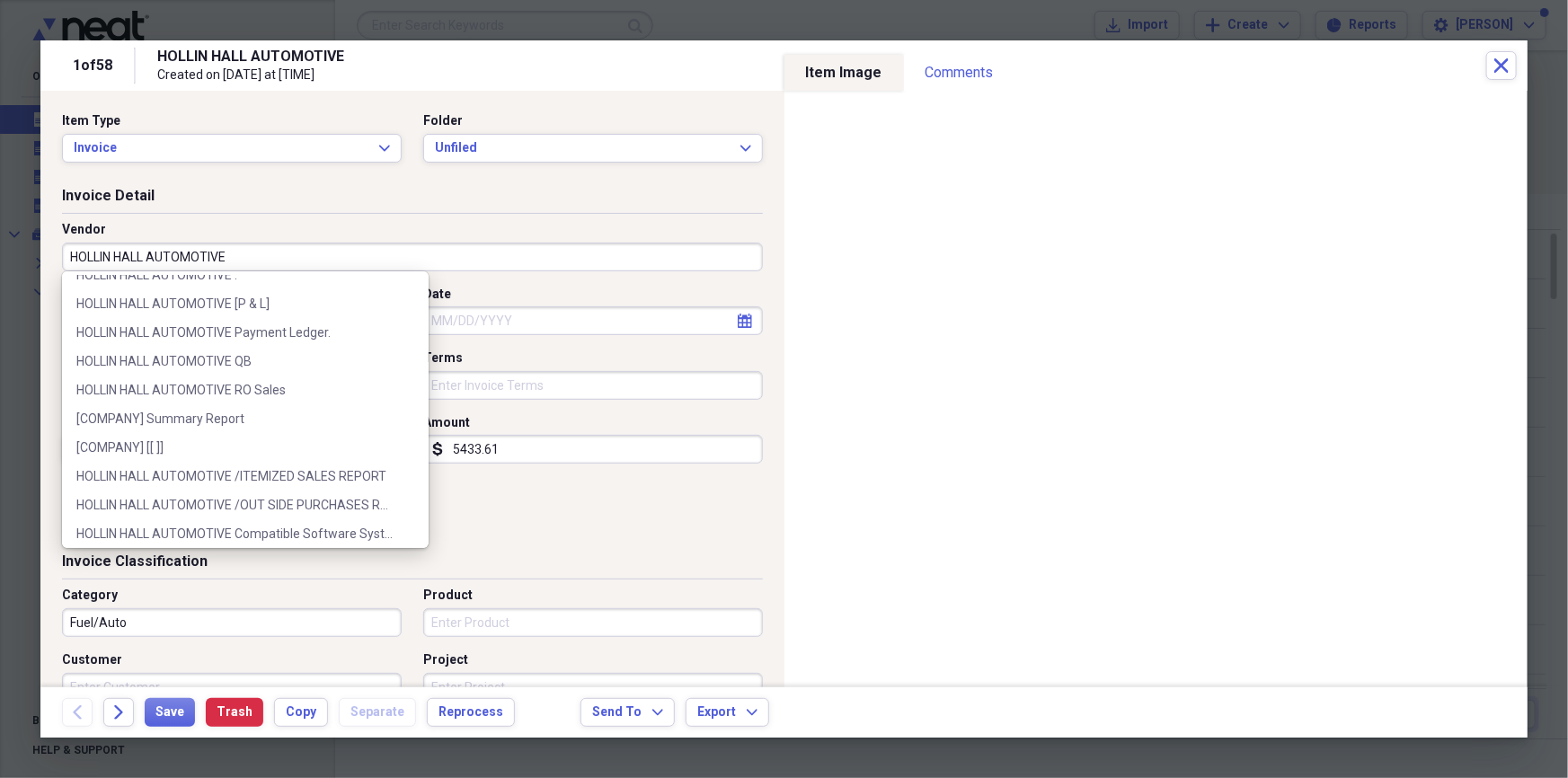 scroll, scrollTop: 204, scrollLeft: 0, axis: vertical 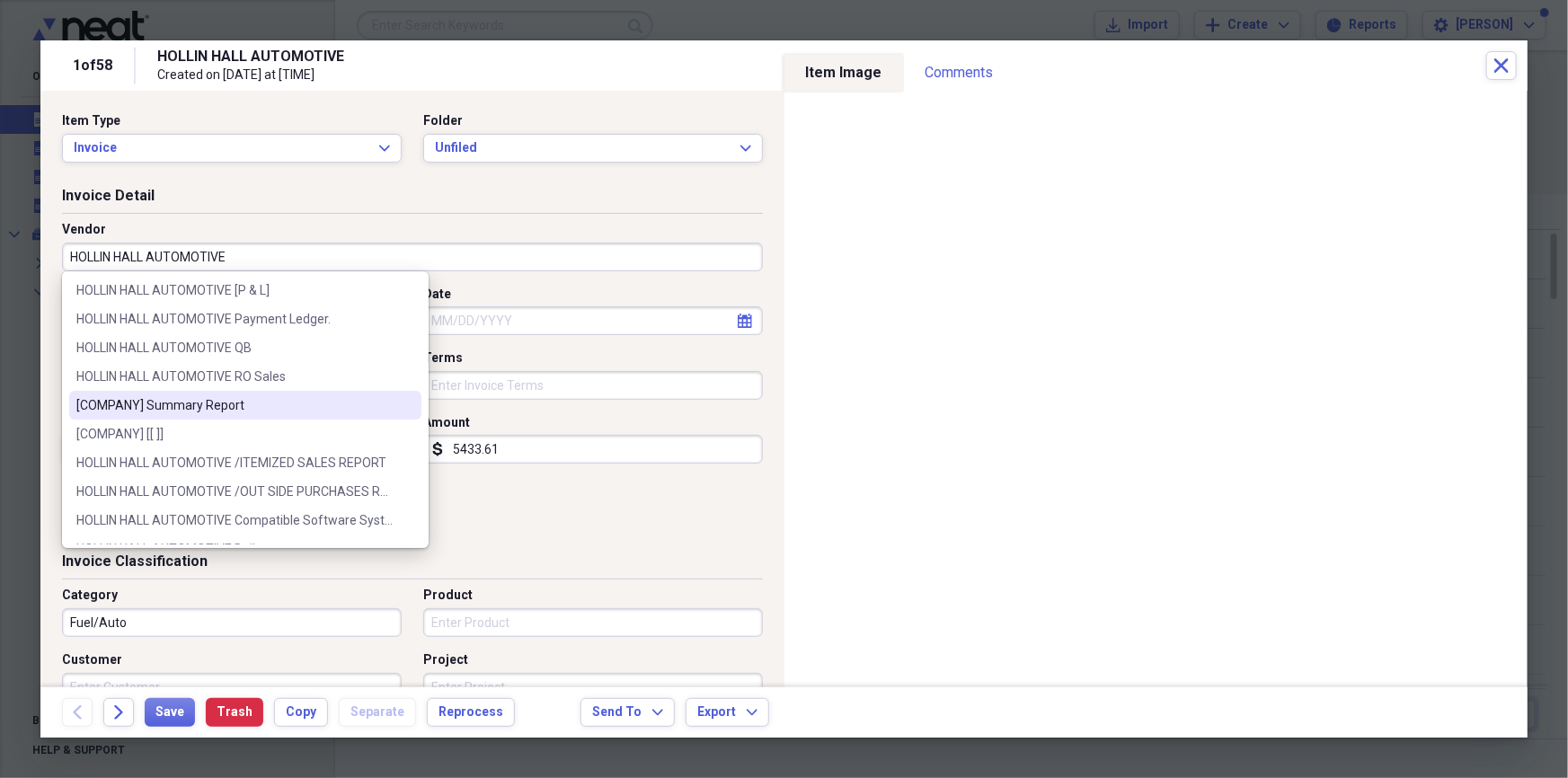 click on "[COMPANY] Summary Report" at bounding box center (235, 405) 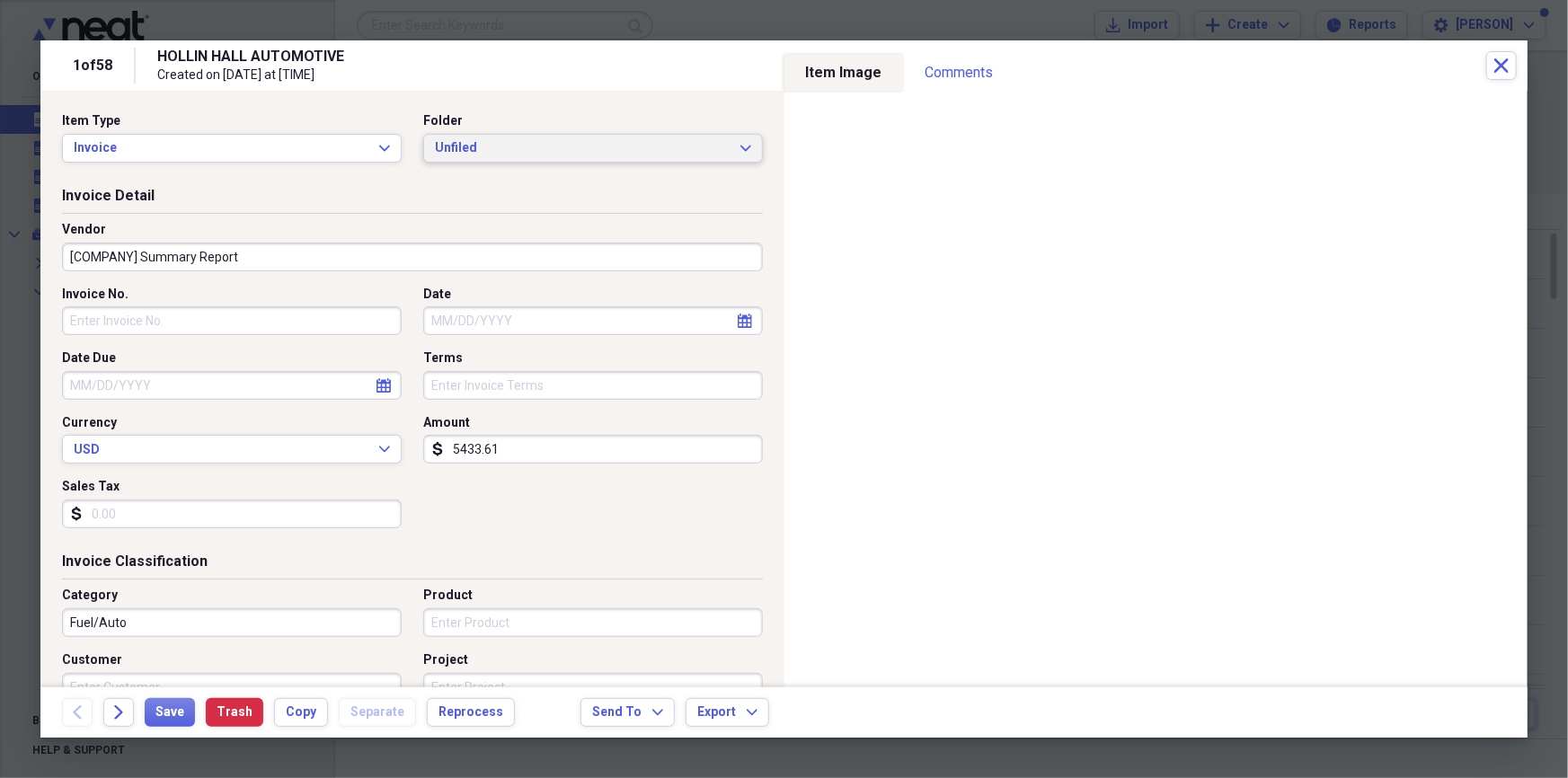 click on "Unfiled" at bounding box center (582, 148) 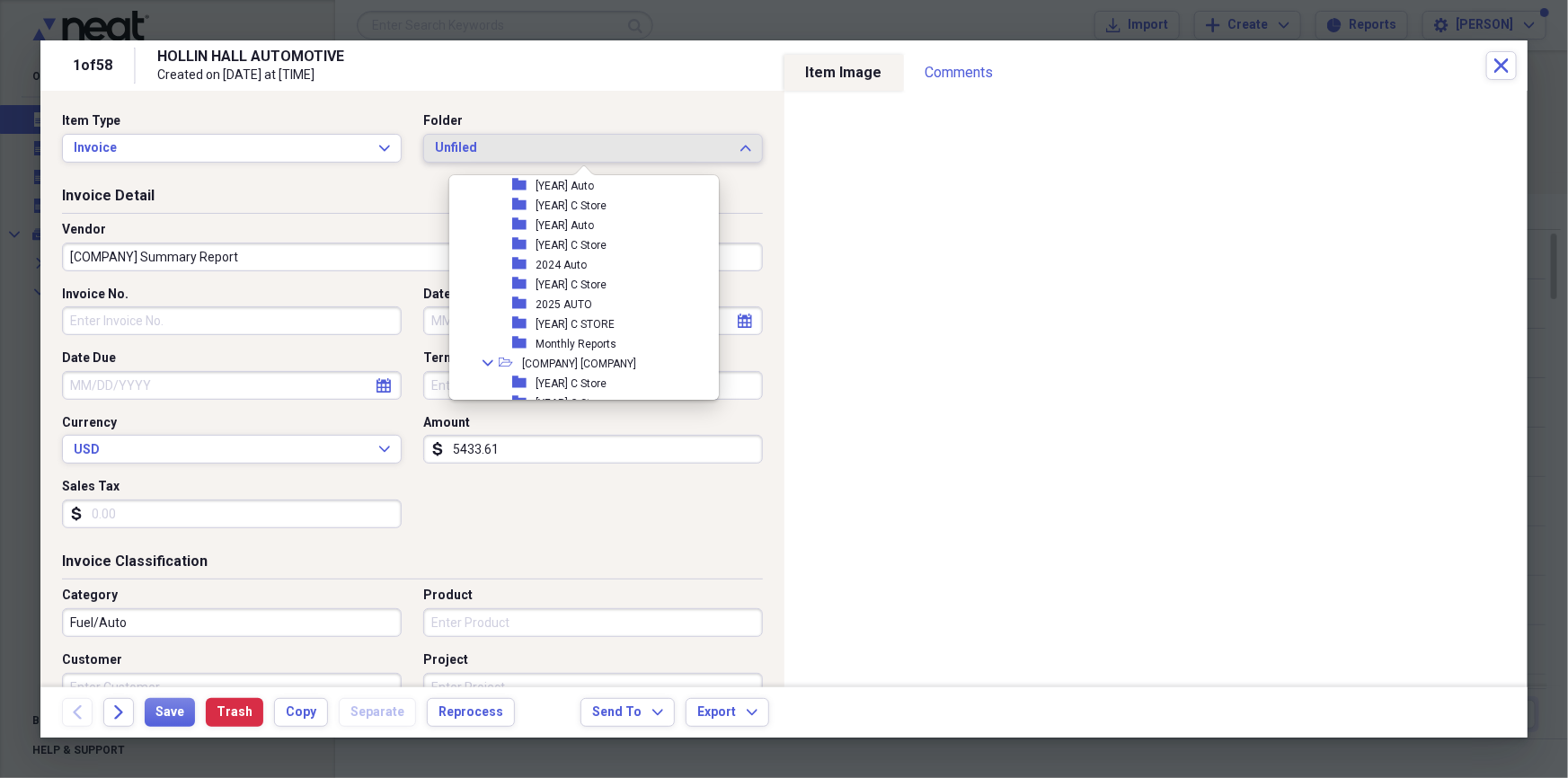 scroll, scrollTop: 817, scrollLeft: 0, axis: vertical 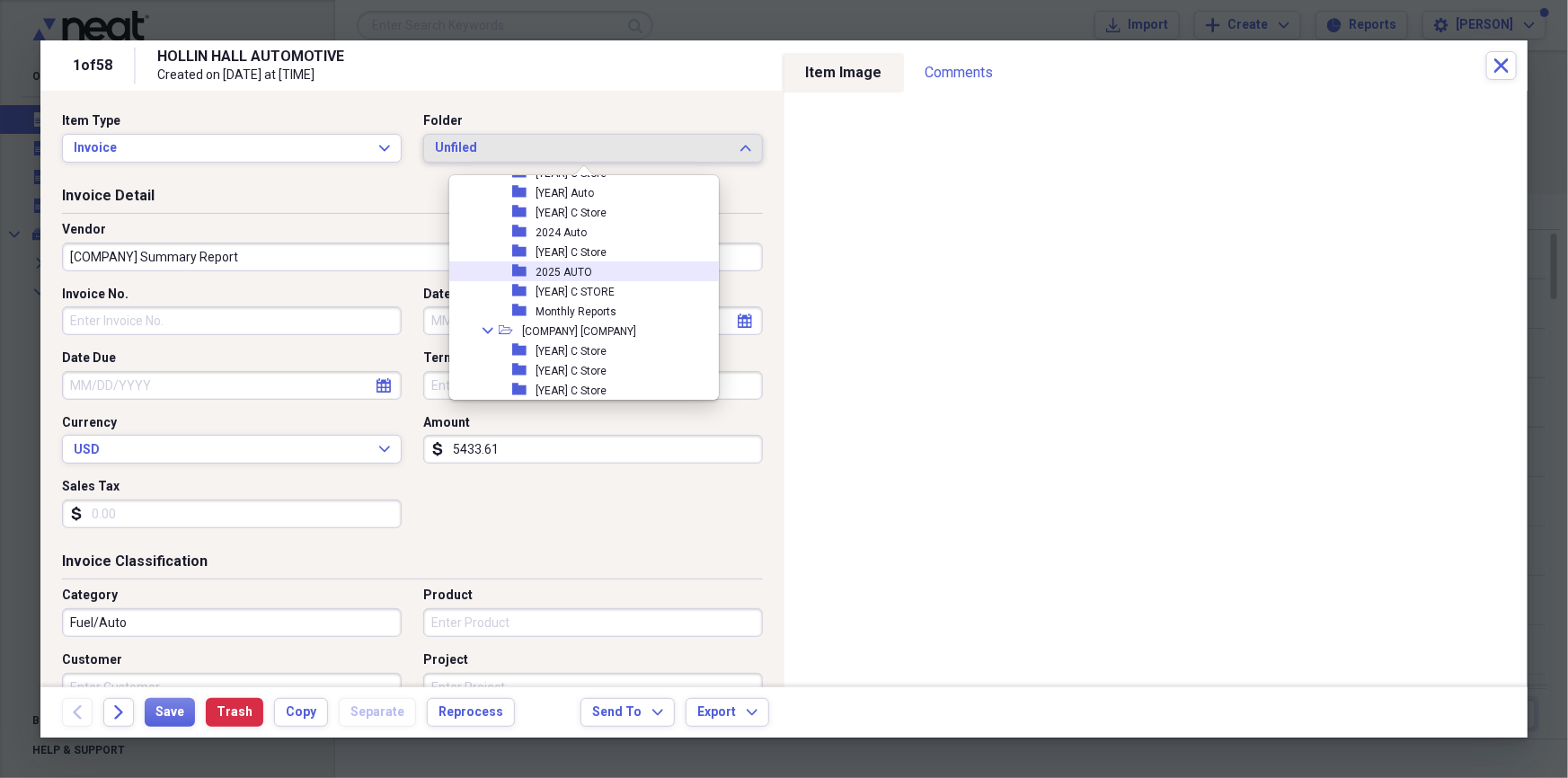 click on "2025 AUTO" at bounding box center (563, 272) 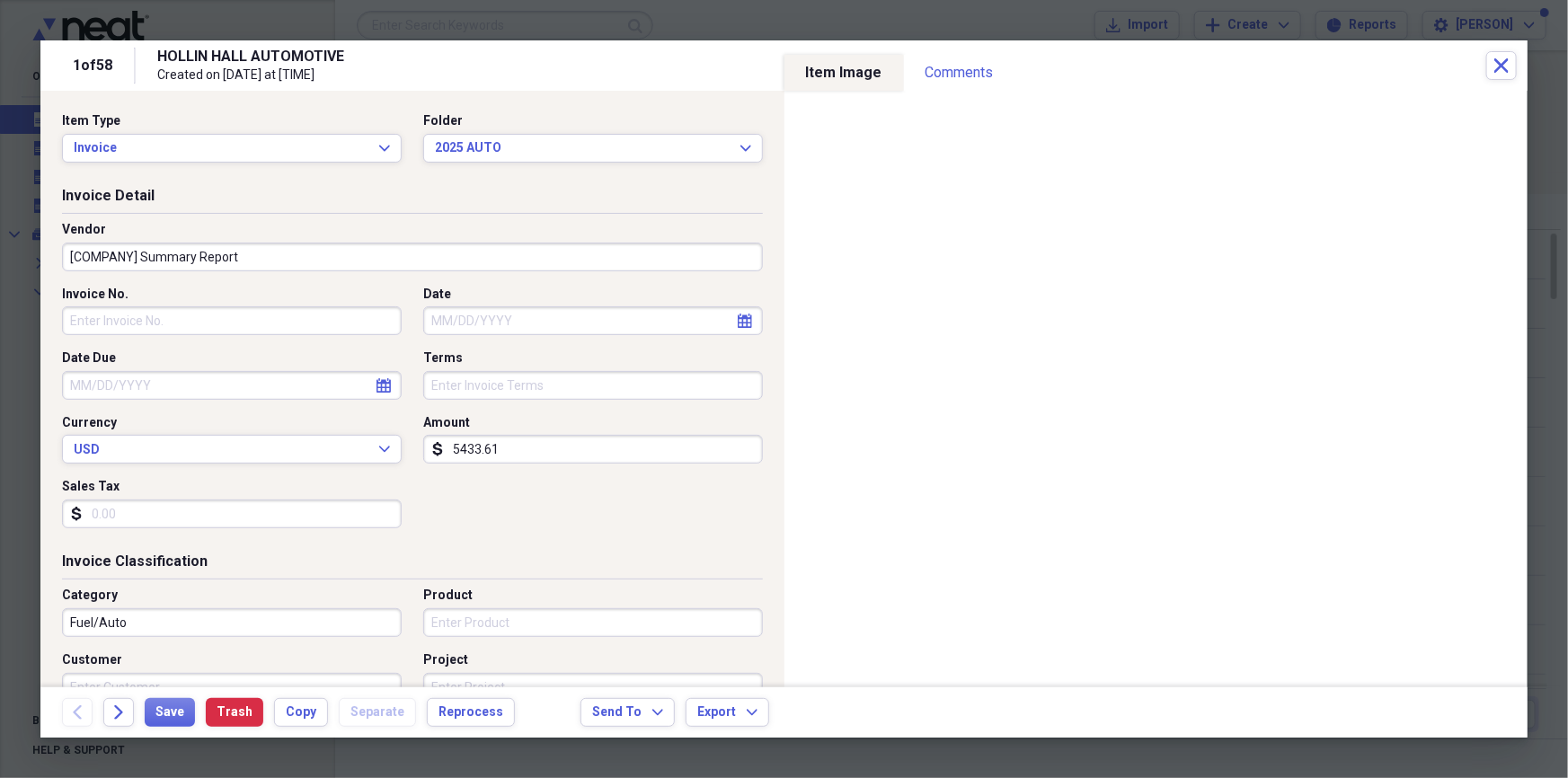 click on "Date" at bounding box center [593, 321] 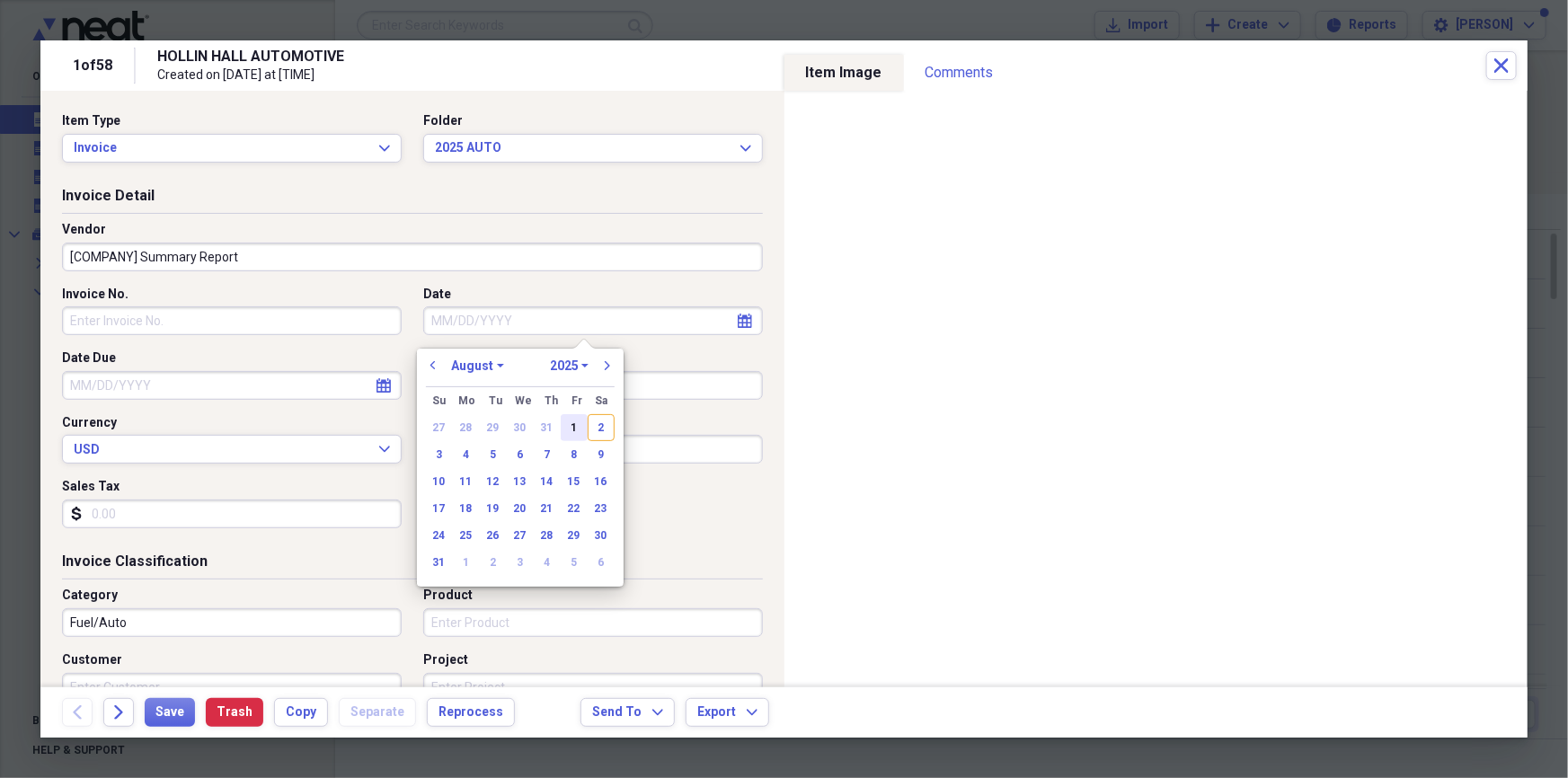 click on "1" at bounding box center (574, 428) 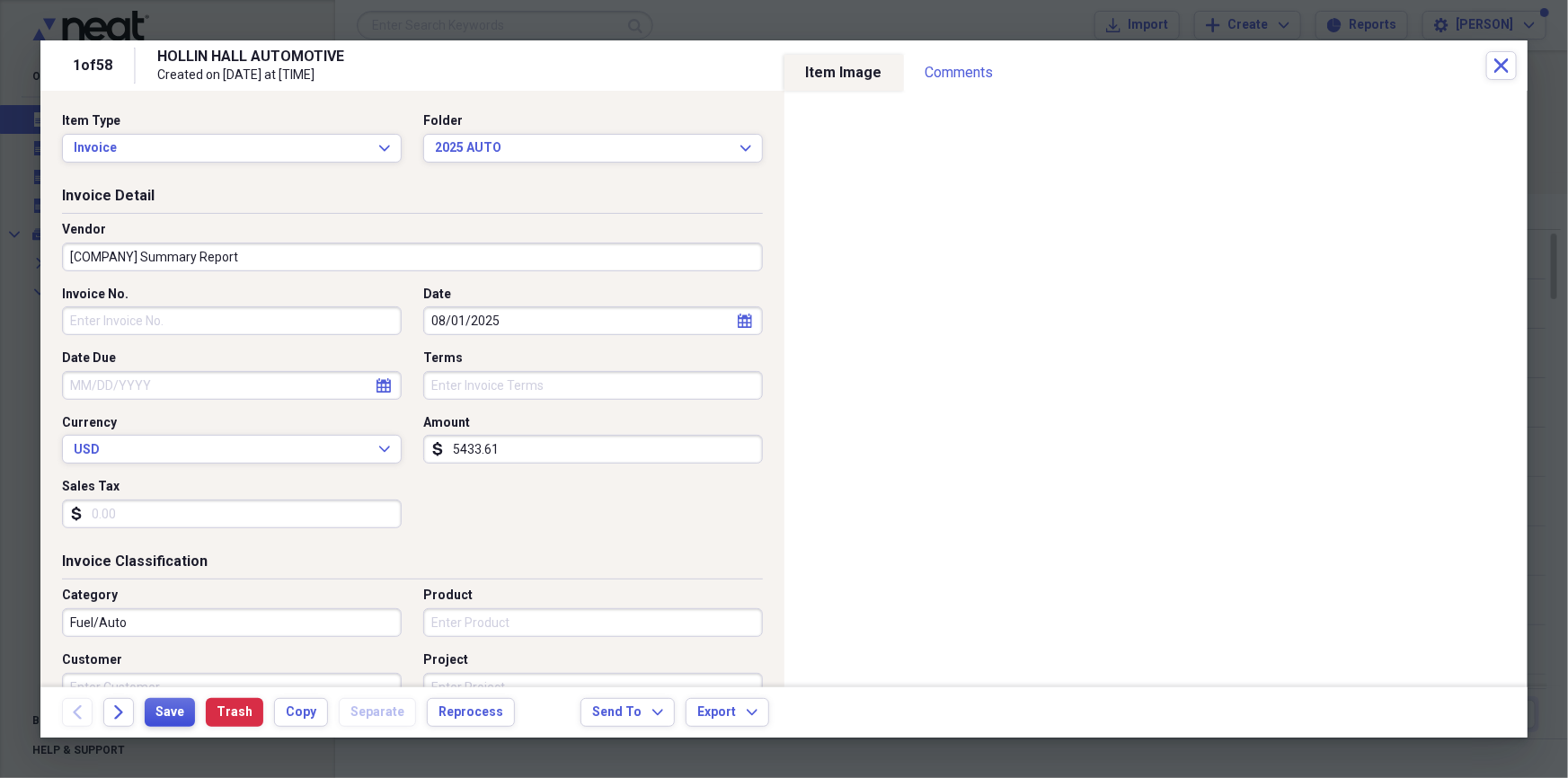 click on "Save" at bounding box center [170, 712] 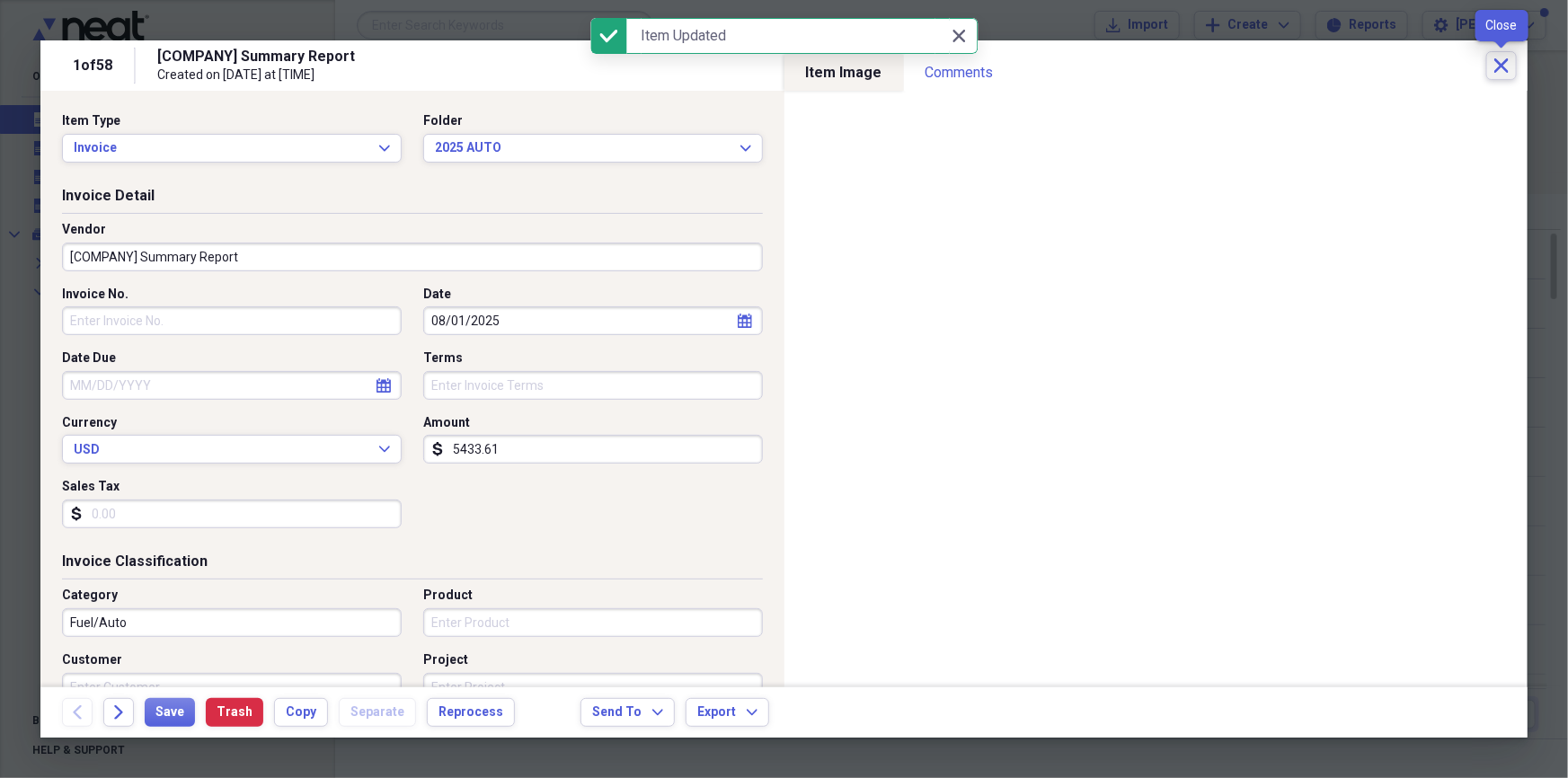 click 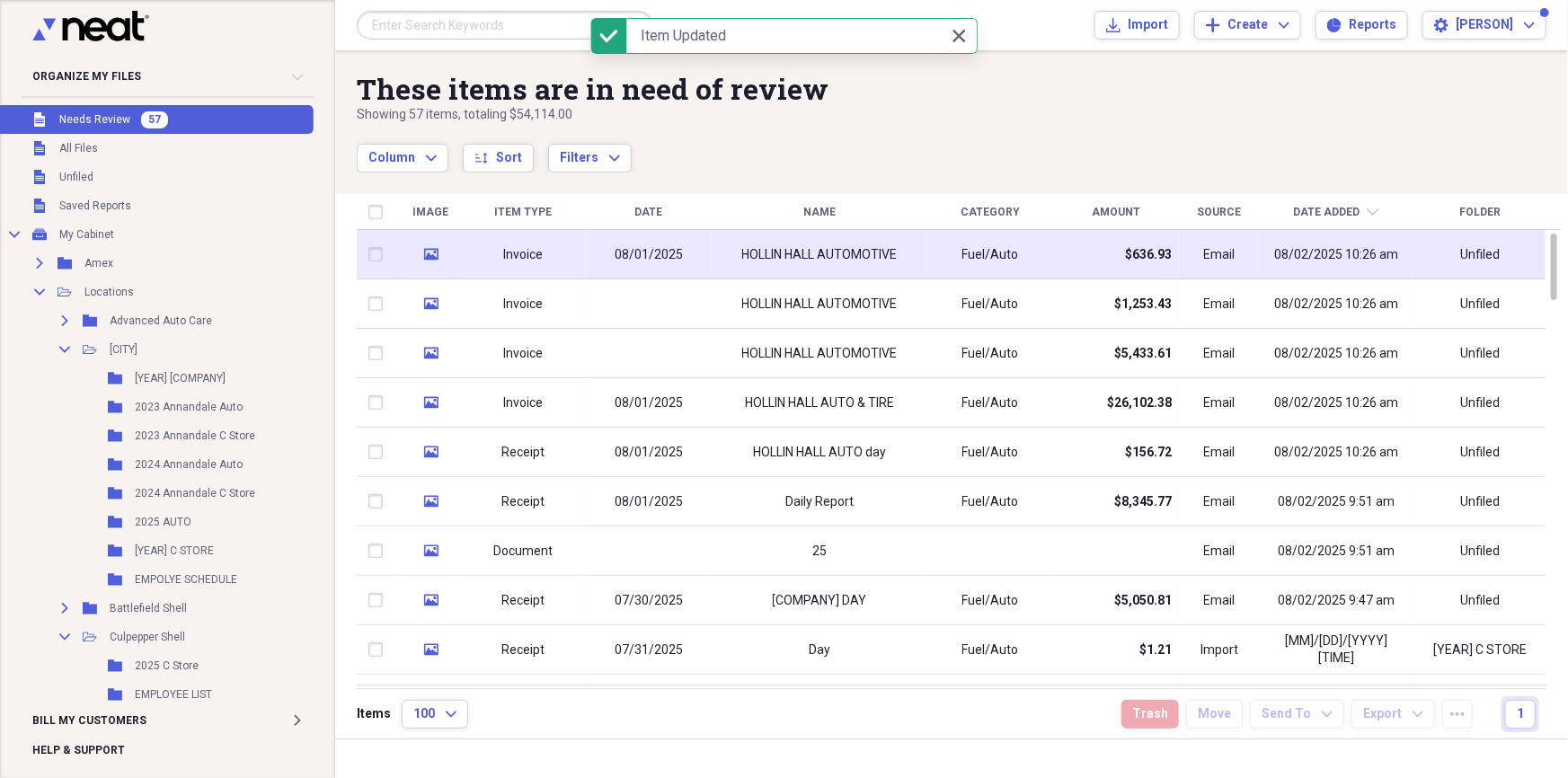 click on "HOLLIN HALL AUTOMOTIVE" at bounding box center (819, 254) 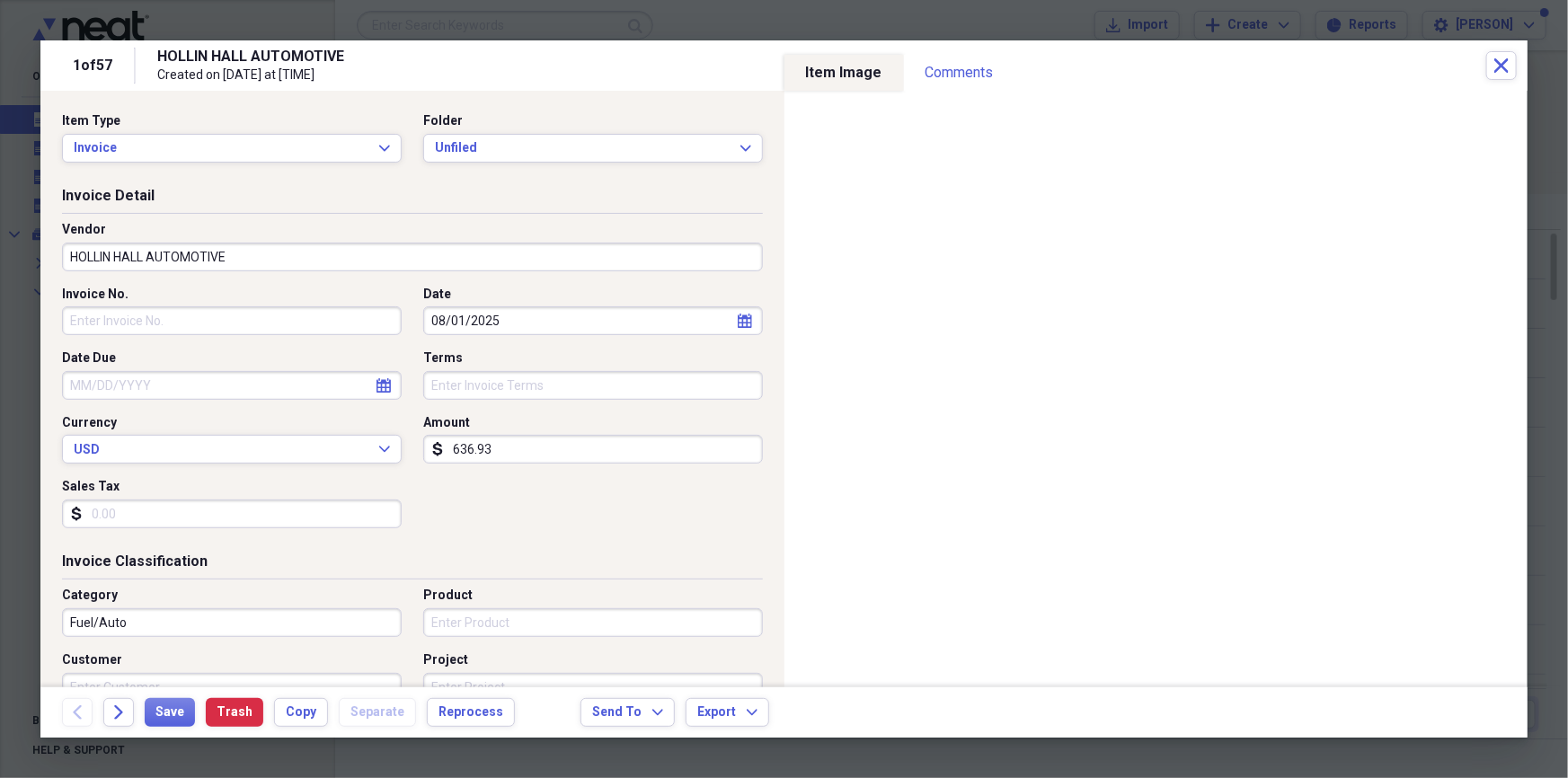 click on "HOLLIN HALL AUTOMOTIVE" at bounding box center [412, 257] 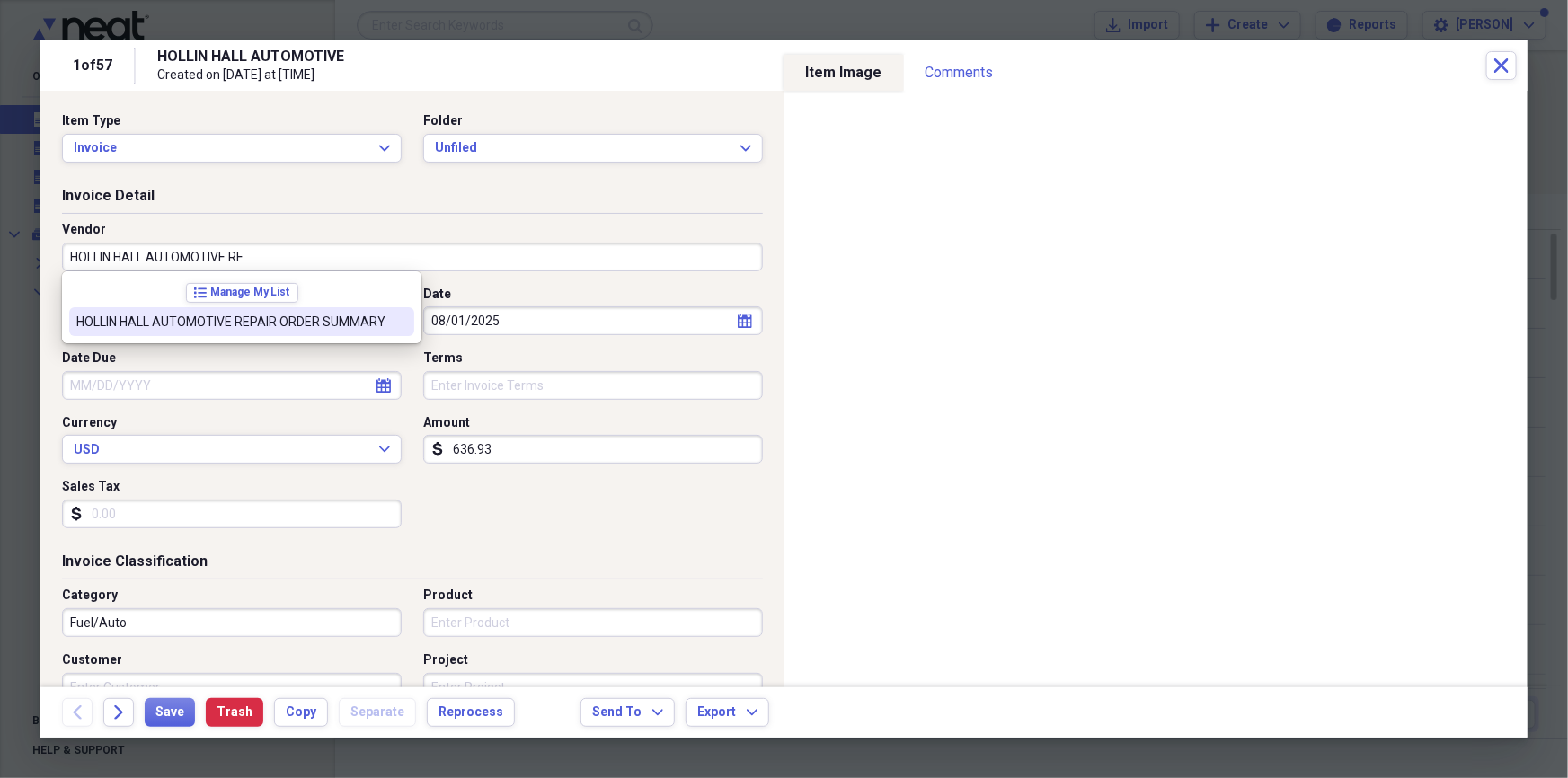 click on "HOLLIN HALL AUTOMOTIVE REPAIR ORDER SUMMARY" at bounding box center [242, 322] 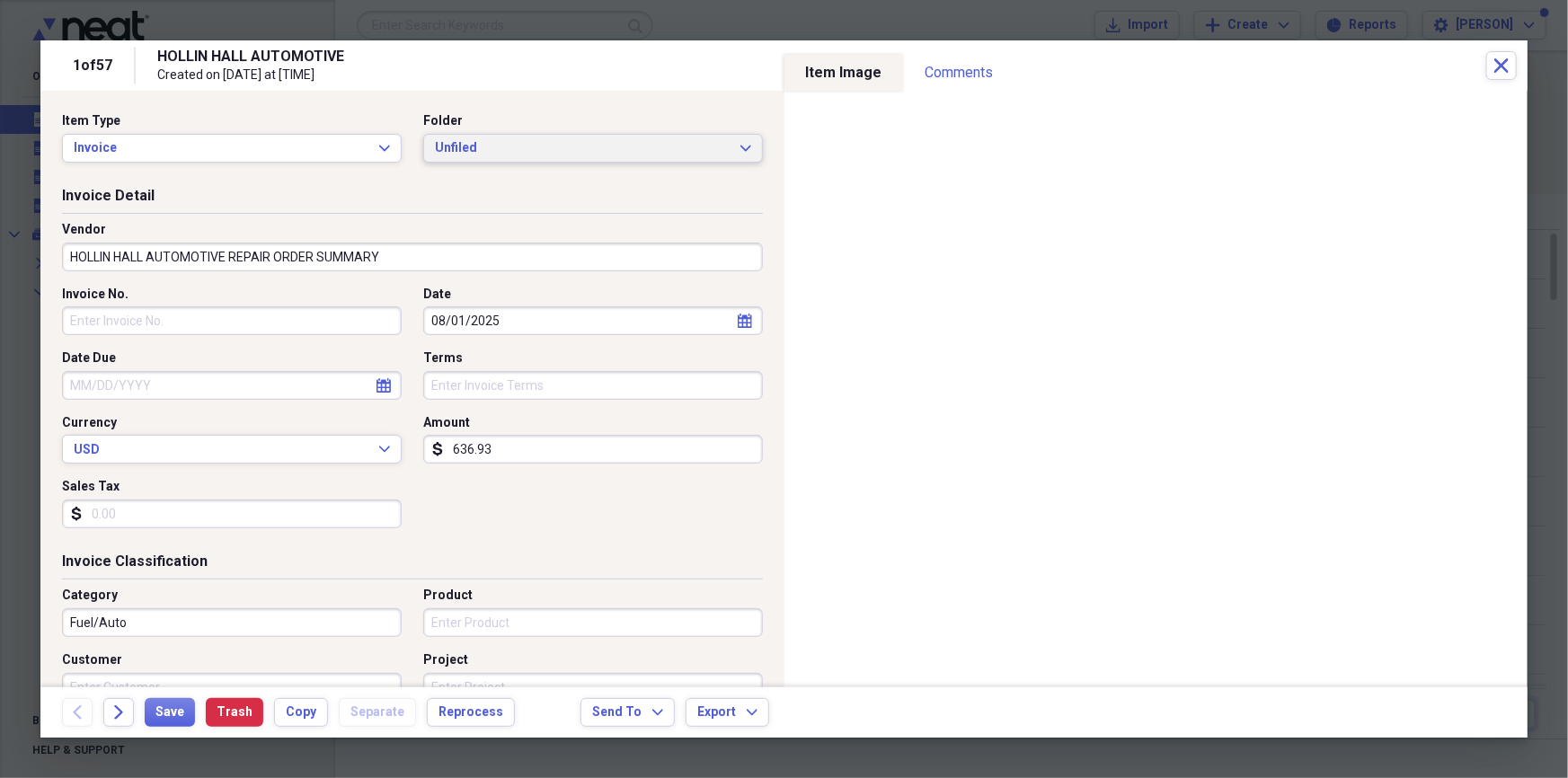click on "Unfiled" at bounding box center (582, 148) 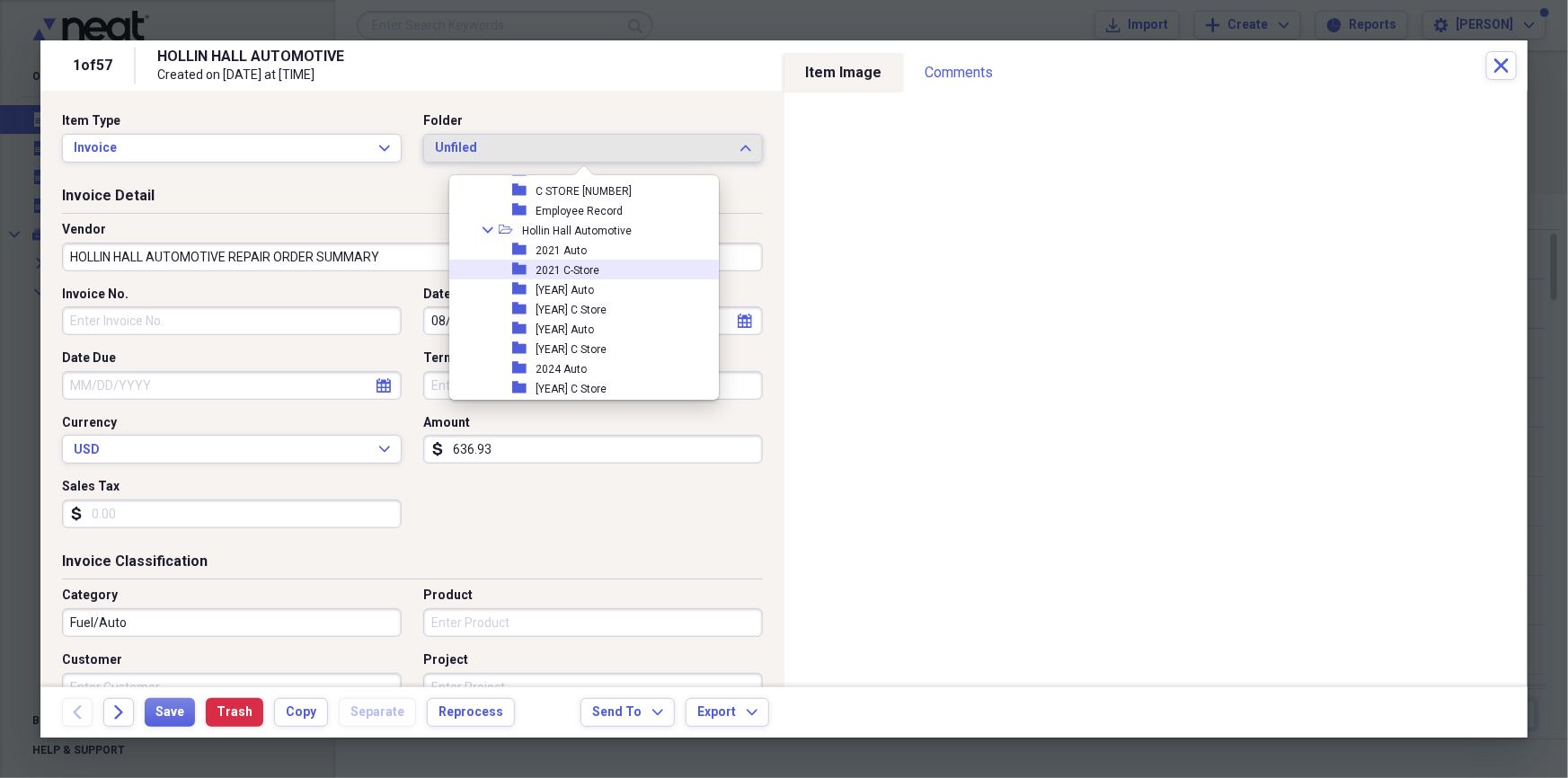 scroll, scrollTop: 817, scrollLeft: 0, axis: vertical 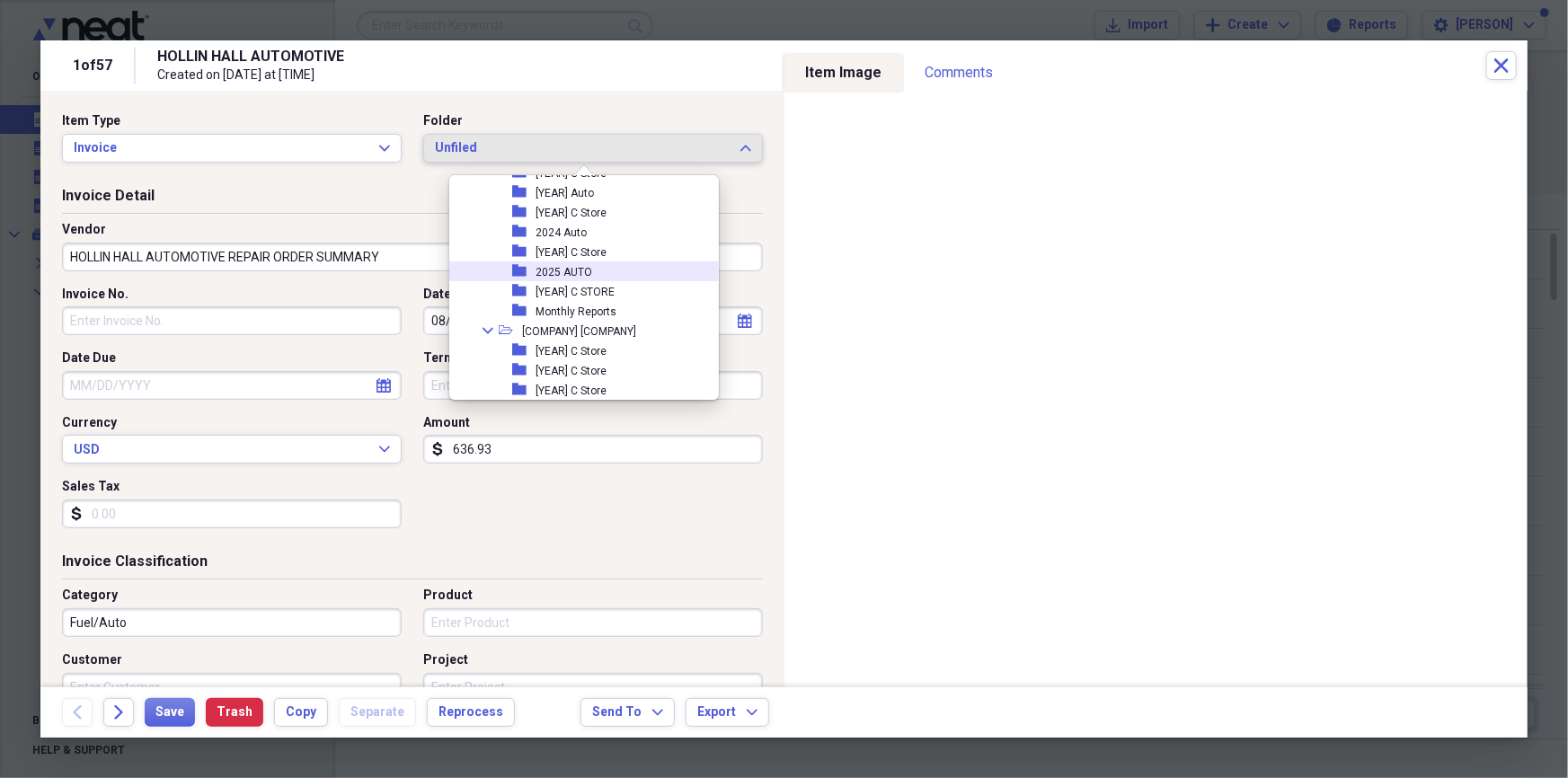click on "2025 AUTO" at bounding box center (563, 272) 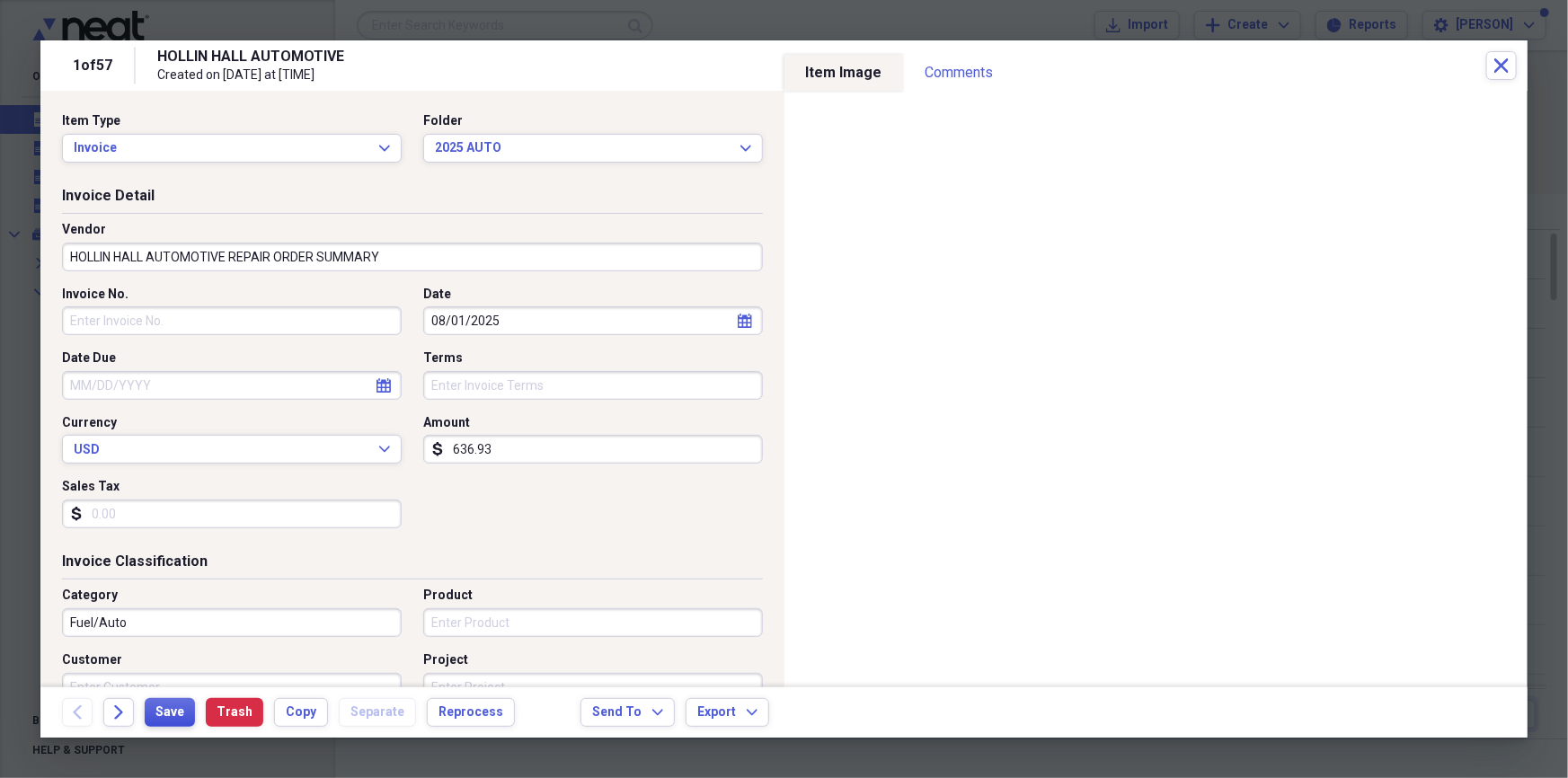 click on "Save" at bounding box center (170, 712) 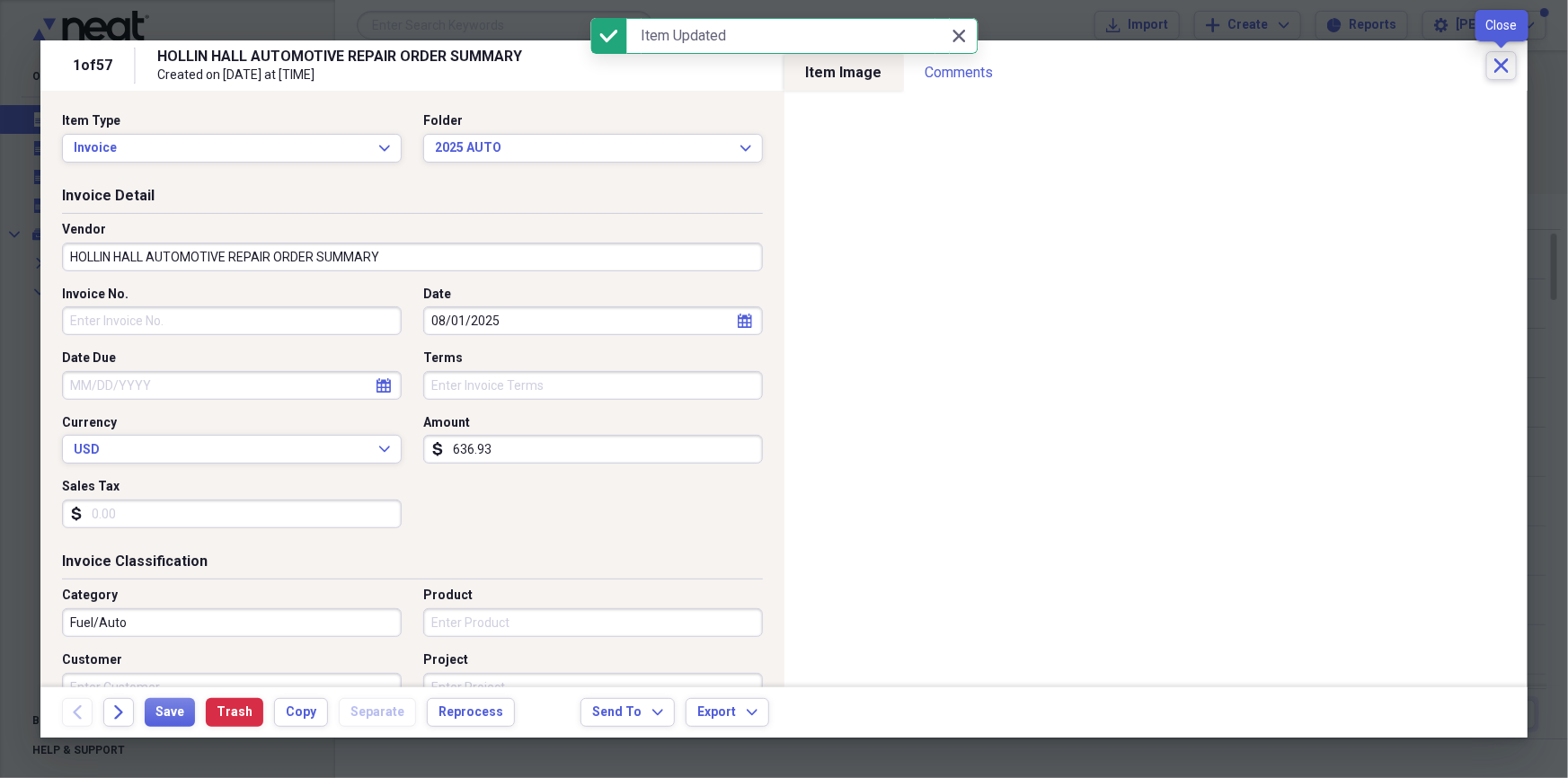 click 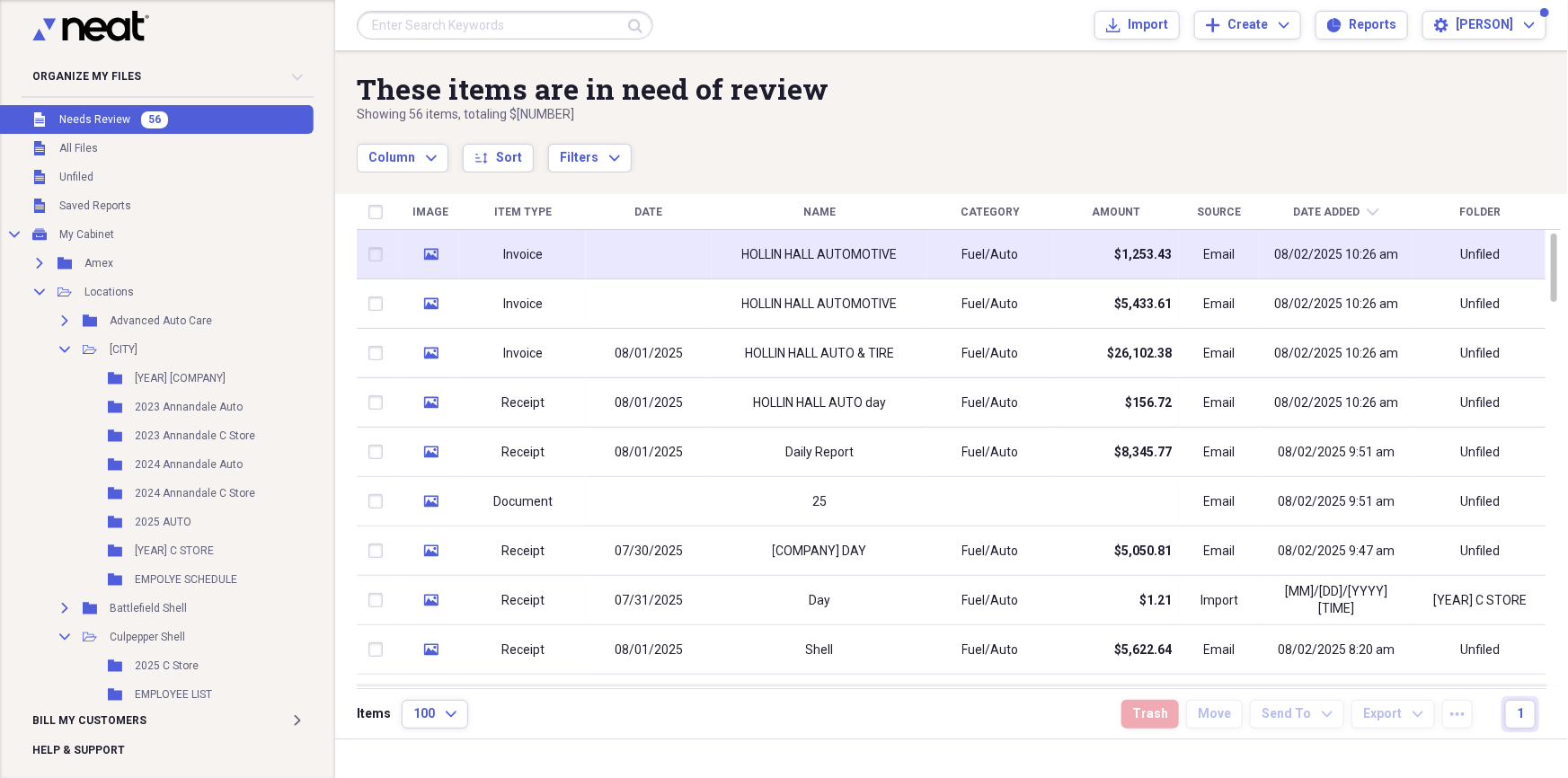 click on "HOLLIN HALL AUTOMOTIVE" at bounding box center (819, 255) 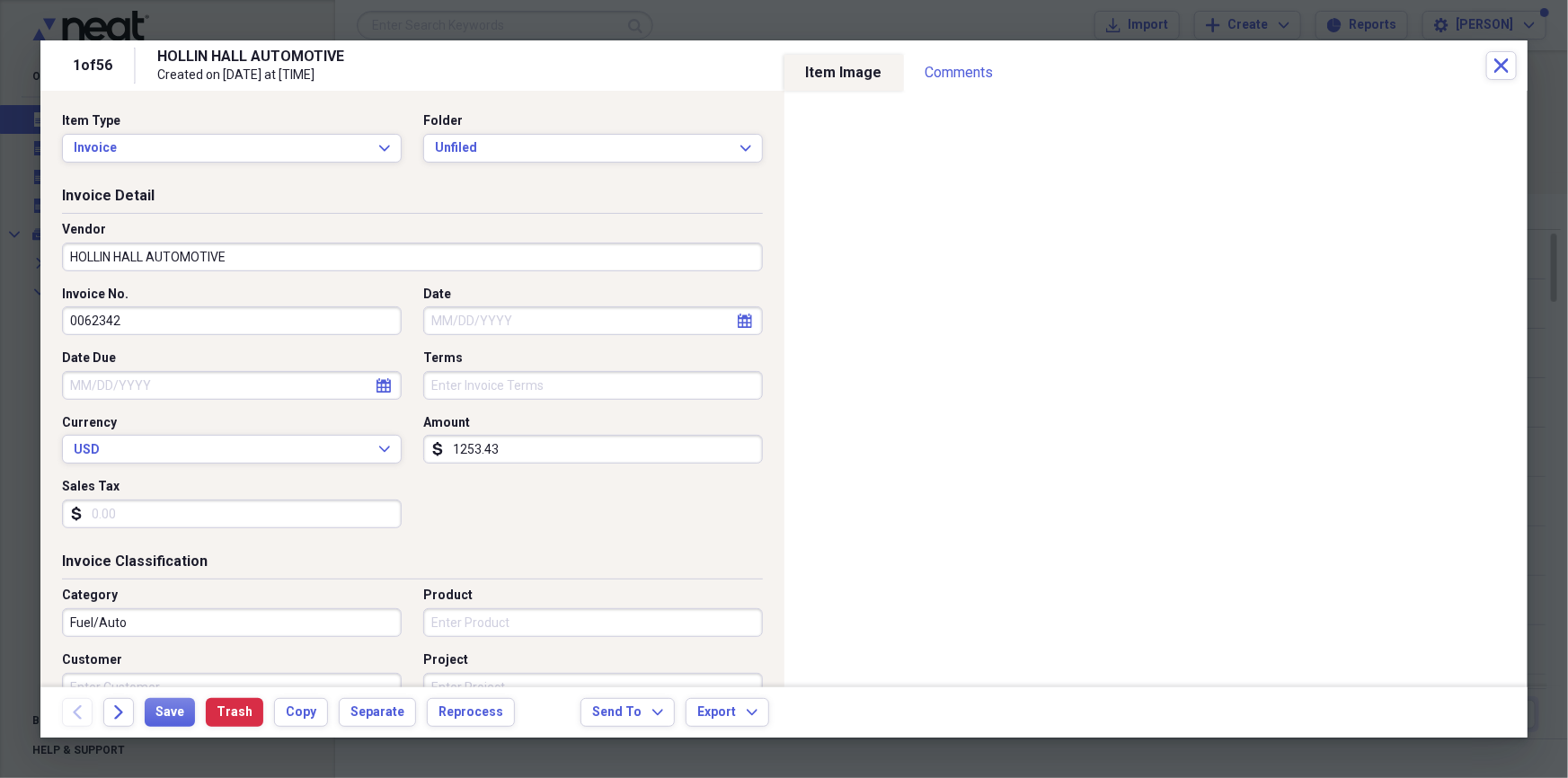 click on "HOLLIN HALL AUTOMOTIVE" at bounding box center (412, 257) 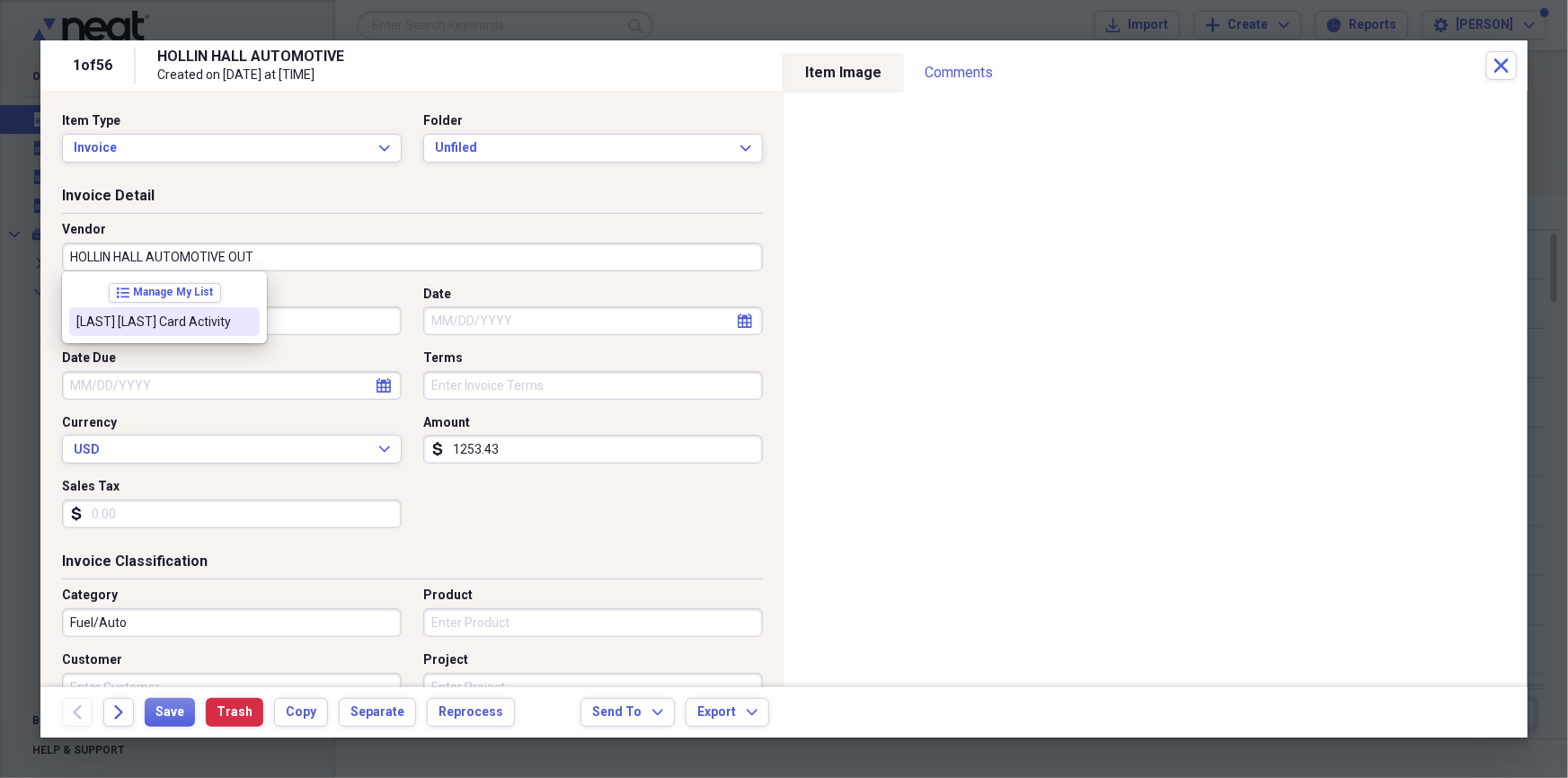 drag, startPoint x: 386, startPoint y: 323, endPoint x: 430, endPoint y: 314, distance: 44.911023 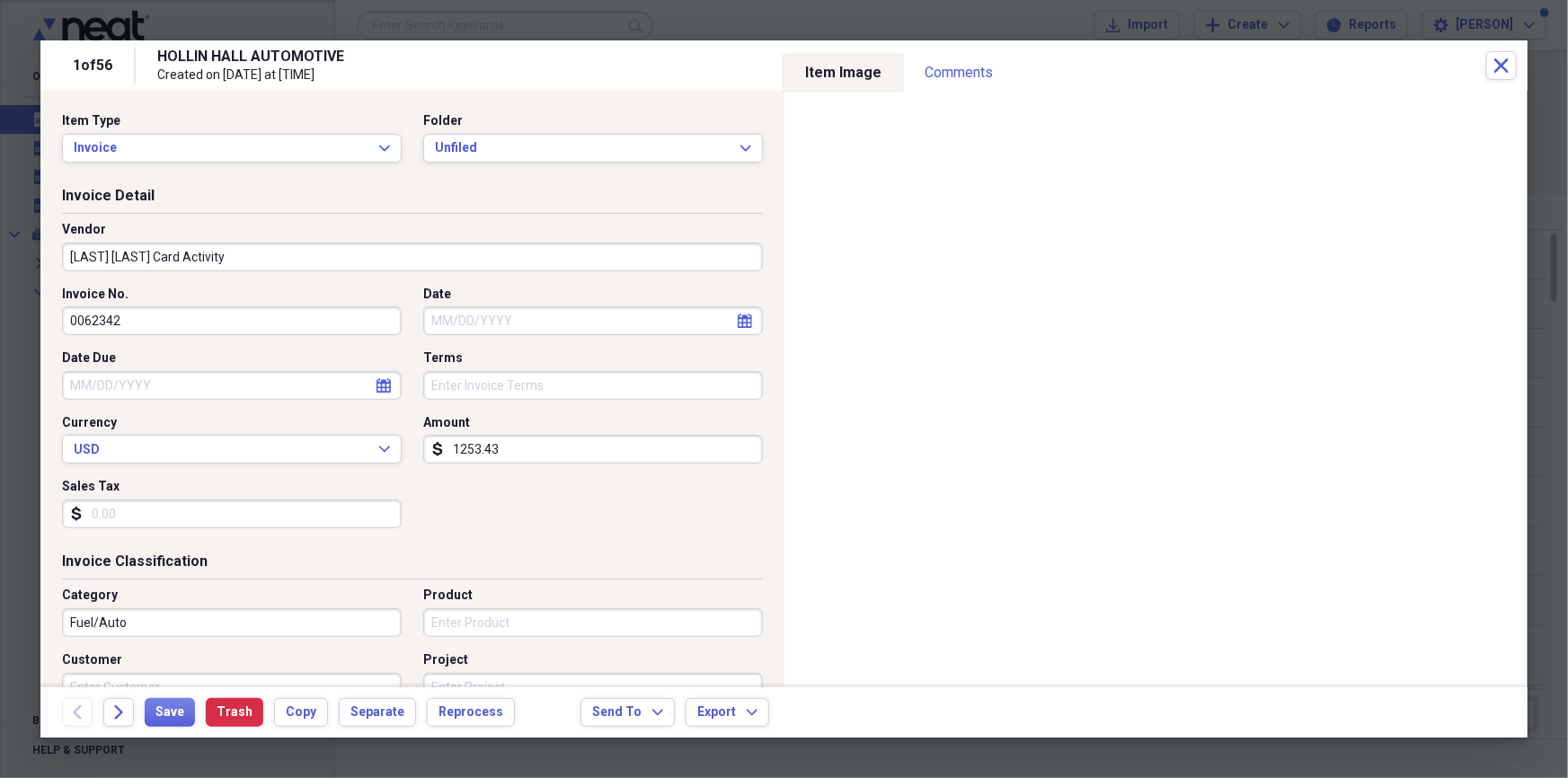 select on "7" 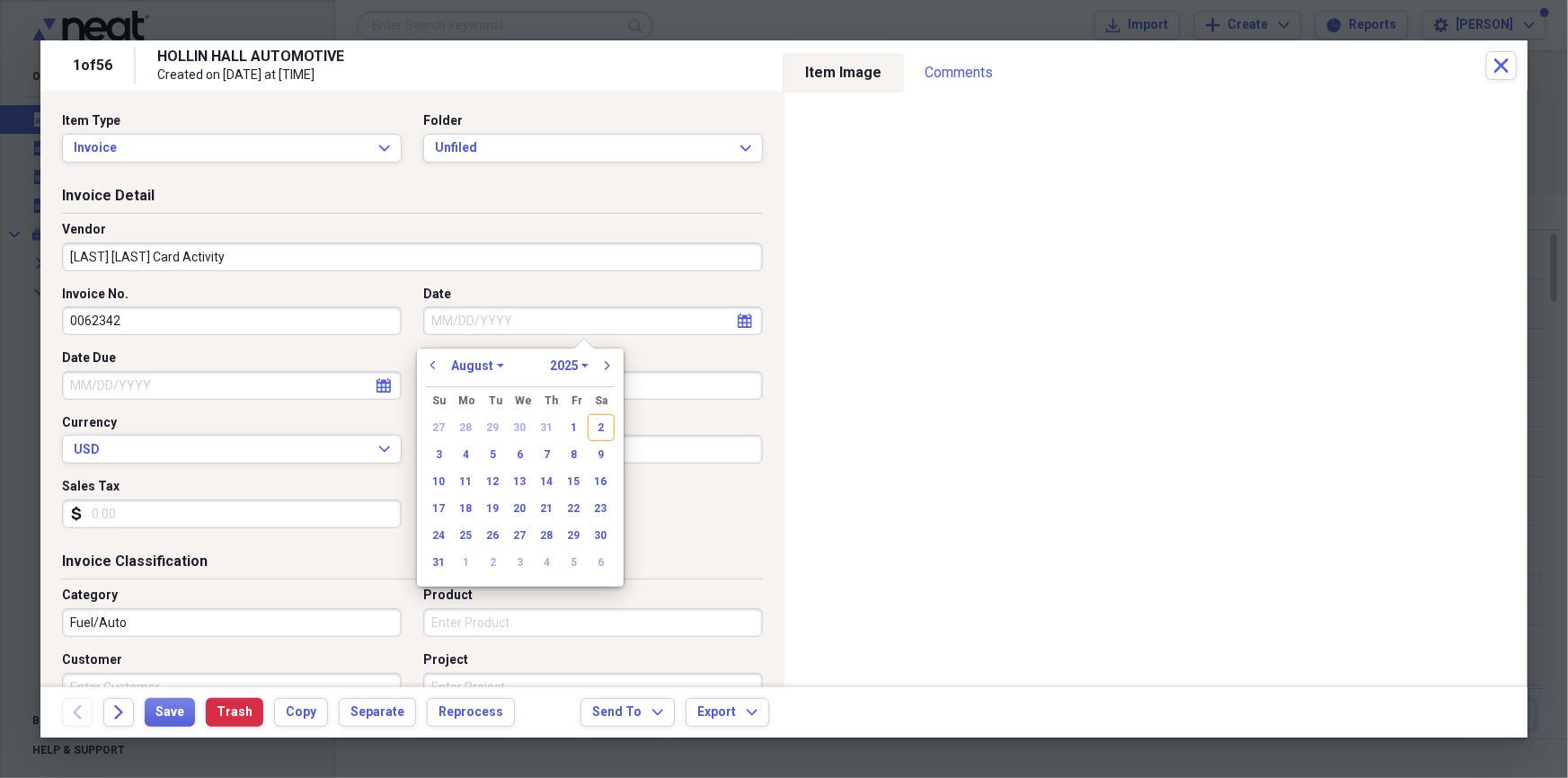 click on "Date" at bounding box center [593, 321] 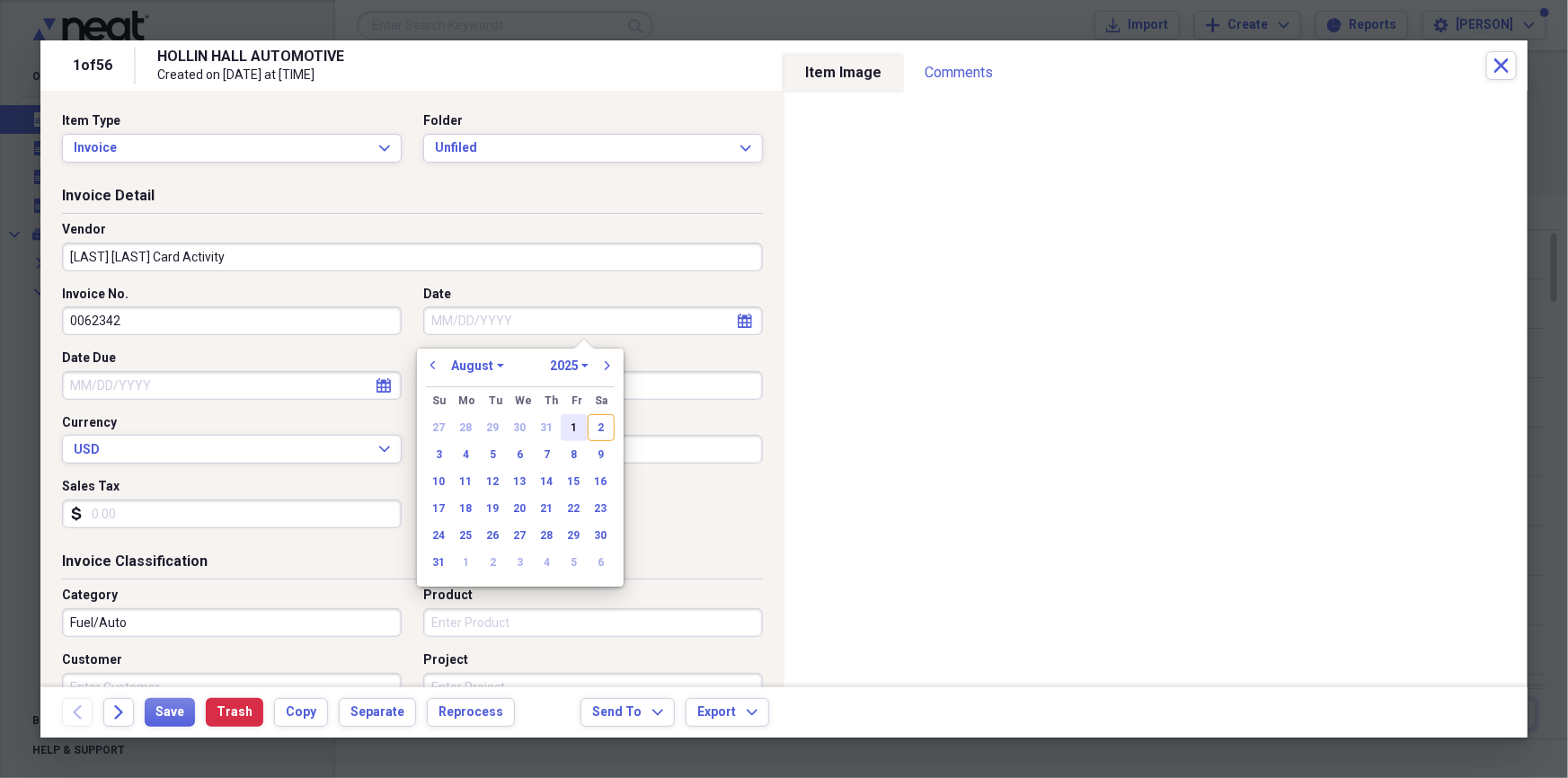 click on "1" at bounding box center [574, 428] 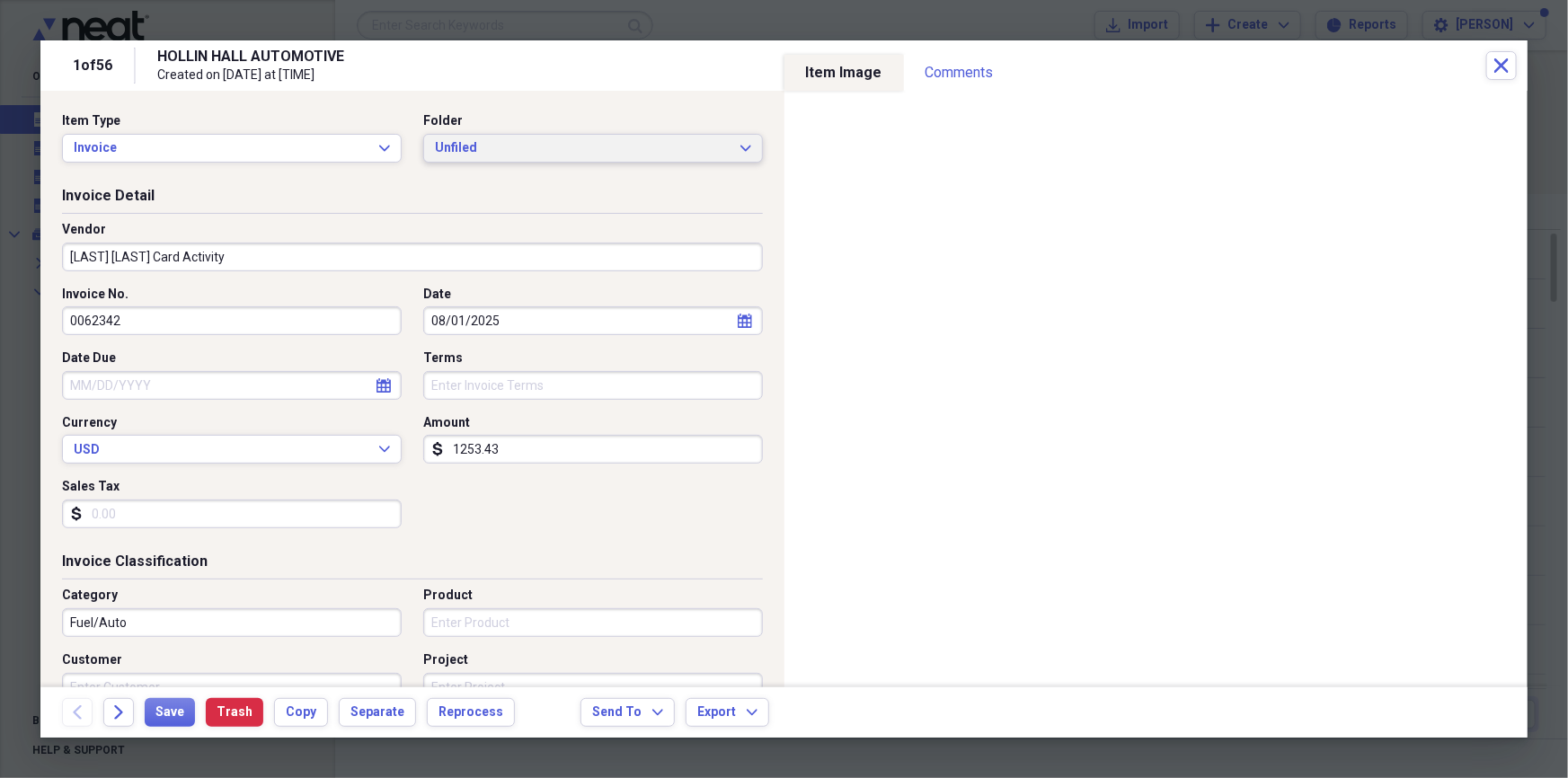 click on "Unfiled" at bounding box center (582, 148) 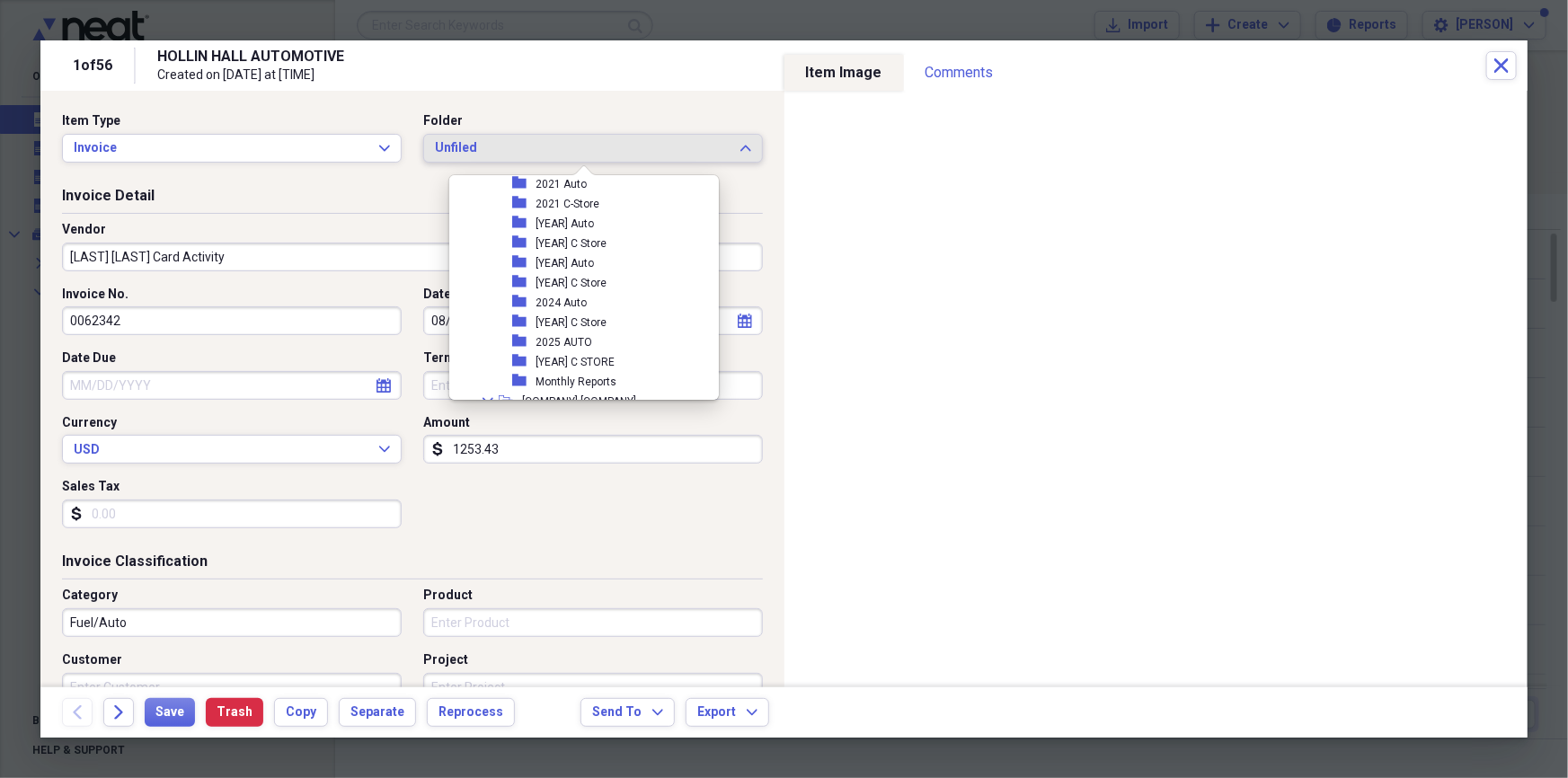 scroll, scrollTop: 748, scrollLeft: 0, axis: vertical 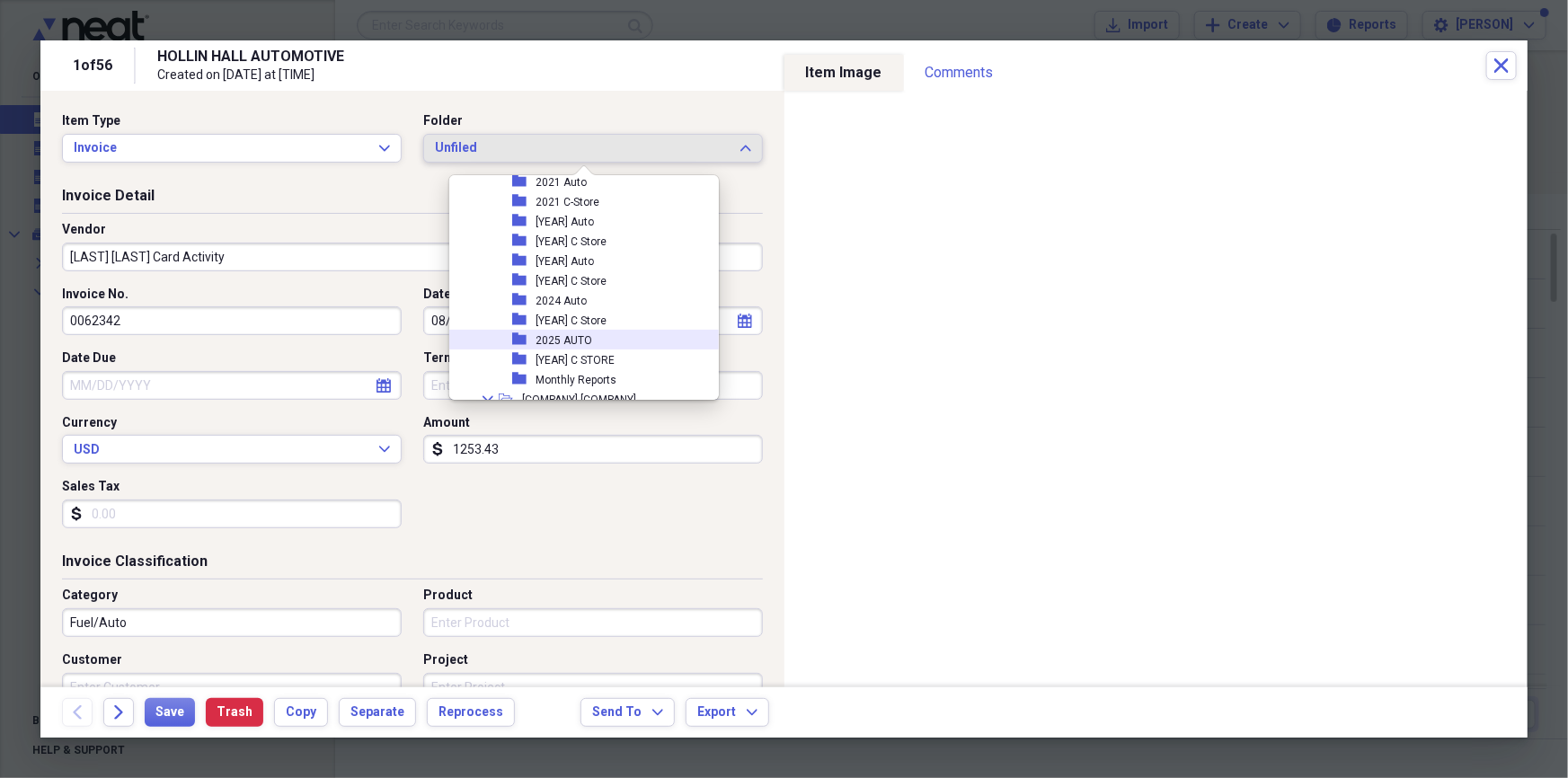 click on "folder [YEAR] AUTO" at bounding box center [577, 340] 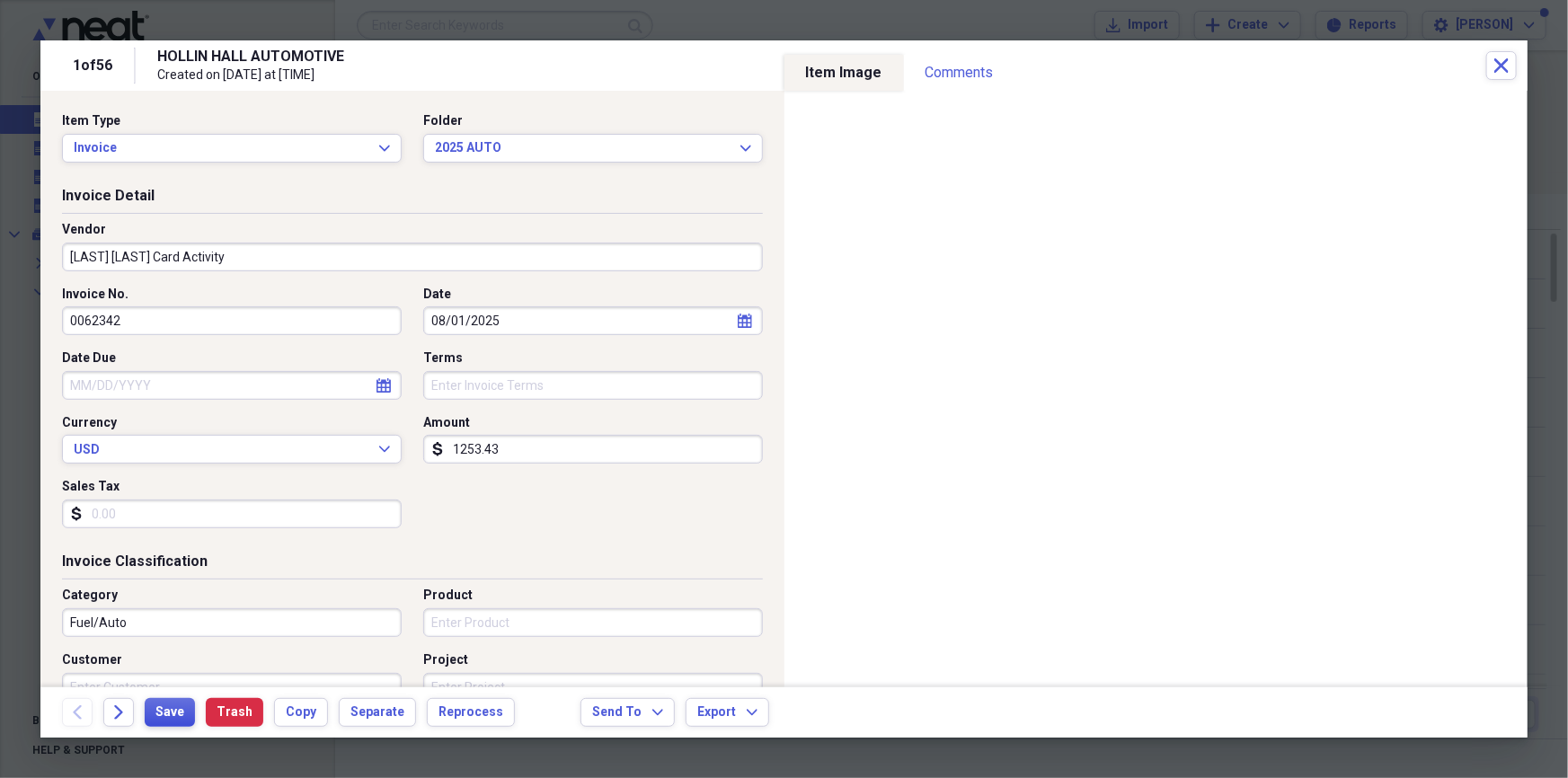 click on "Save" at bounding box center (170, 712) 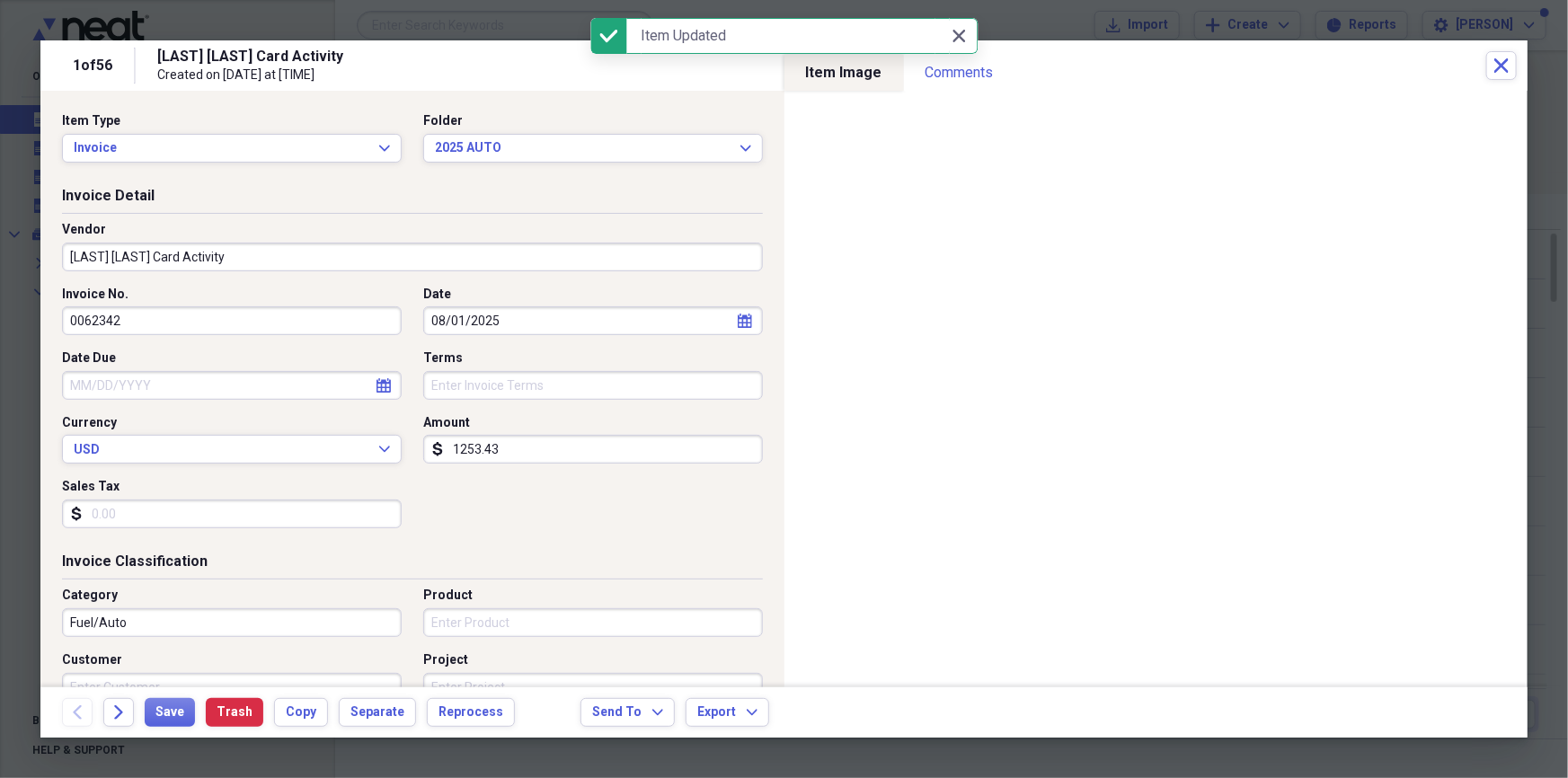 click on "HOLLIN HALL AUTOMOTIVE OUTSIDE PURCHASE REPORT Created on [DATE] at [TIME]" at bounding box center (821, 66) 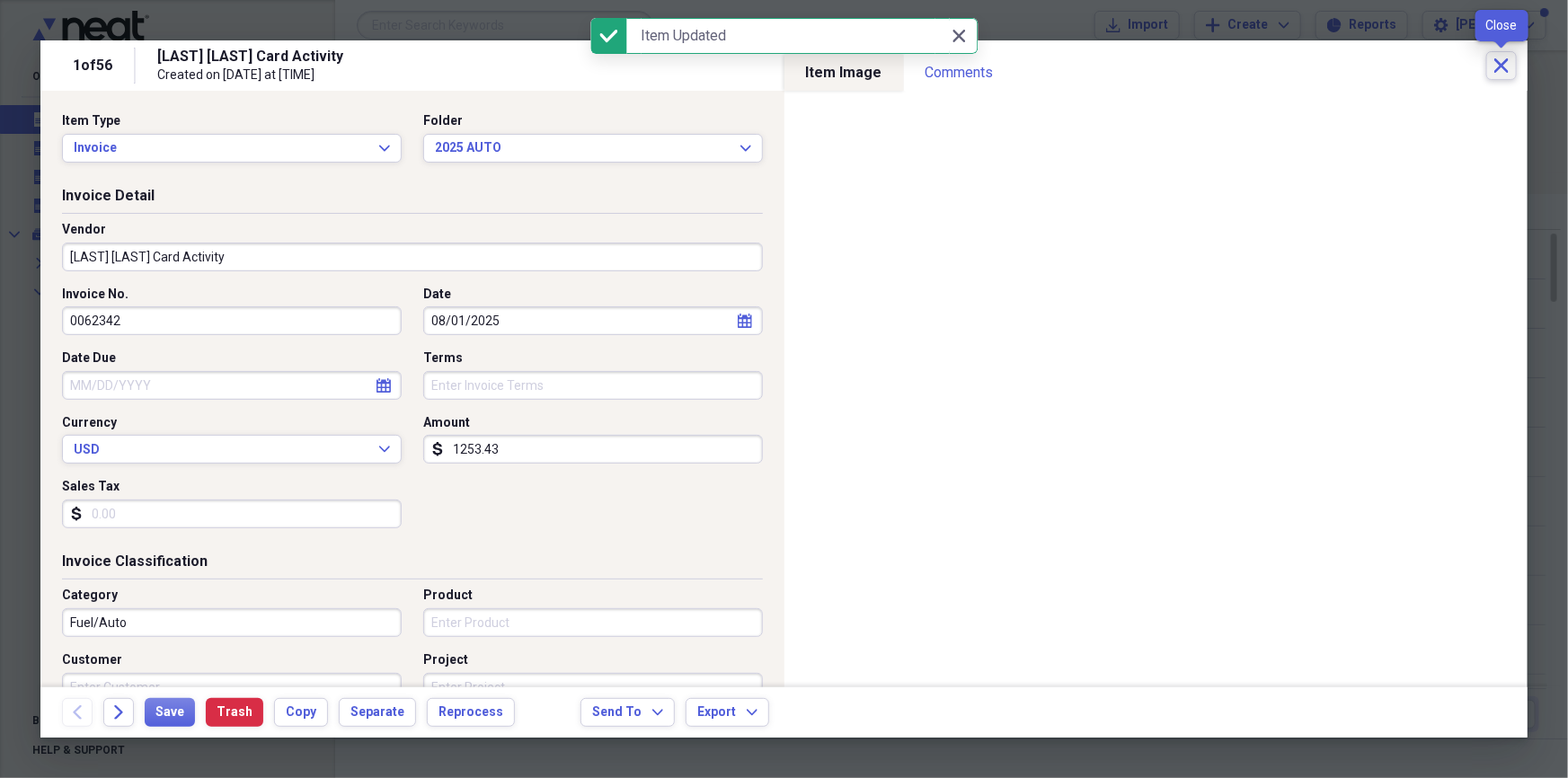 click on "Close" at bounding box center (1502, 66) 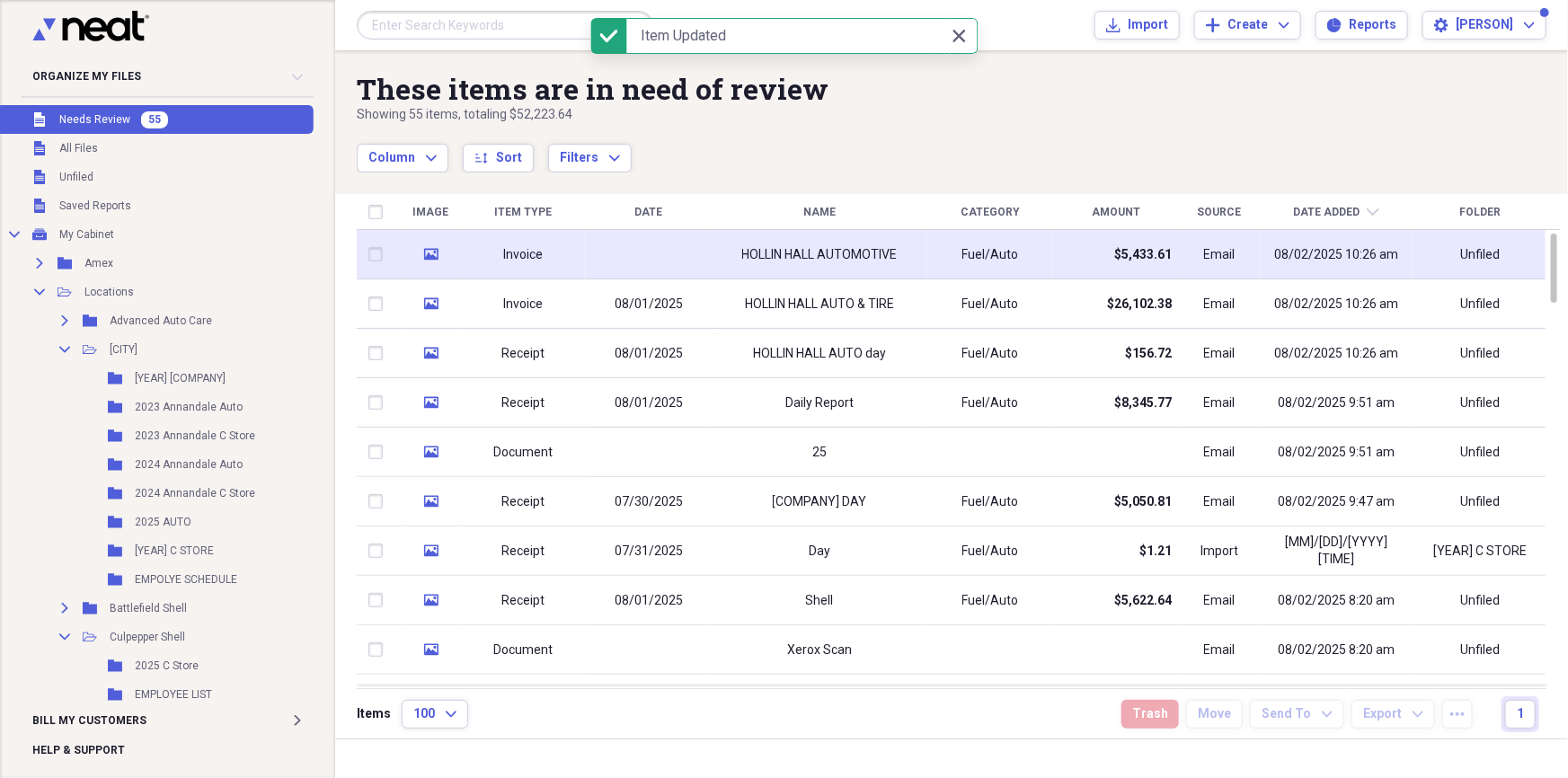 click on "HOLLIN HALL AUTOMOTIVE" at bounding box center [819, 254] 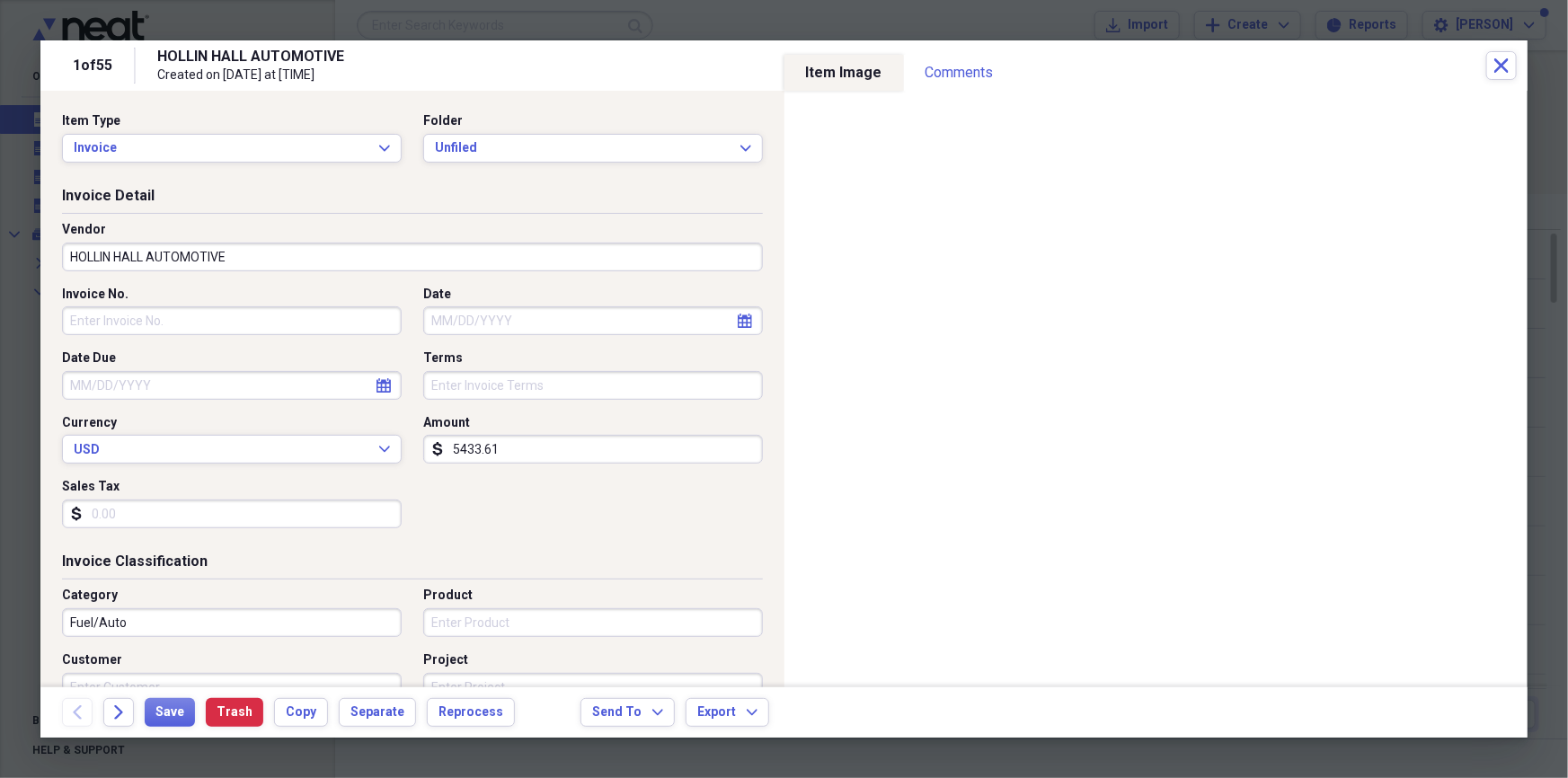 click on "HOLLIN HALL AUTOMOTIVE" at bounding box center (412, 257) 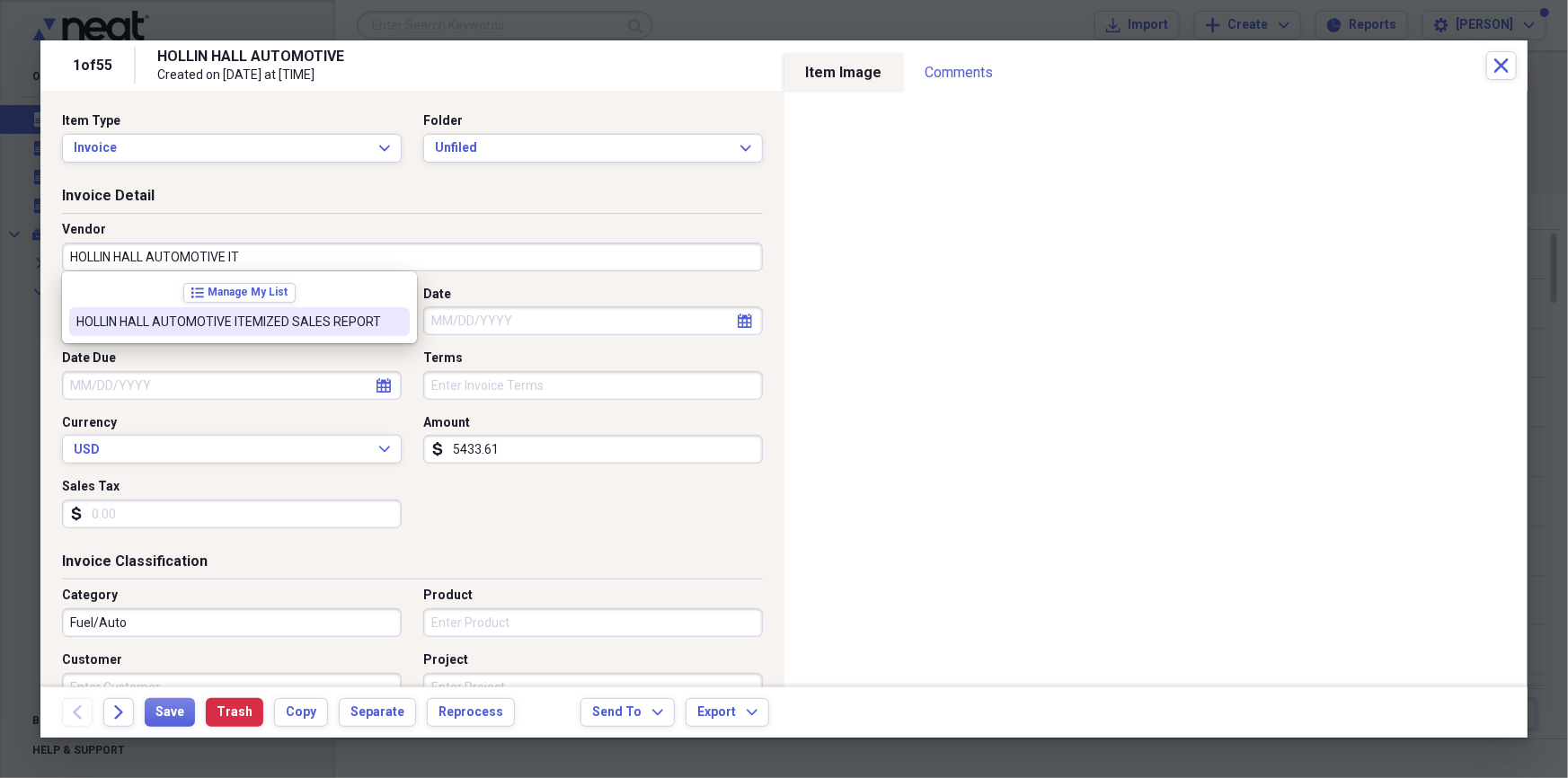 click on "HOLLIN HALL AUTOMOTIVE ITEMIZED SALES REPORT" at bounding box center [228, 322] 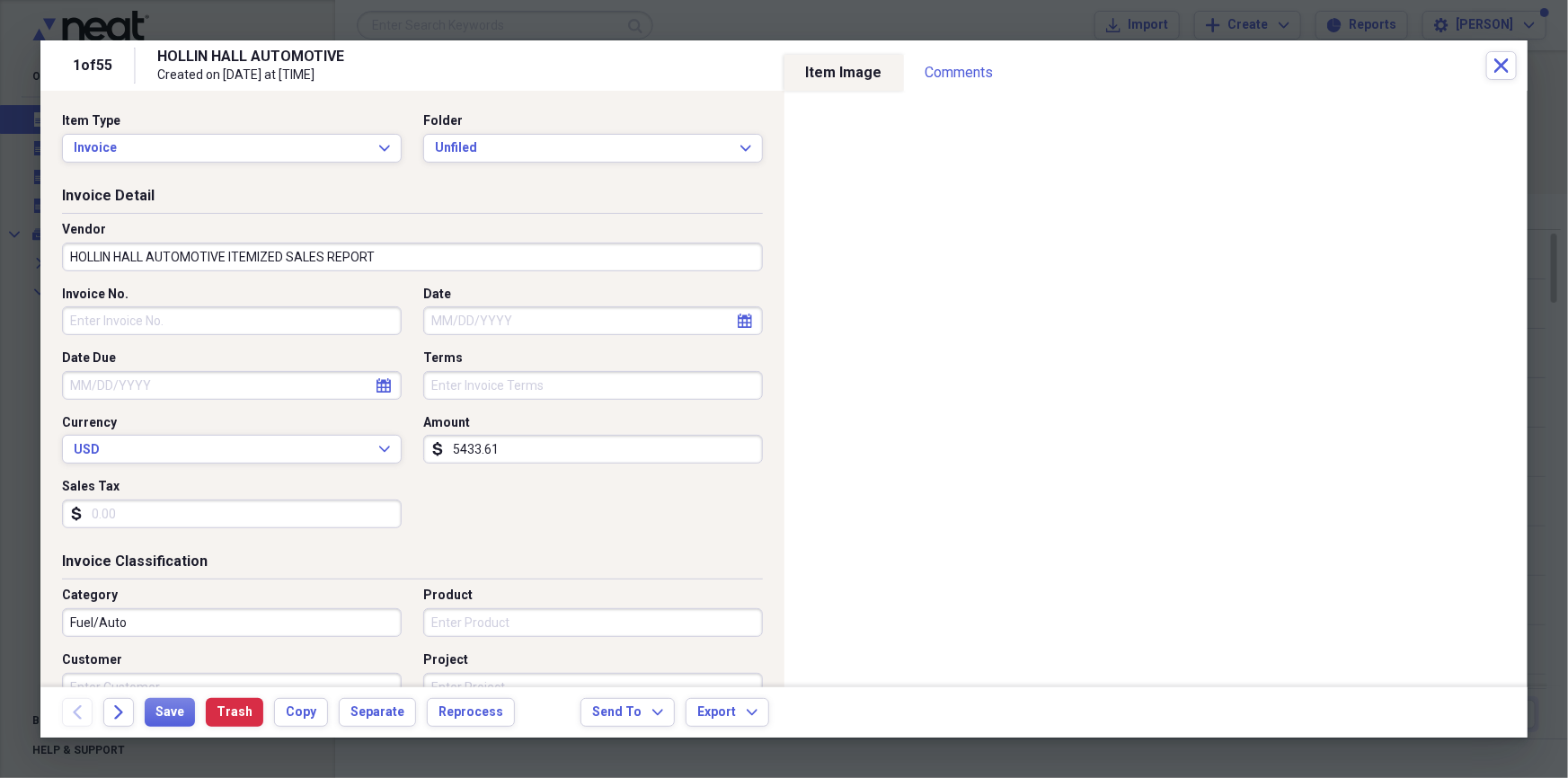 click on "Item Type Invoice Expand Folder Unfiled Expand" at bounding box center [412, 145] 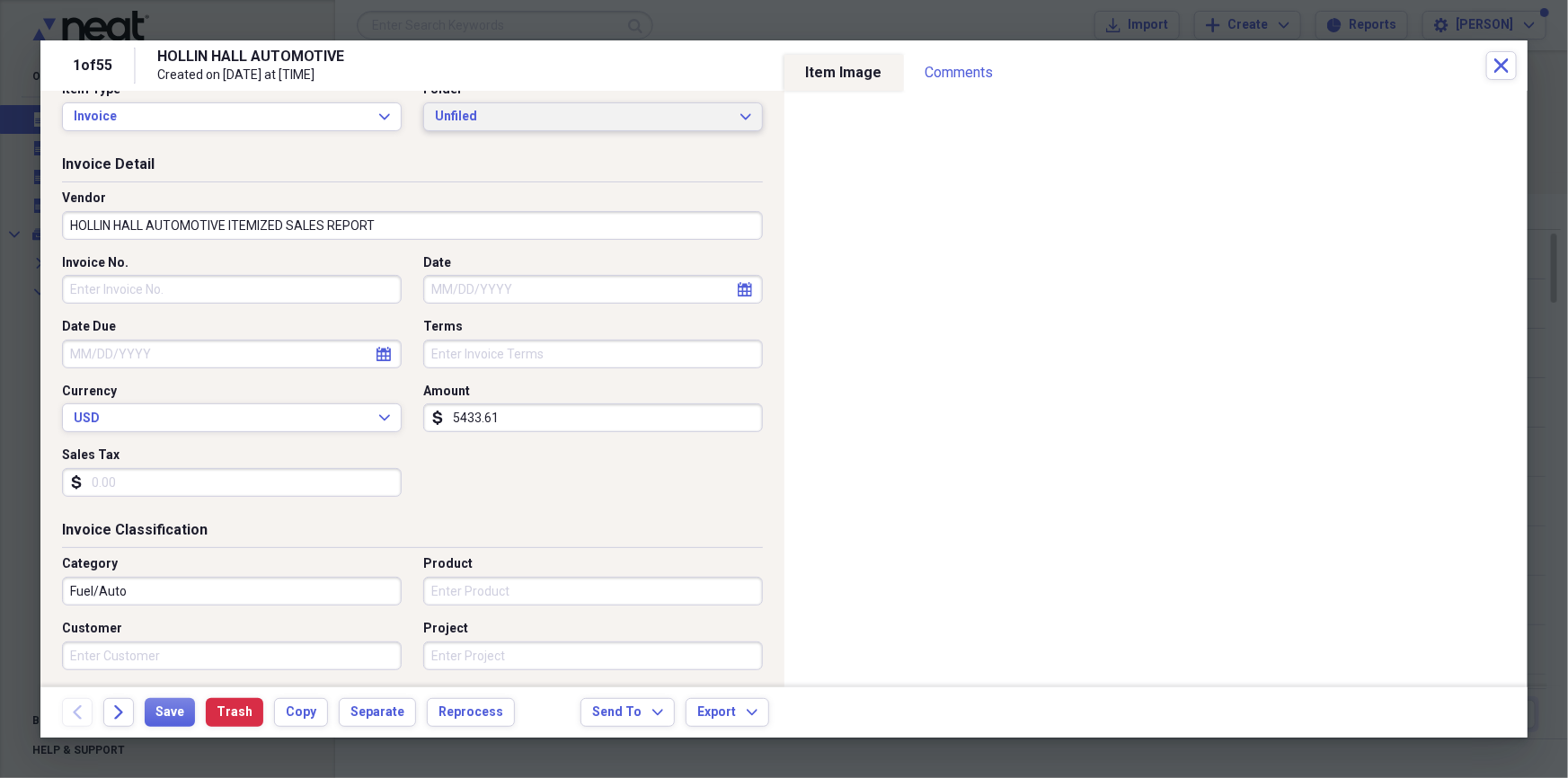 scroll, scrollTop: 0, scrollLeft: 0, axis: both 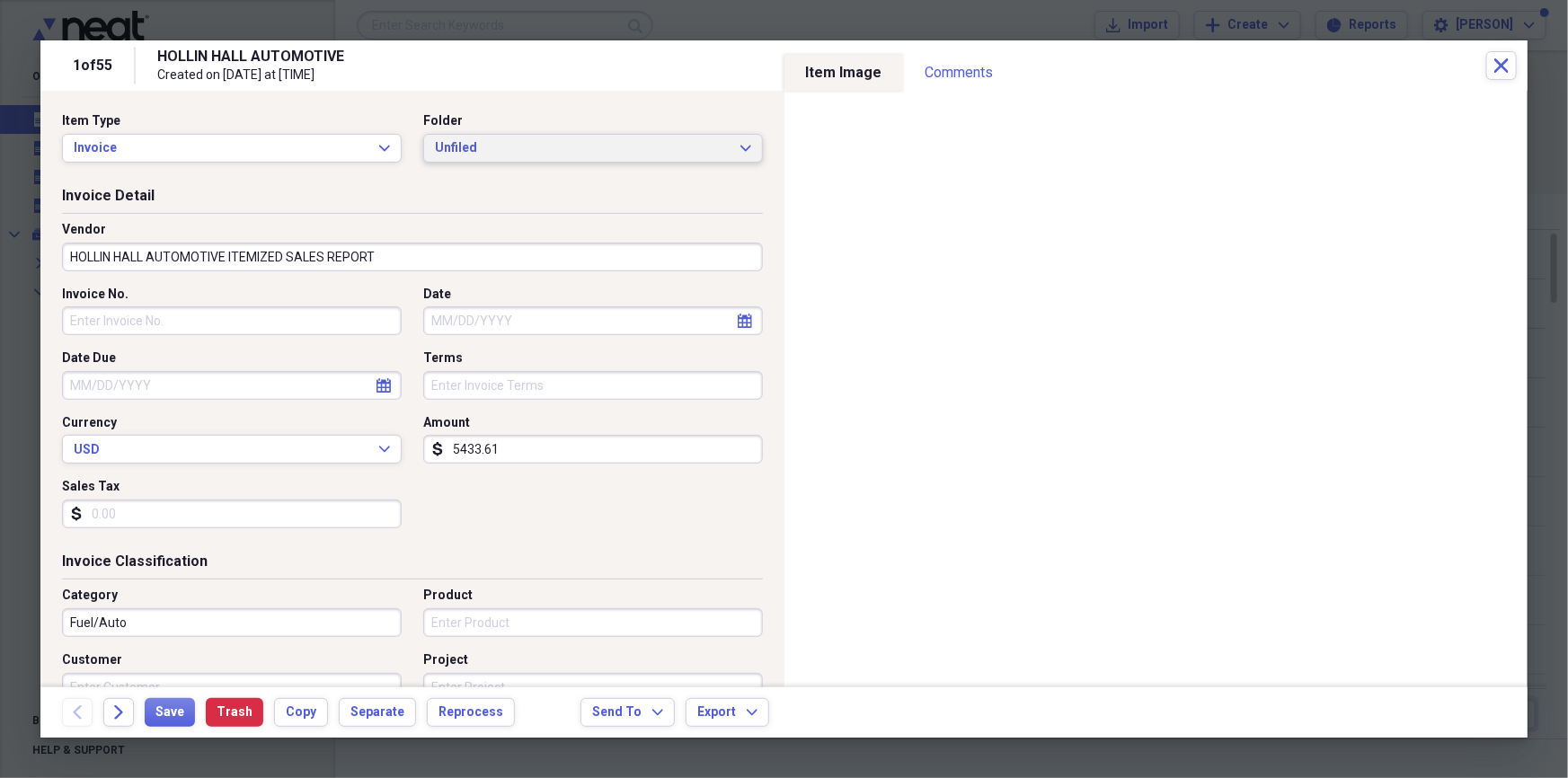 click on "Unfiled" at bounding box center (582, 148) 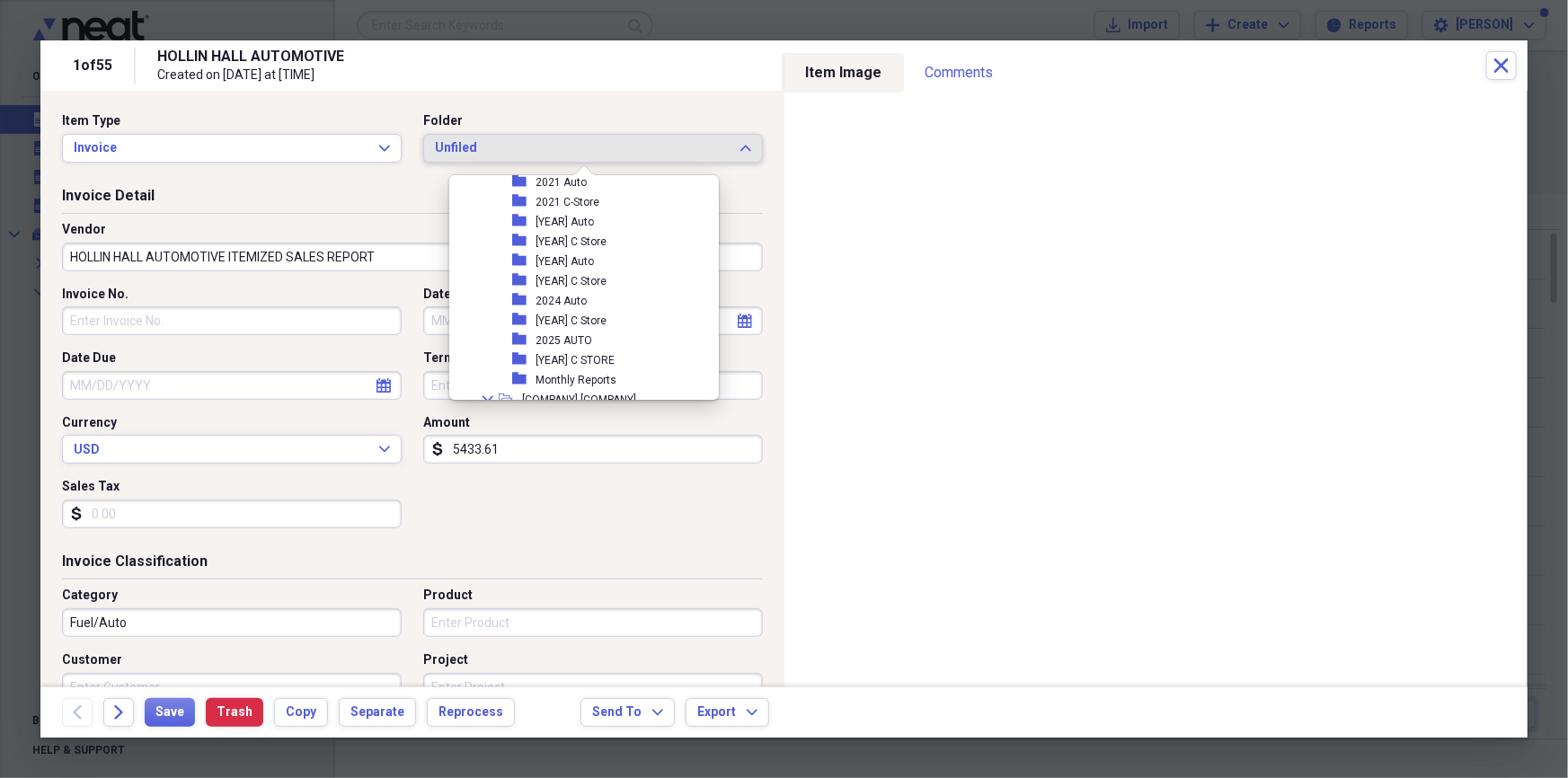 scroll, scrollTop: 817, scrollLeft: 0, axis: vertical 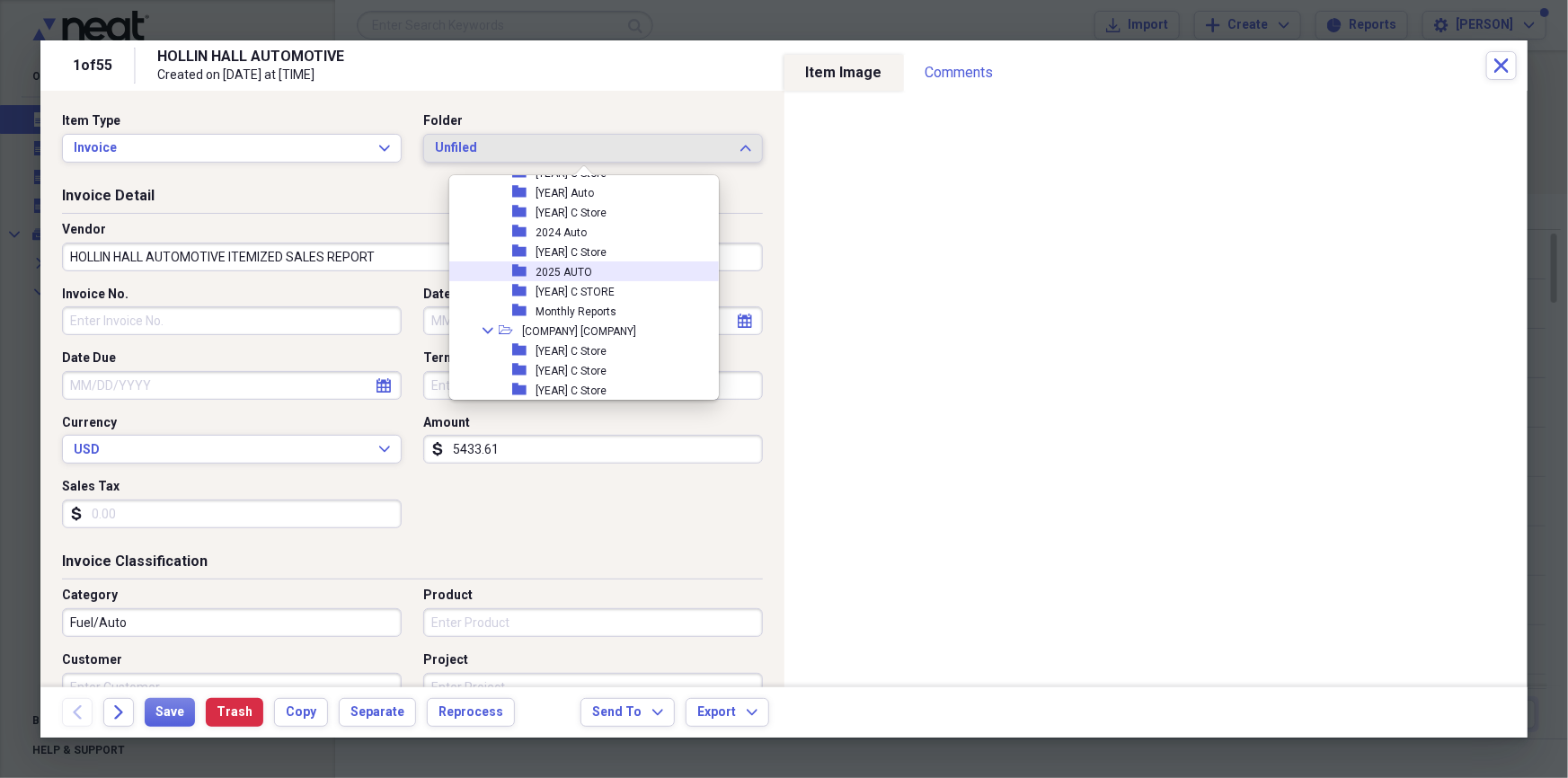 click on "2025 AUTO" at bounding box center [563, 272] 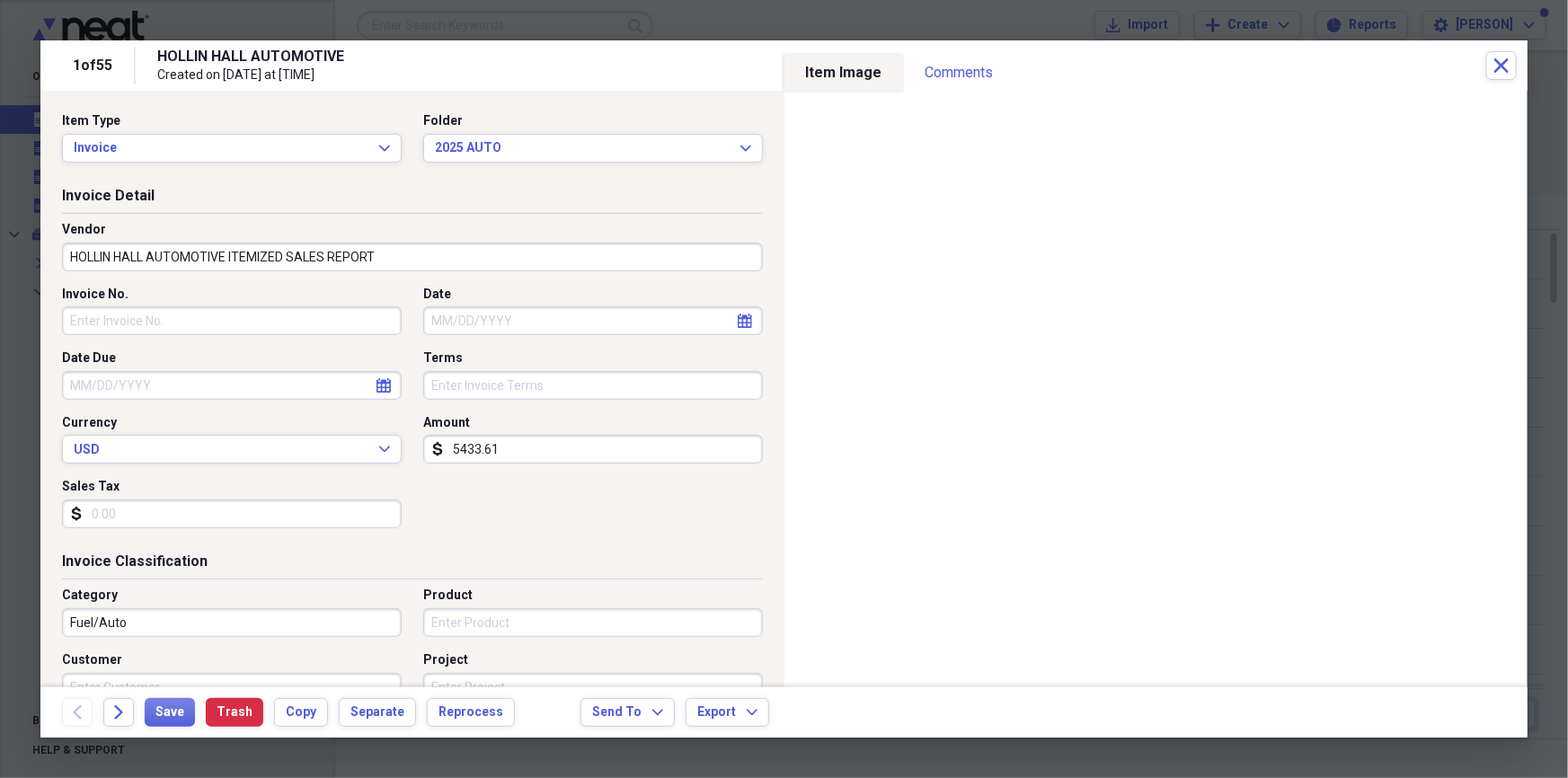 click on "Date" at bounding box center [593, 321] 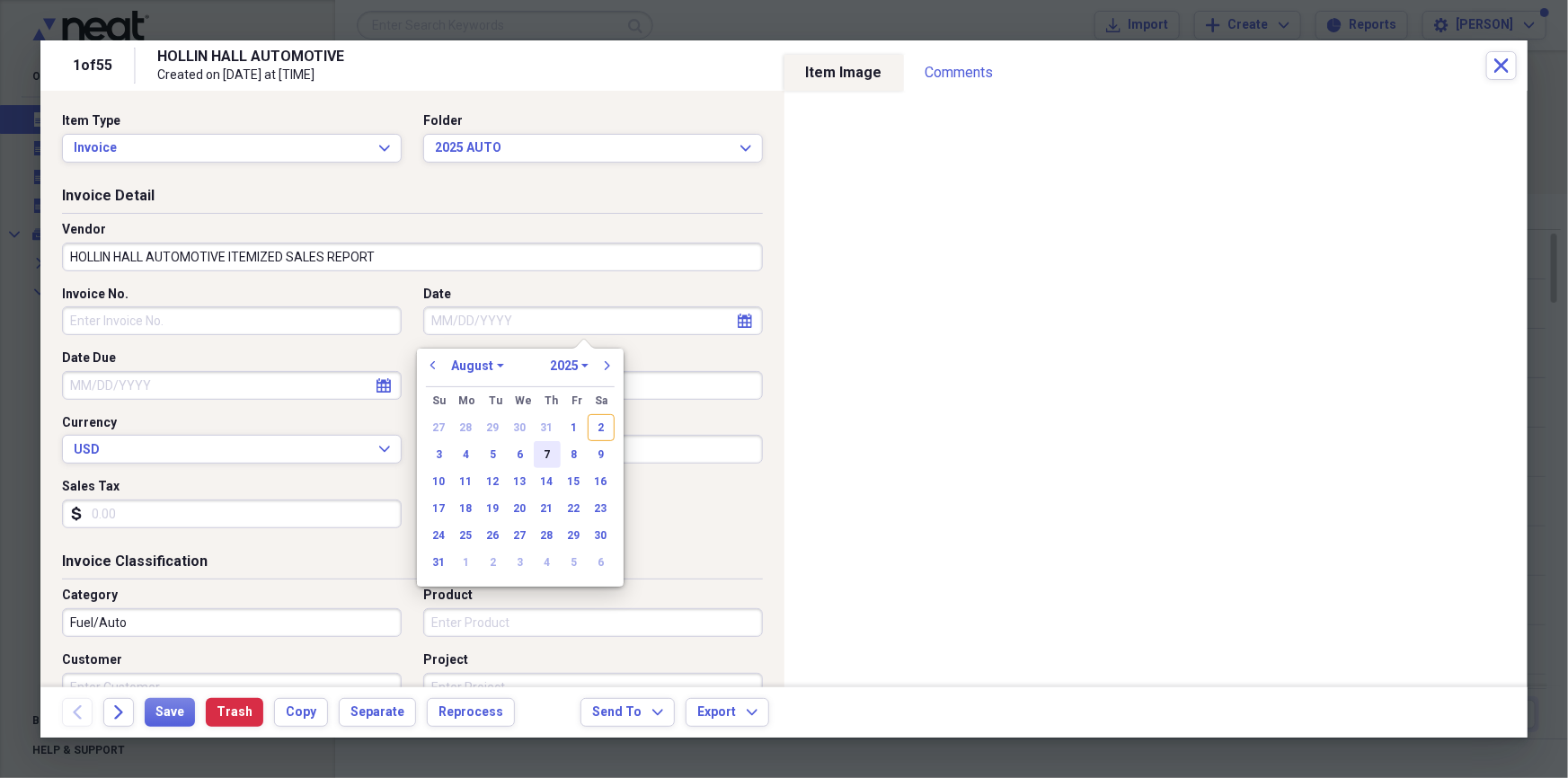 click on "1" at bounding box center [574, 428] 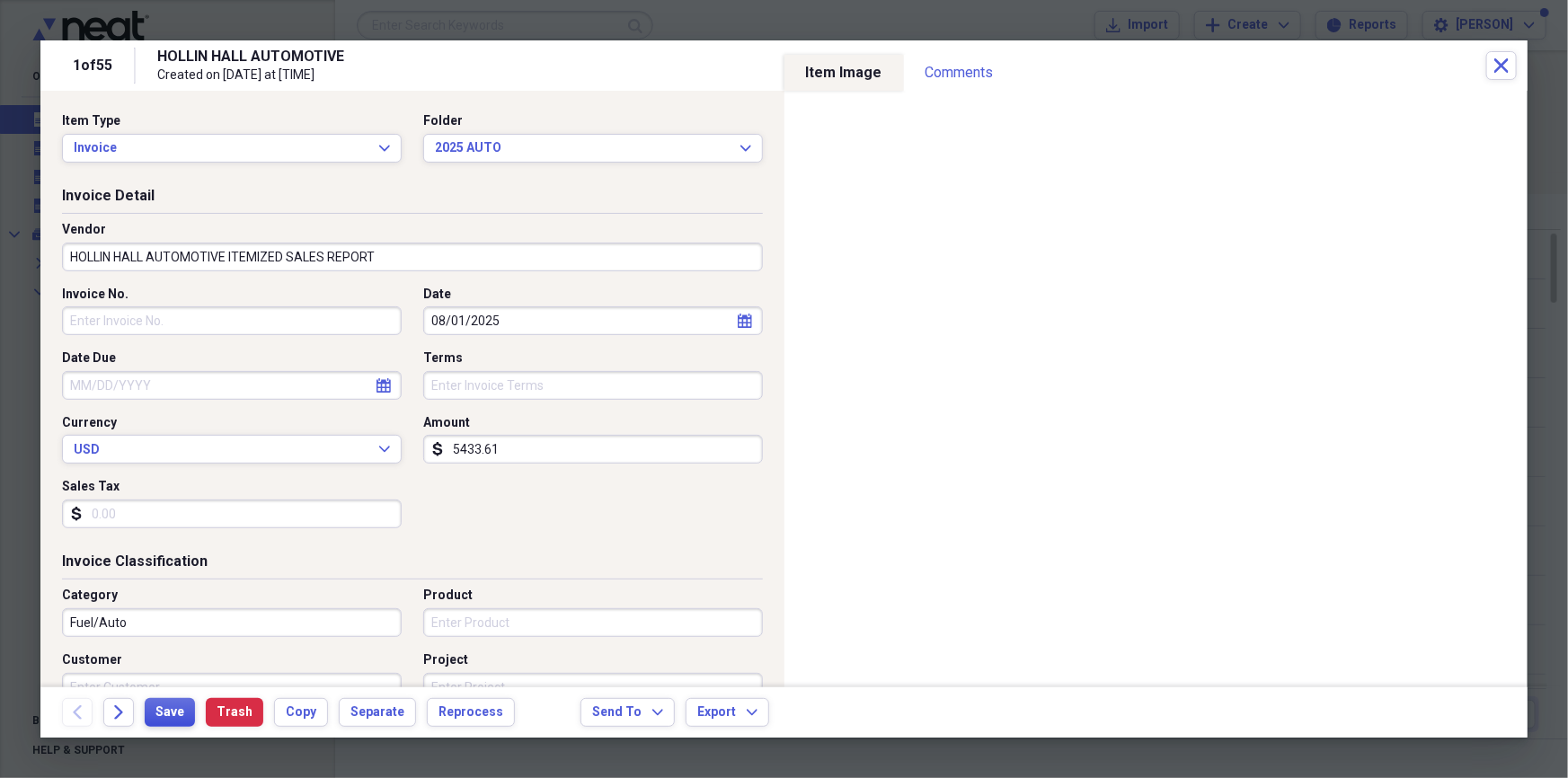 click on "Save" at bounding box center (170, 712) 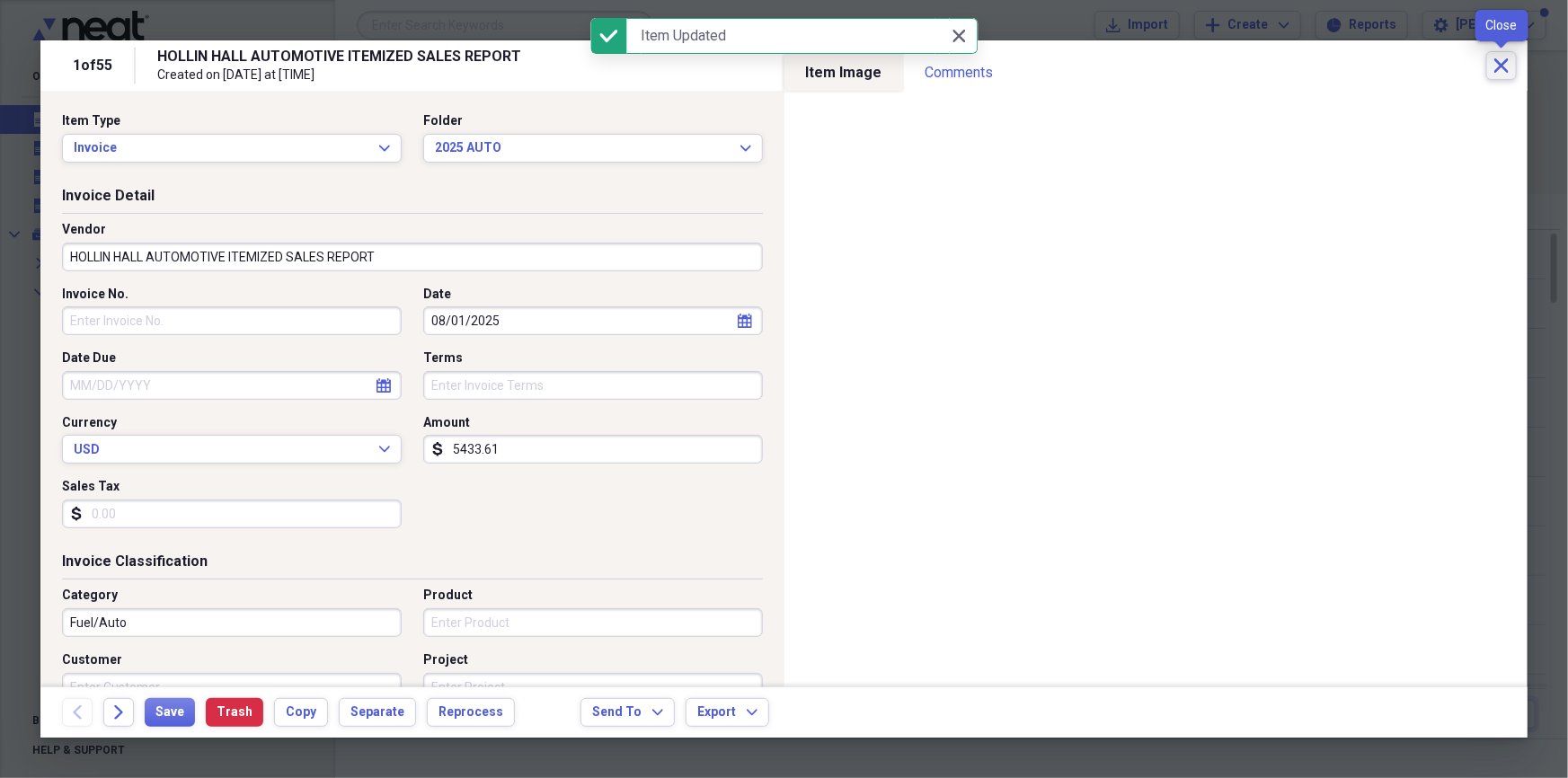 click 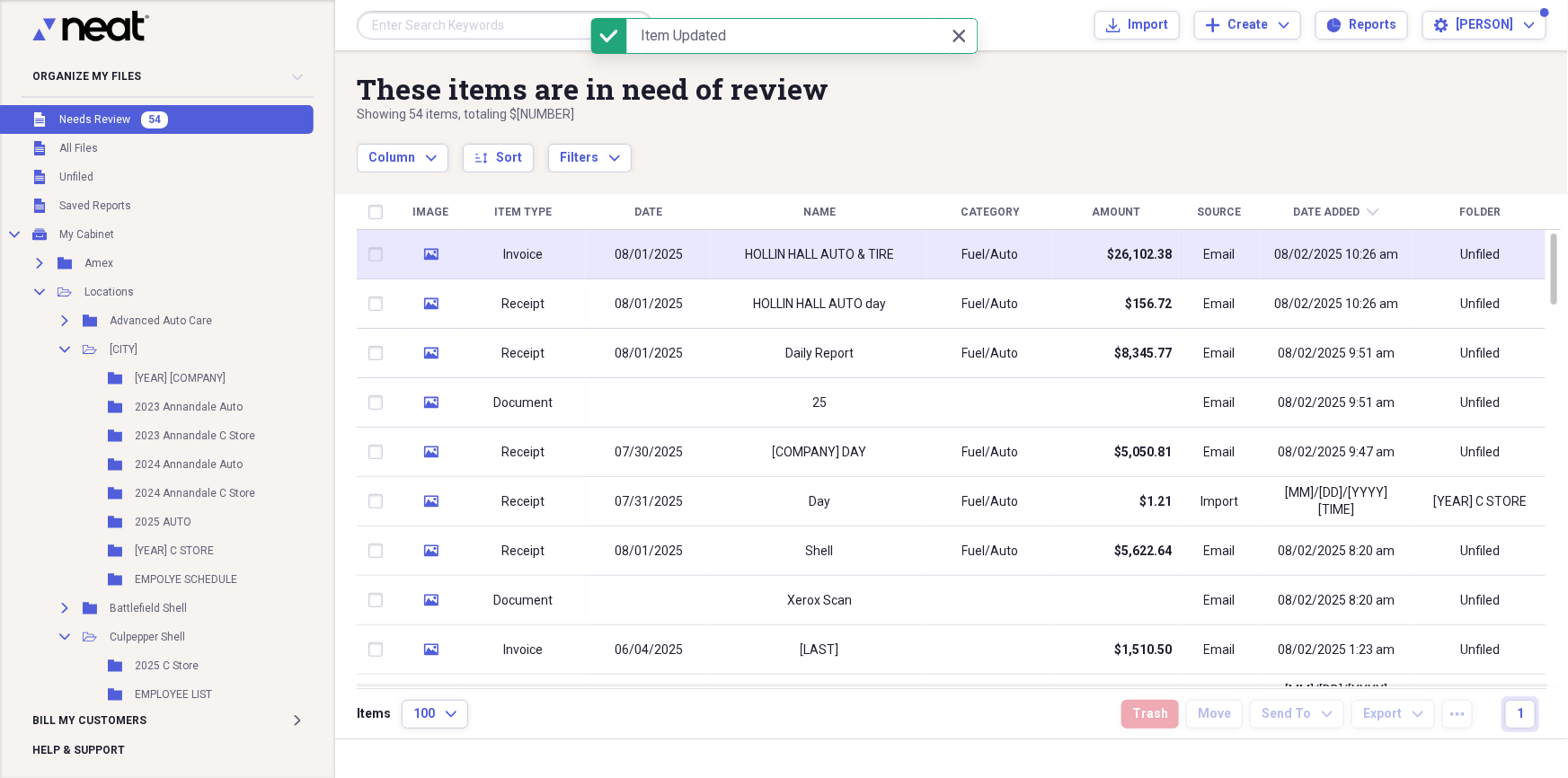 click on "HOLLIN HALL AUTO & TIRE" at bounding box center [819, 254] 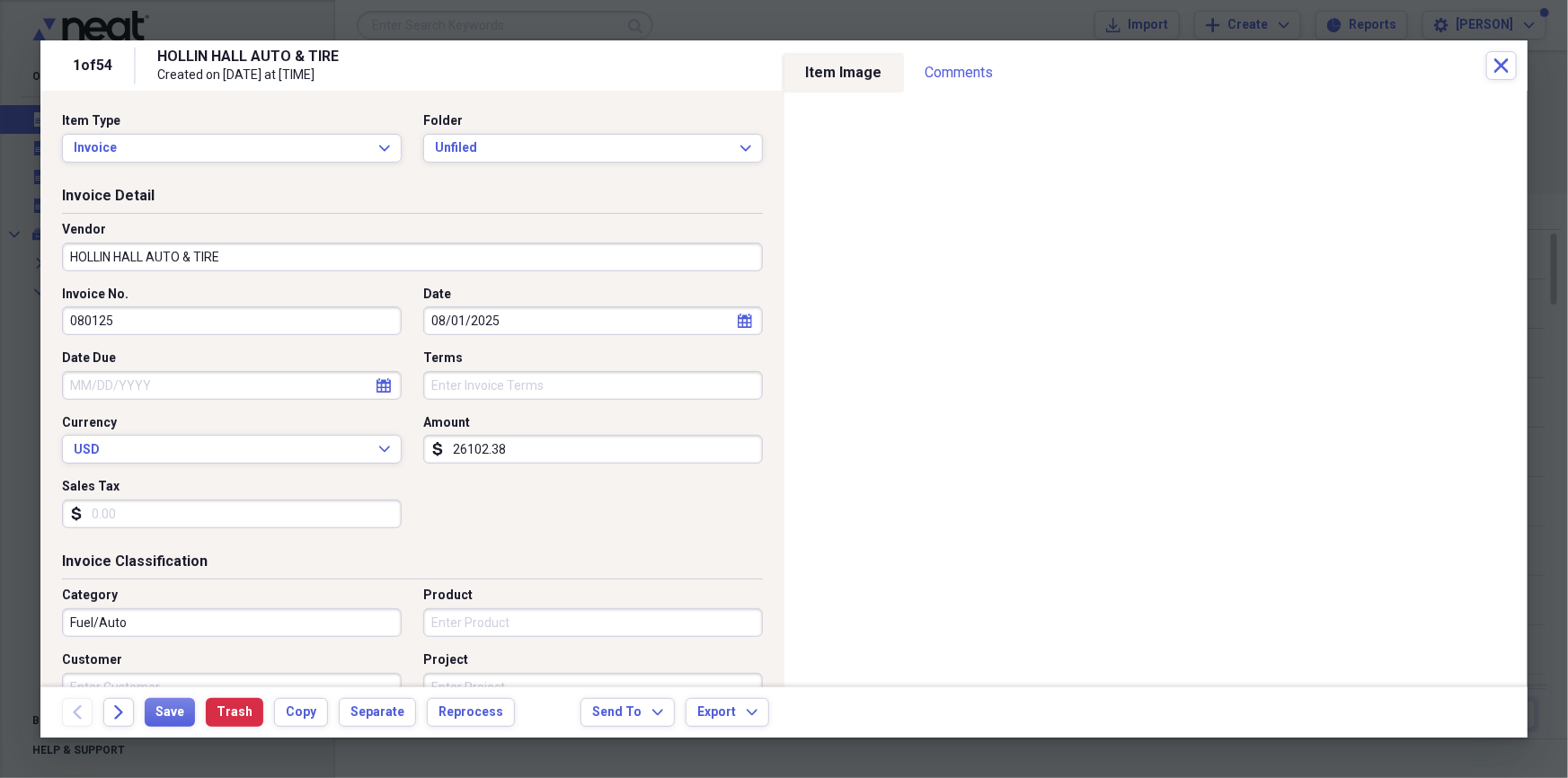 click on "HOLLIN HALL AUTO & TIRE" at bounding box center (412, 257) 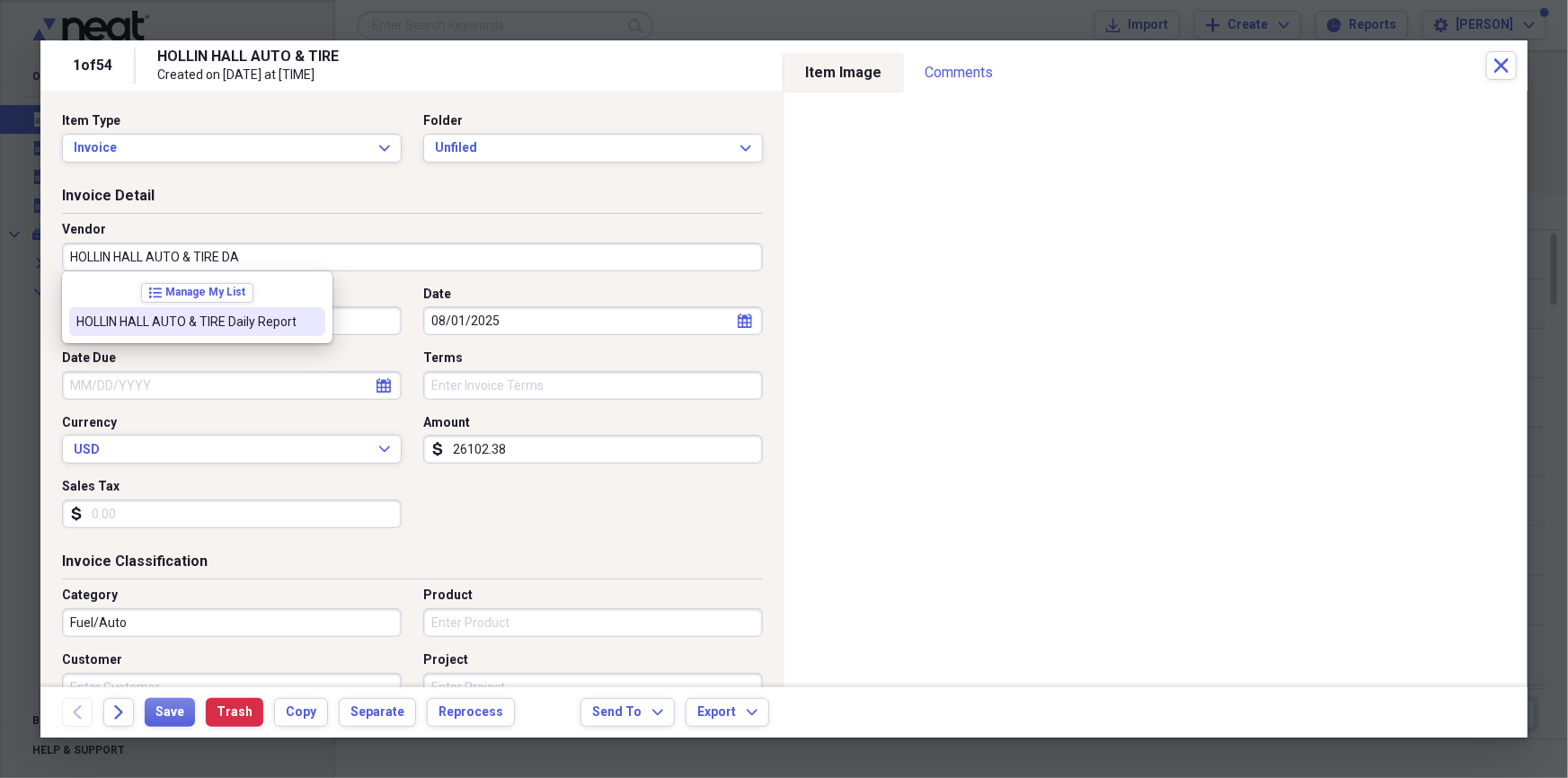 click on "HOLLIN HALL AUTO & TIRE Daily Report" at bounding box center (186, 322) 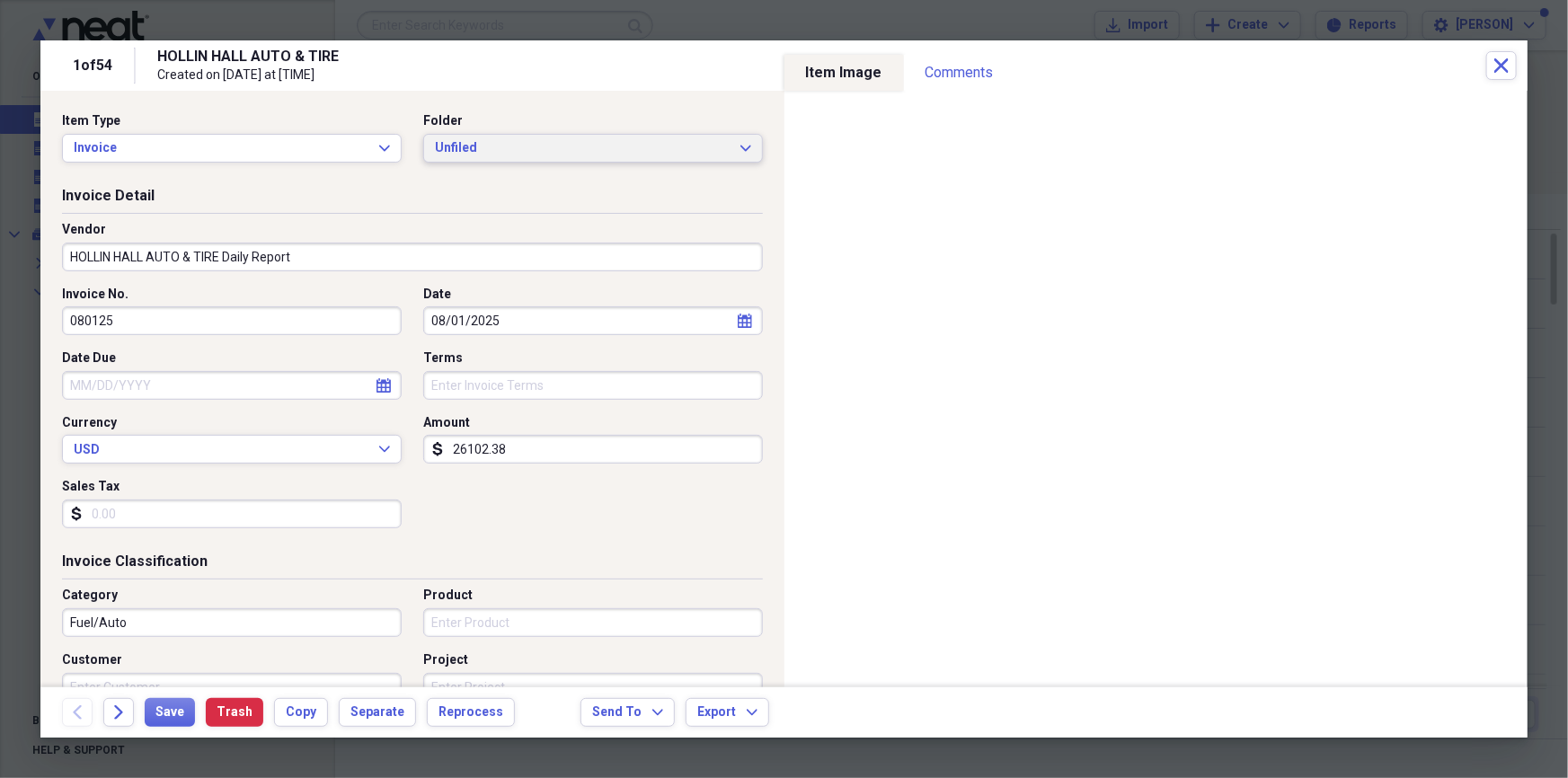 drag, startPoint x: 470, startPoint y: 158, endPoint x: 509, endPoint y: 169, distance: 40.5216 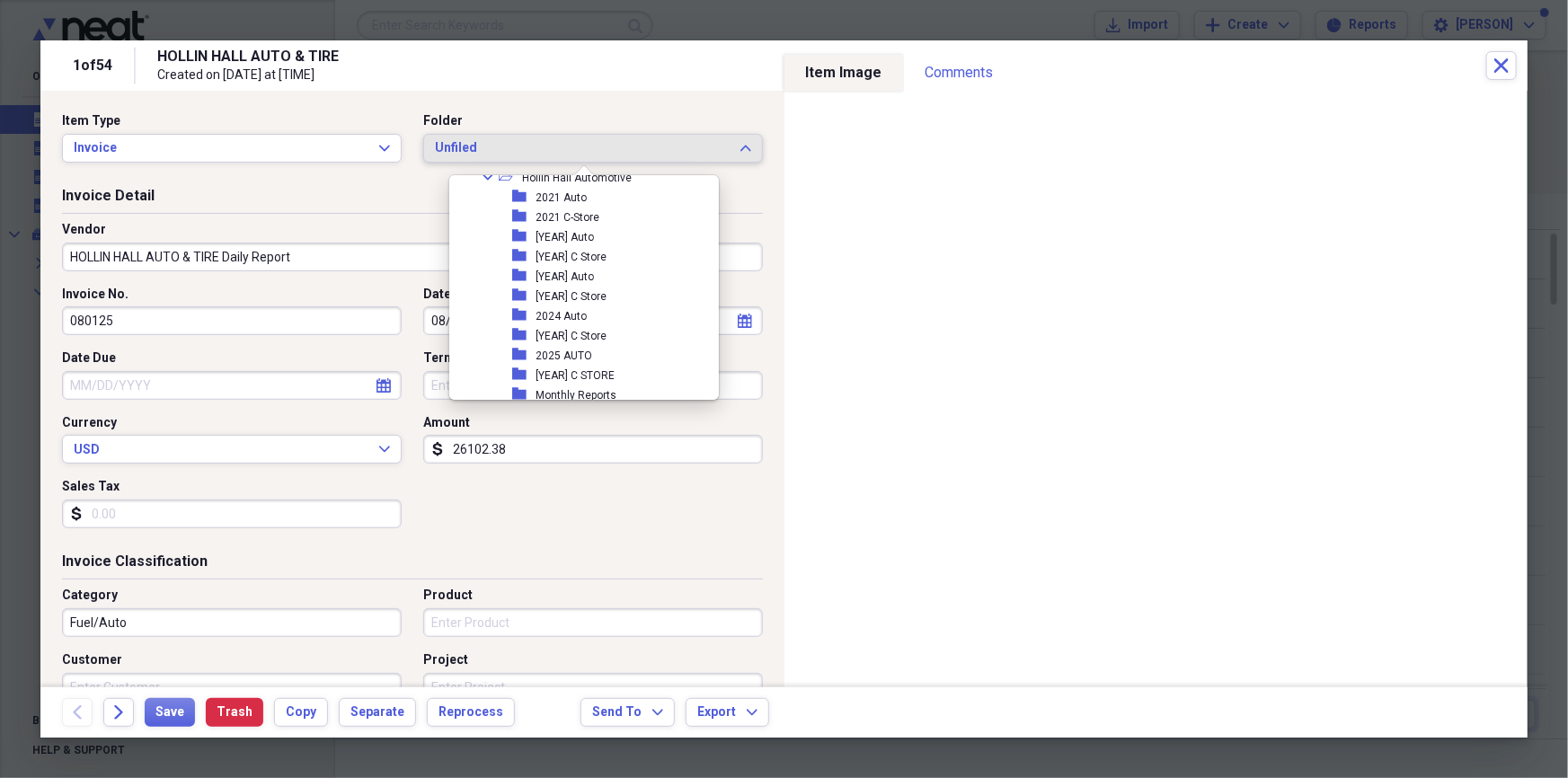 scroll, scrollTop: 748, scrollLeft: 0, axis: vertical 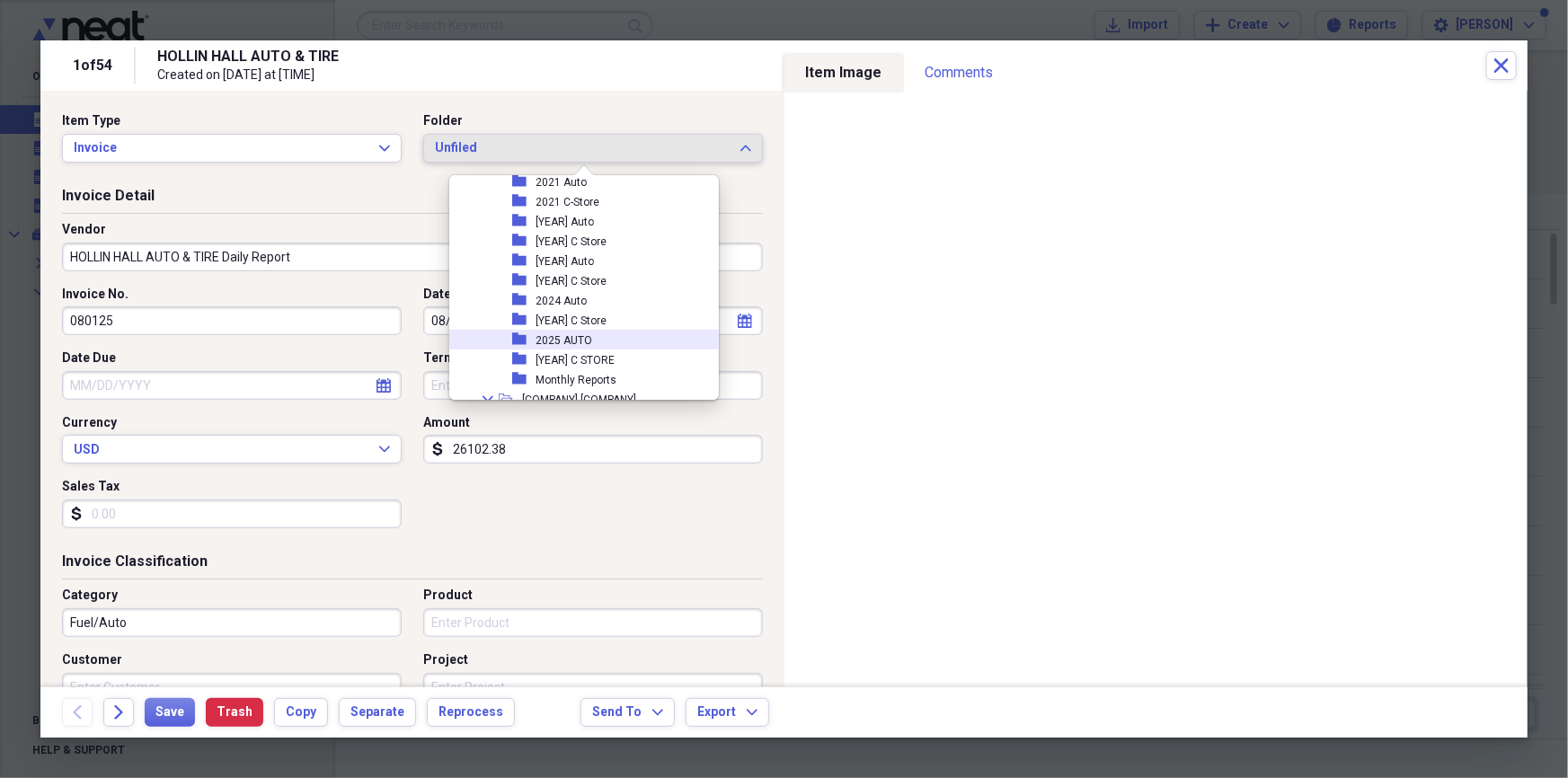 click on "2025 AUTO" at bounding box center (563, 340) 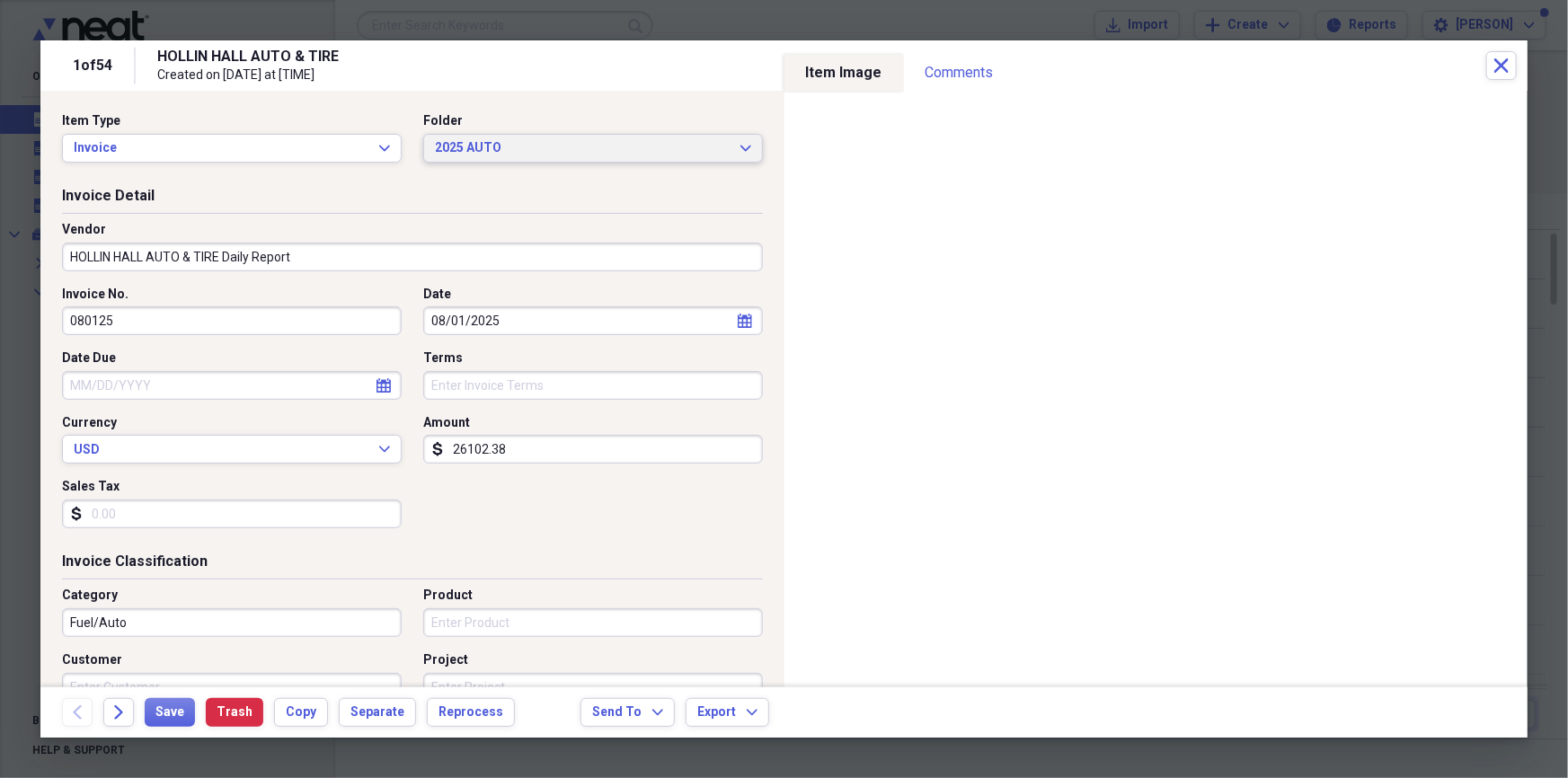 click on "2025 AUTO" at bounding box center (582, 148) 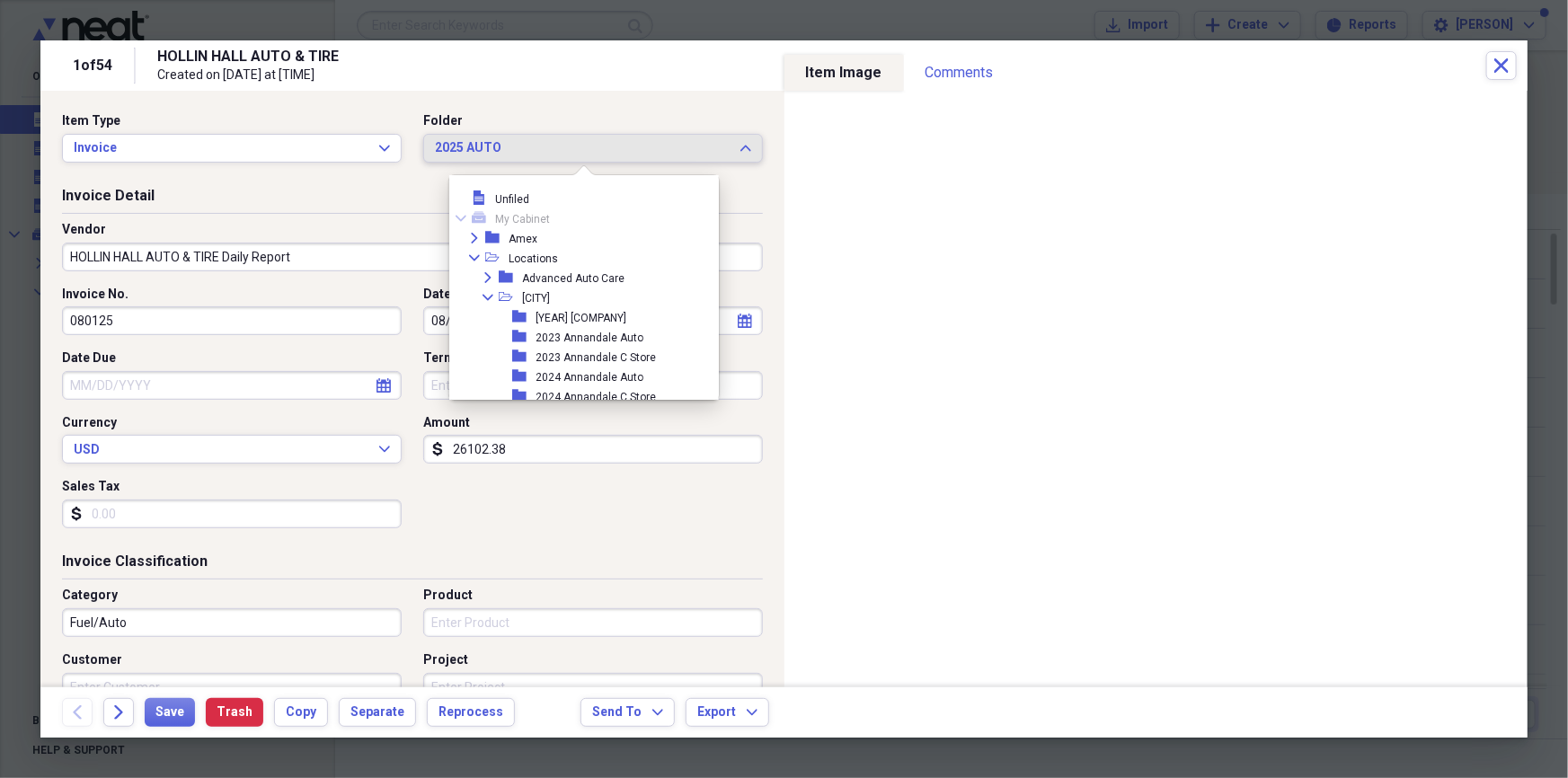 scroll, scrollTop: 800, scrollLeft: 0, axis: vertical 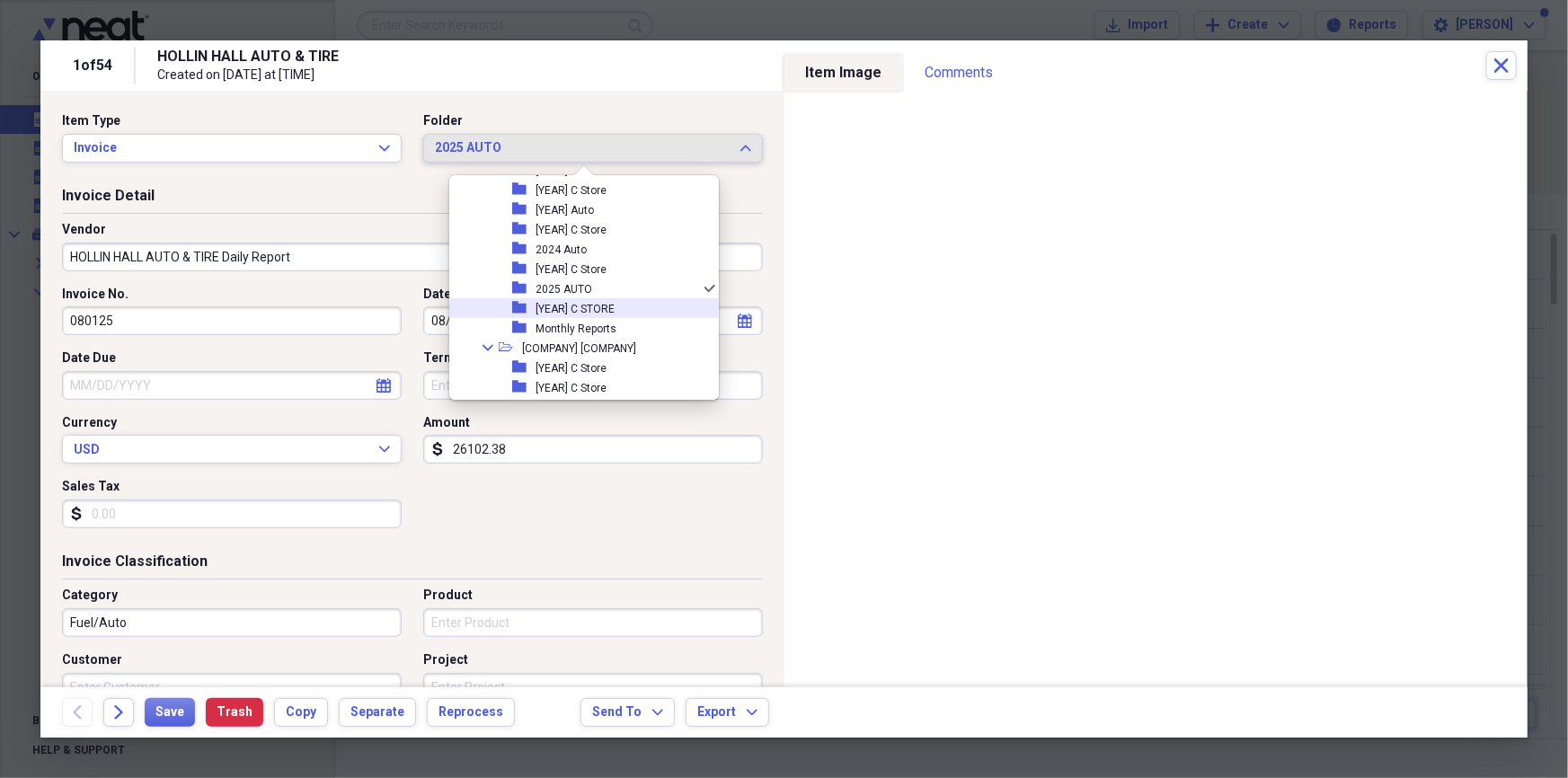 click on "[YEAR] C STORE" at bounding box center [575, 309] 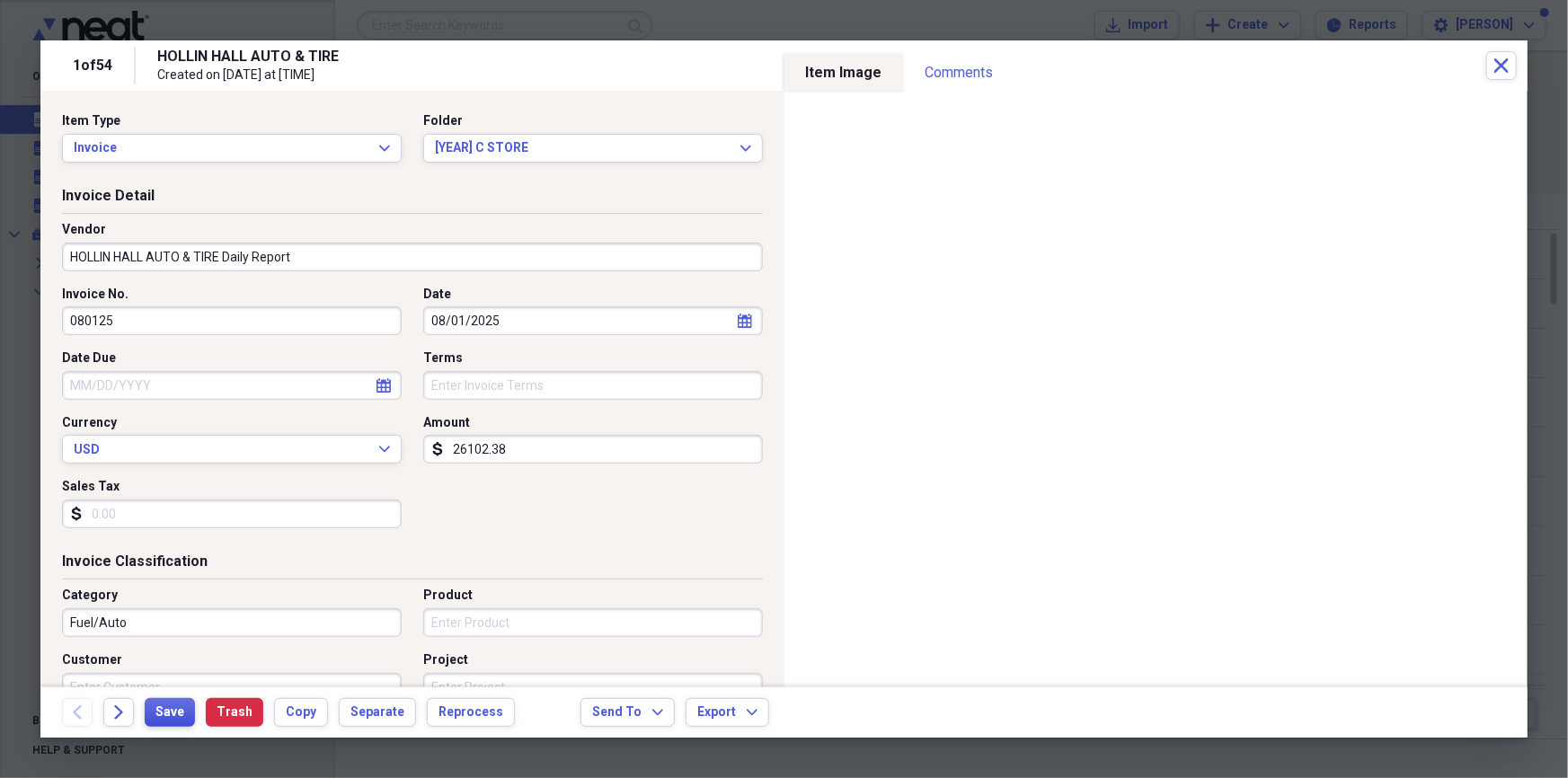 click on "Save" at bounding box center [170, 712] 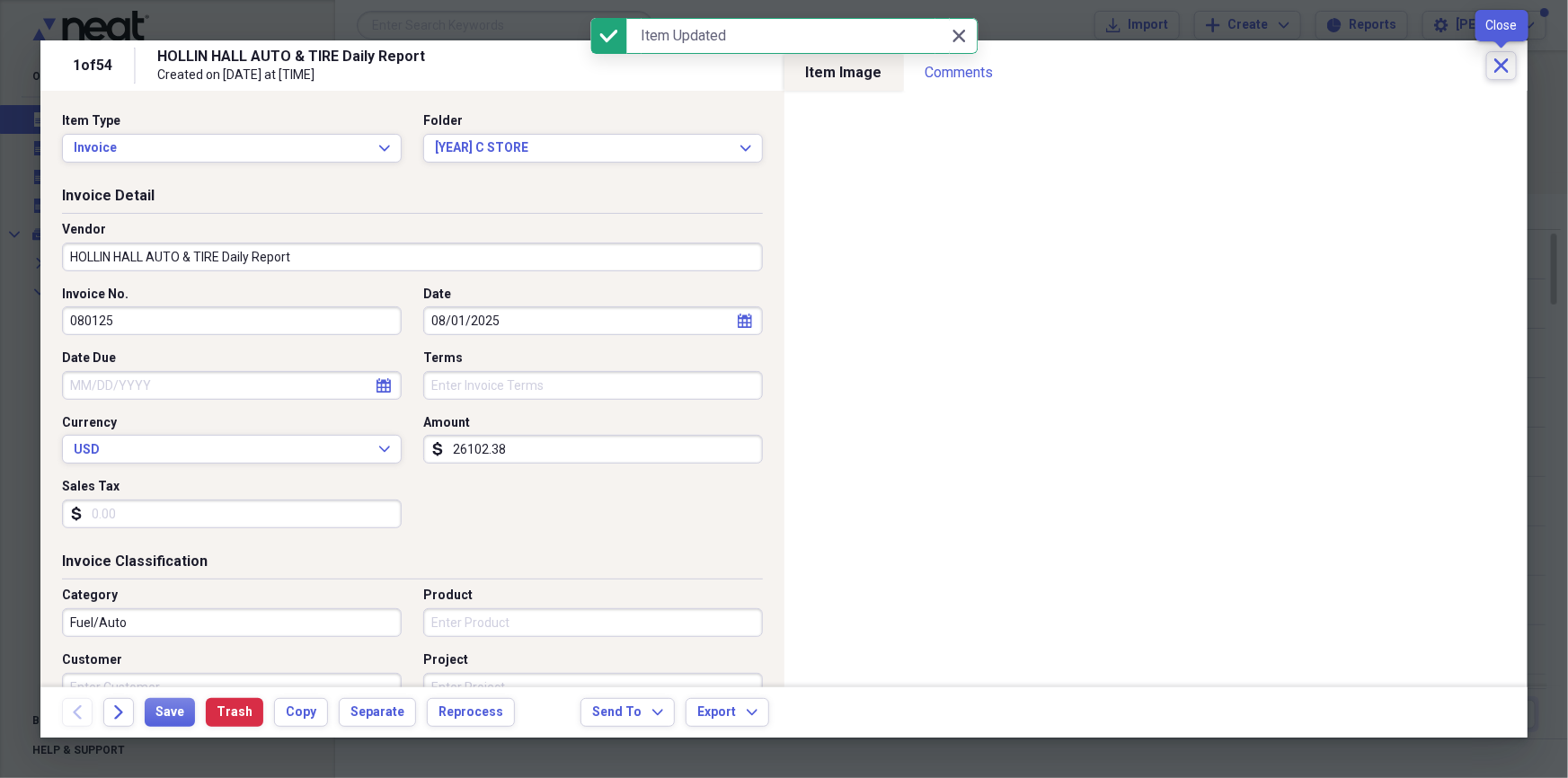 click on "Close" at bounding box center [1502, 66] 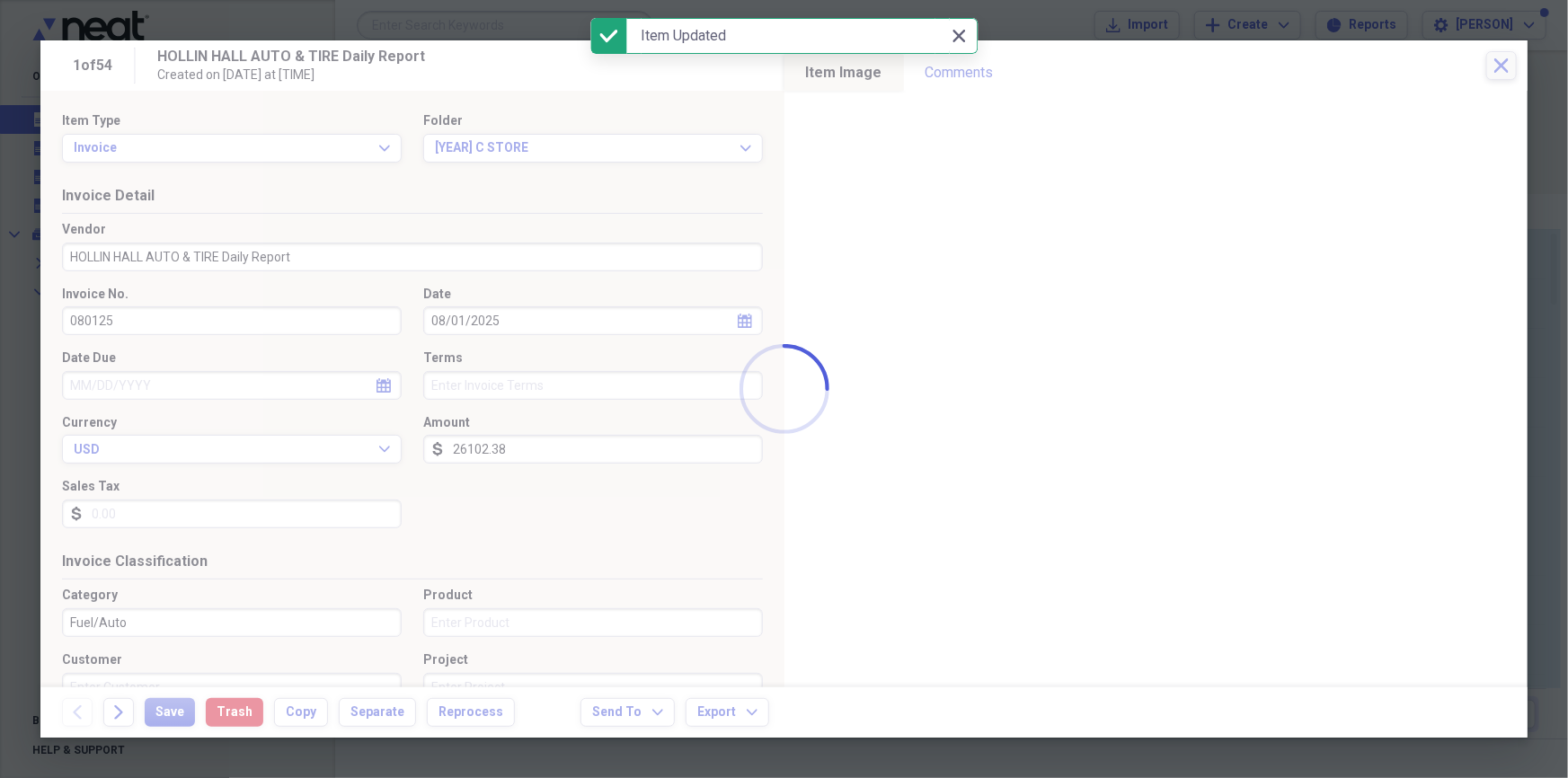 click at bounding box center [784, 389] 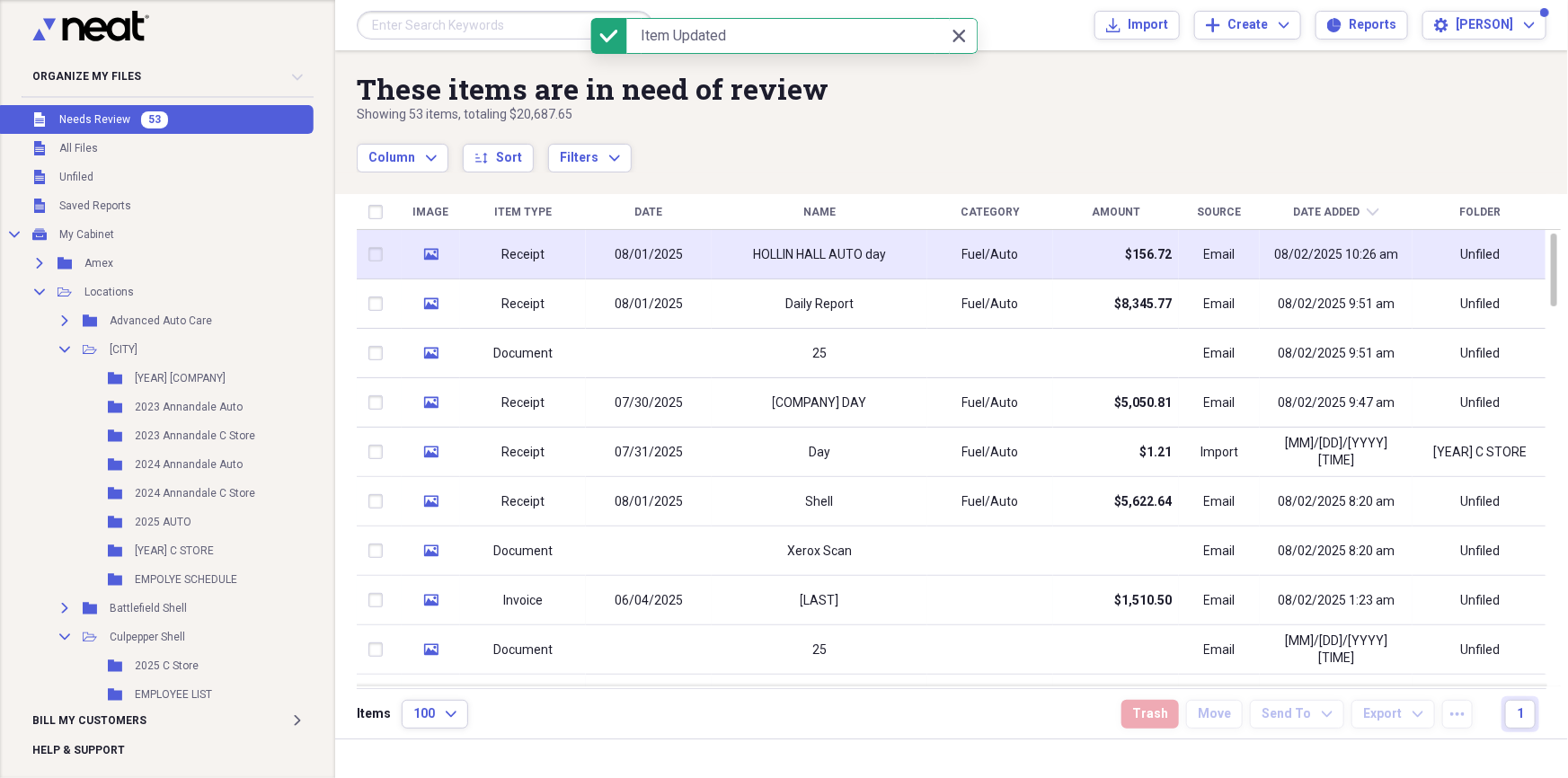click on "HOLLIN HALL AUTO day" at bounding box center [819, 255] 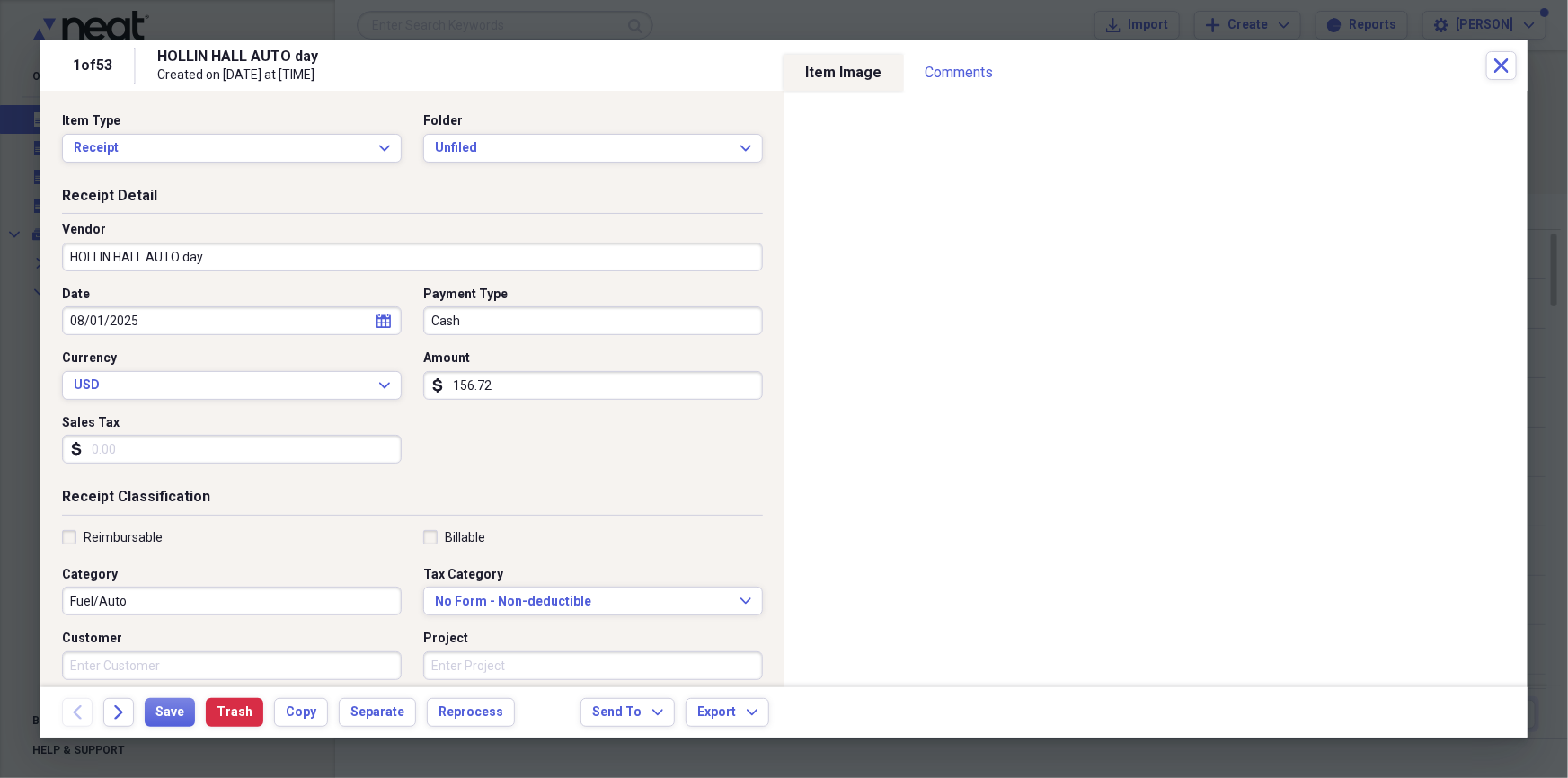 click on "HOLLIN HALL AUTO day" at bounding box center [412, 257] 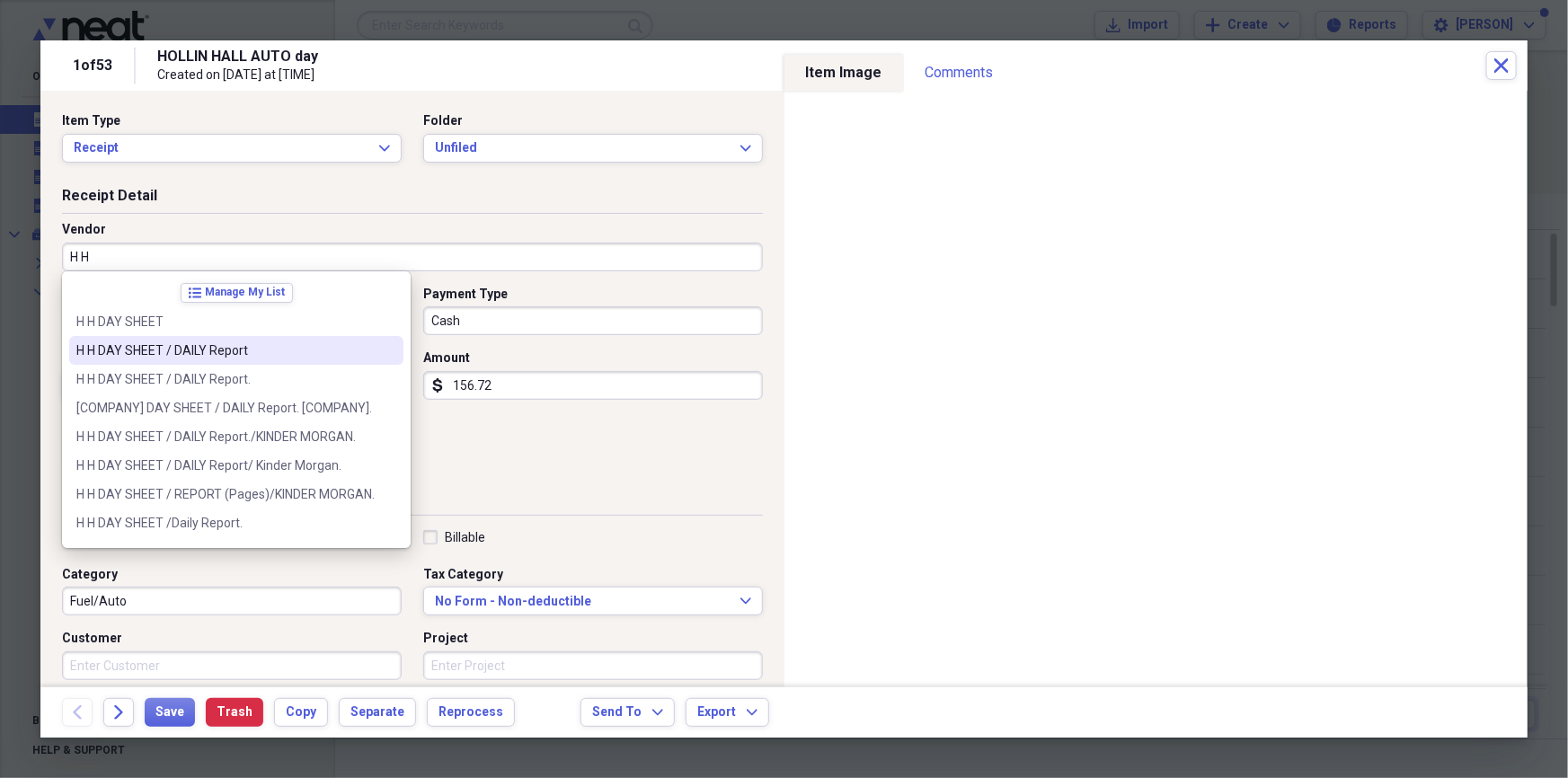 click on "H H   DAY SHEET  / DAILY Report" at bounding box center (226, 350) 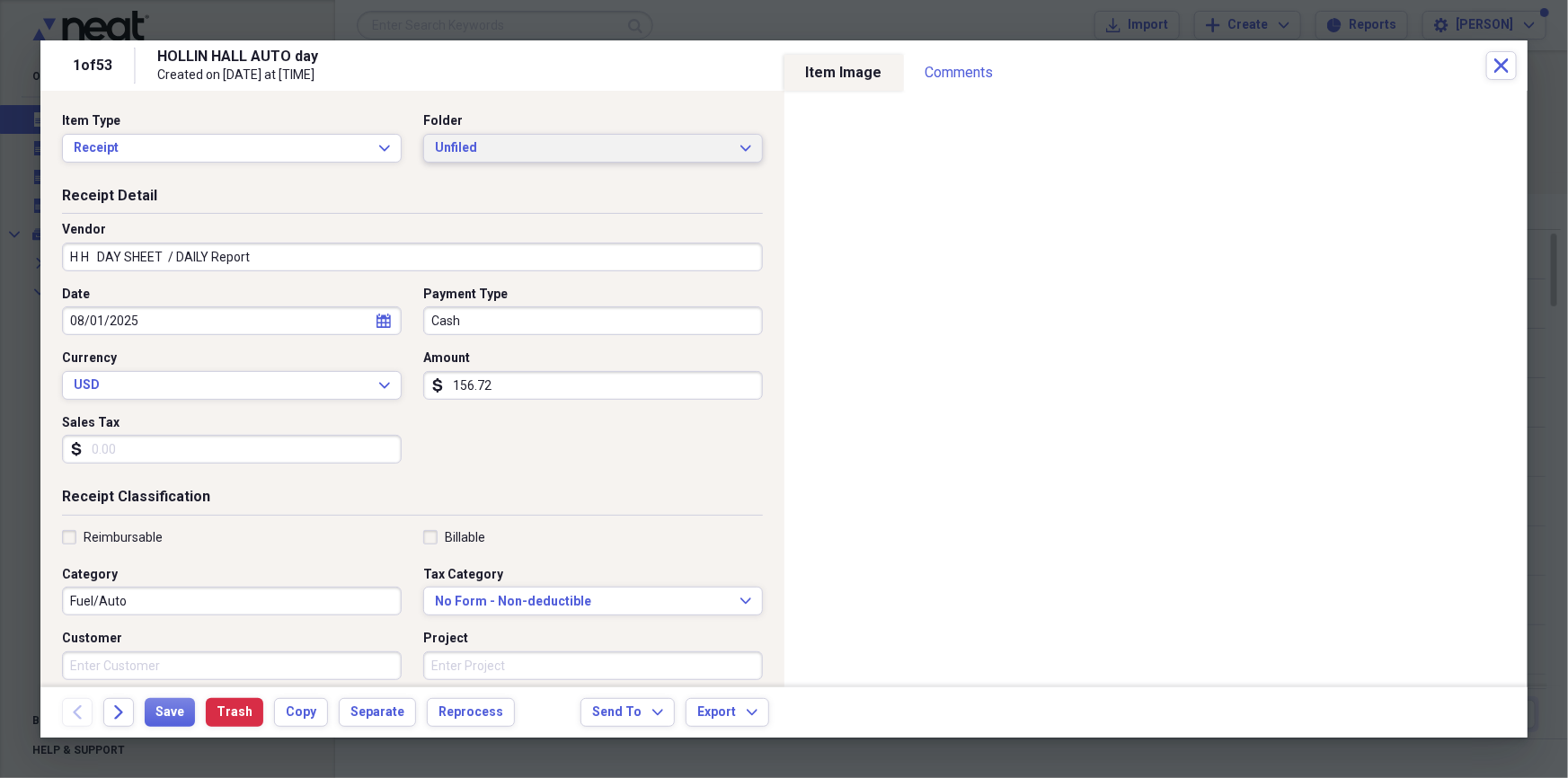 click on "Unfiled" at bounding box center [582, 148] 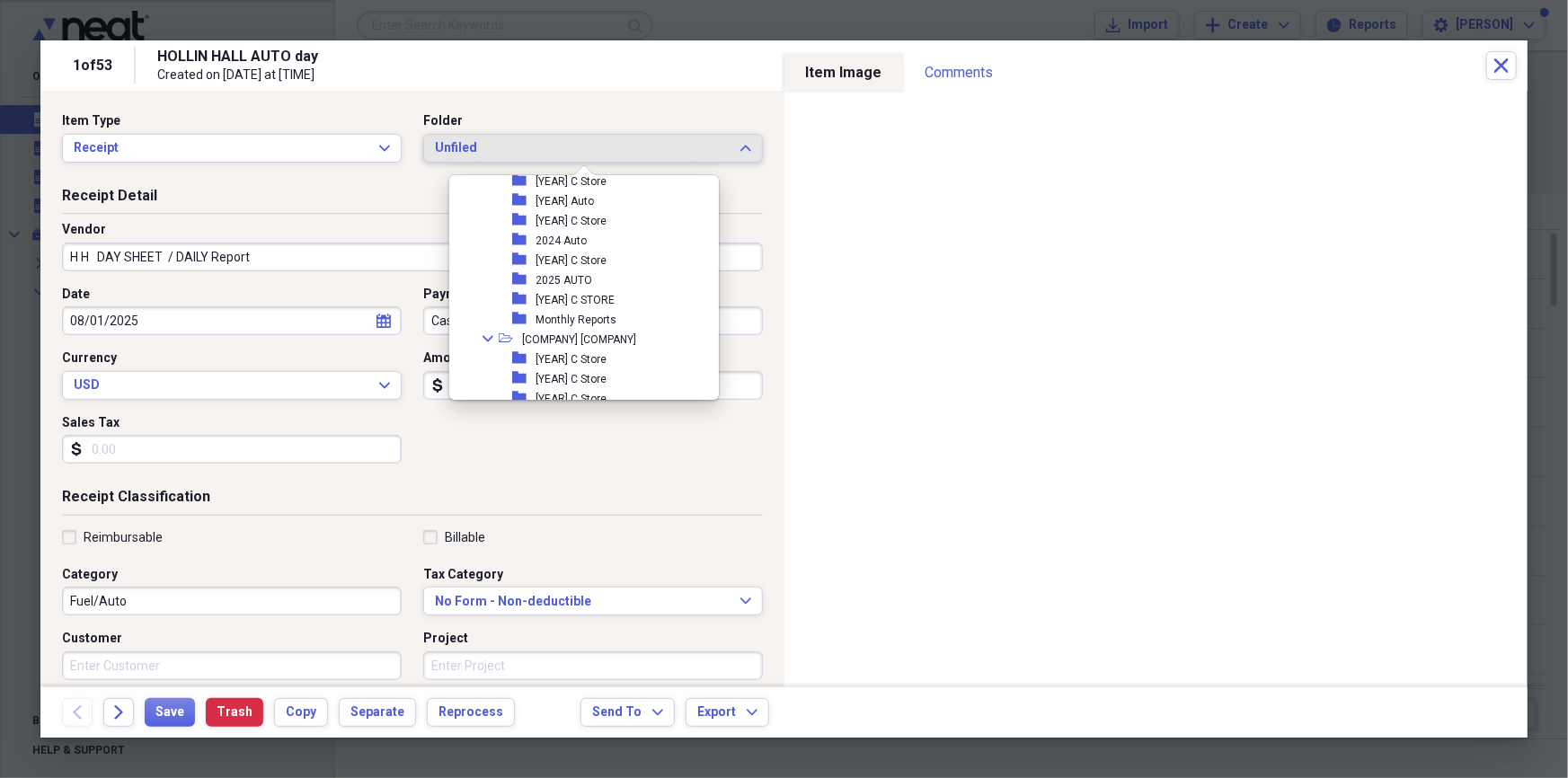scroll, scrollTop: 817, scrollLeft: 0, axis: vertical 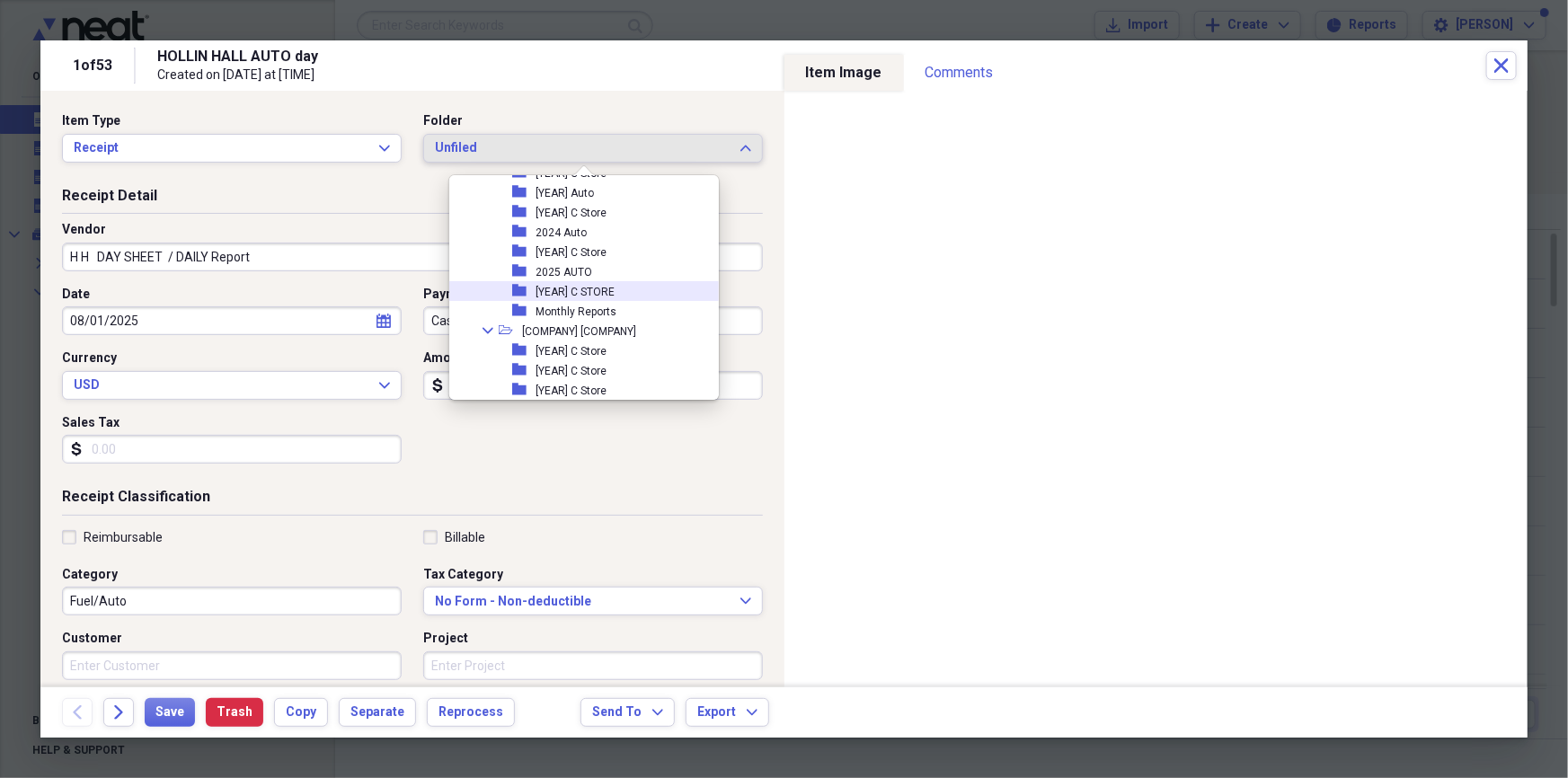 click on "[YEAR] C STORE" at bounding box center (575, 292) 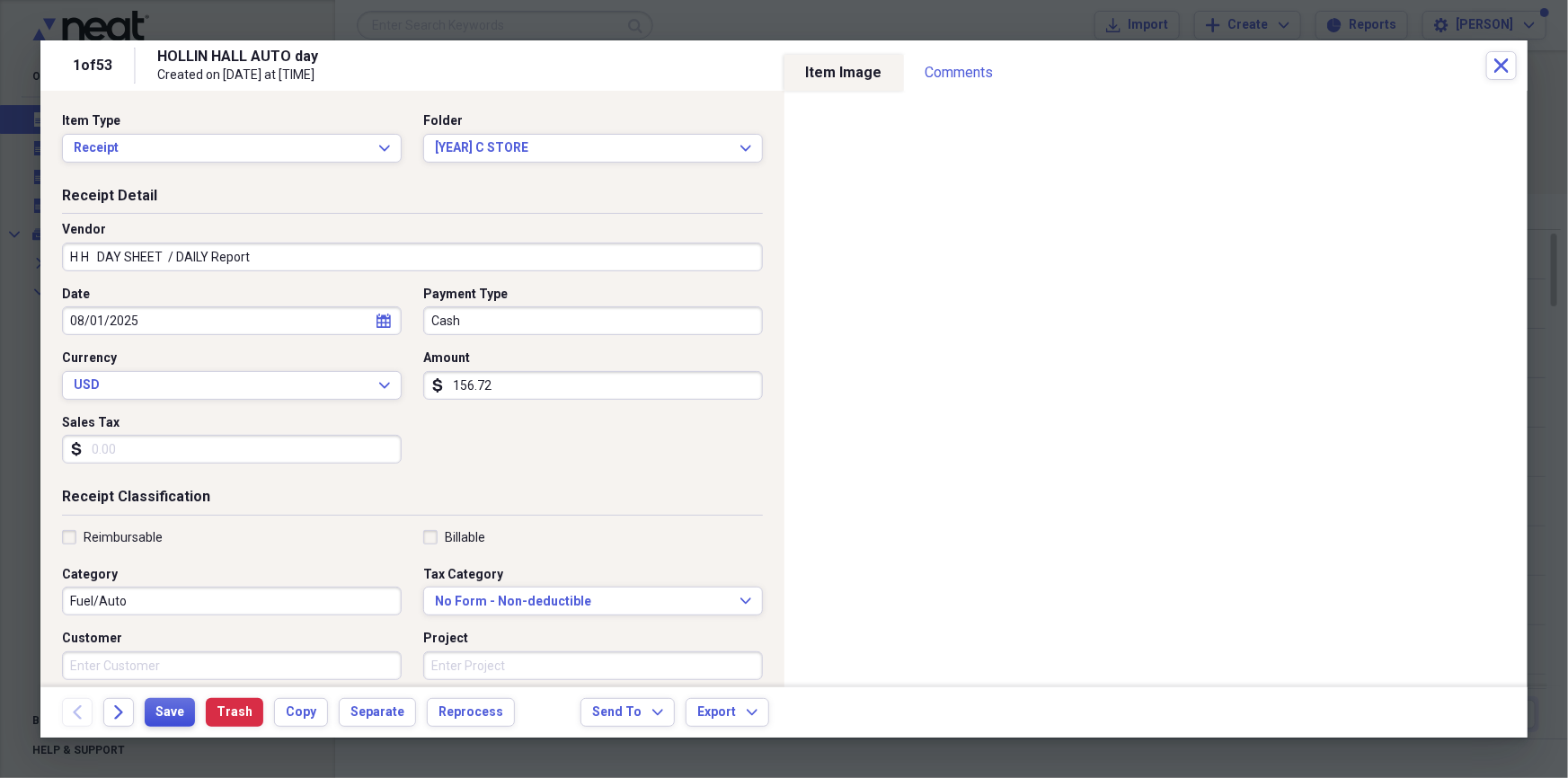 click on "Save" at bounding box center (170, 712) 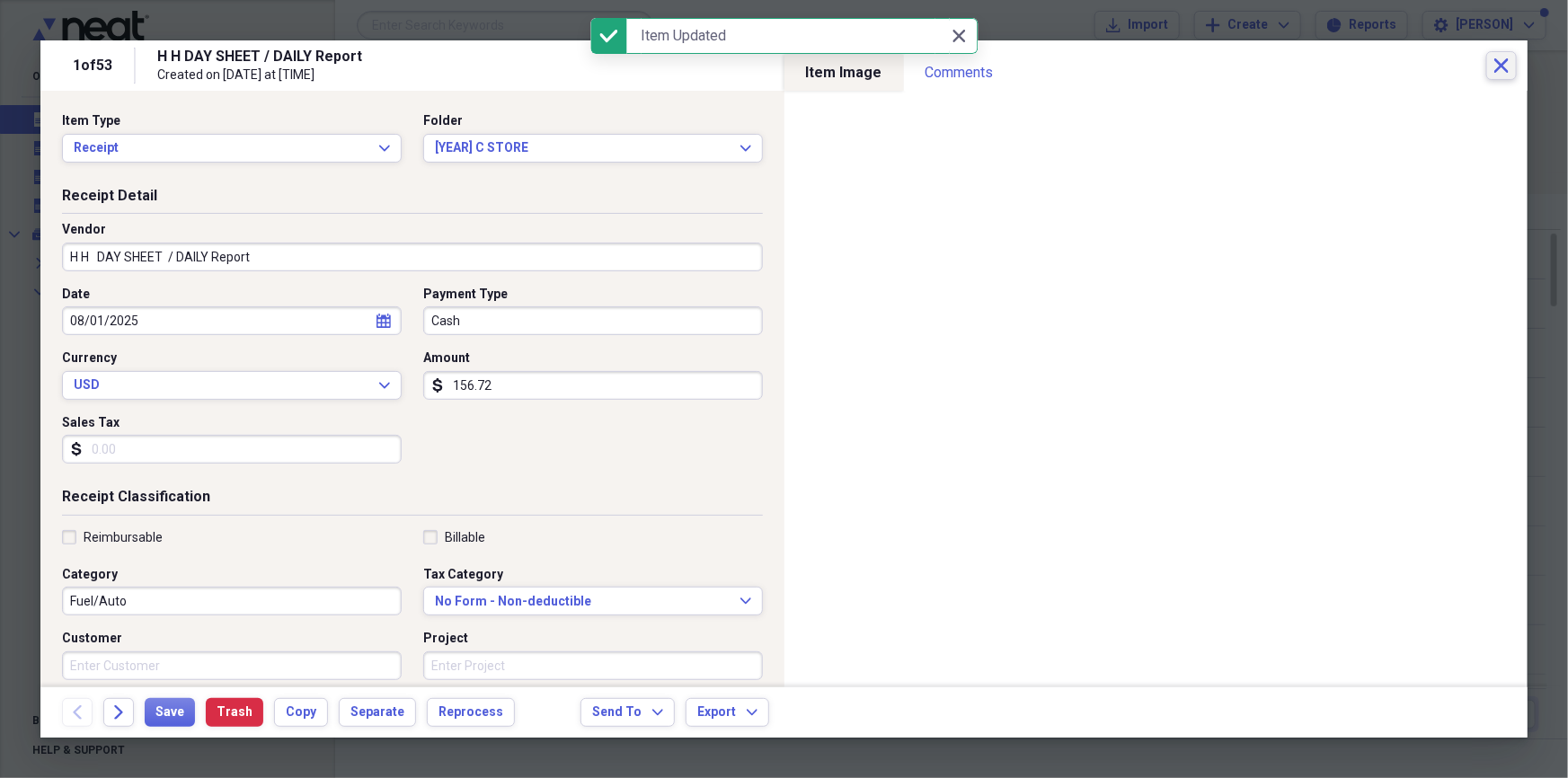 click 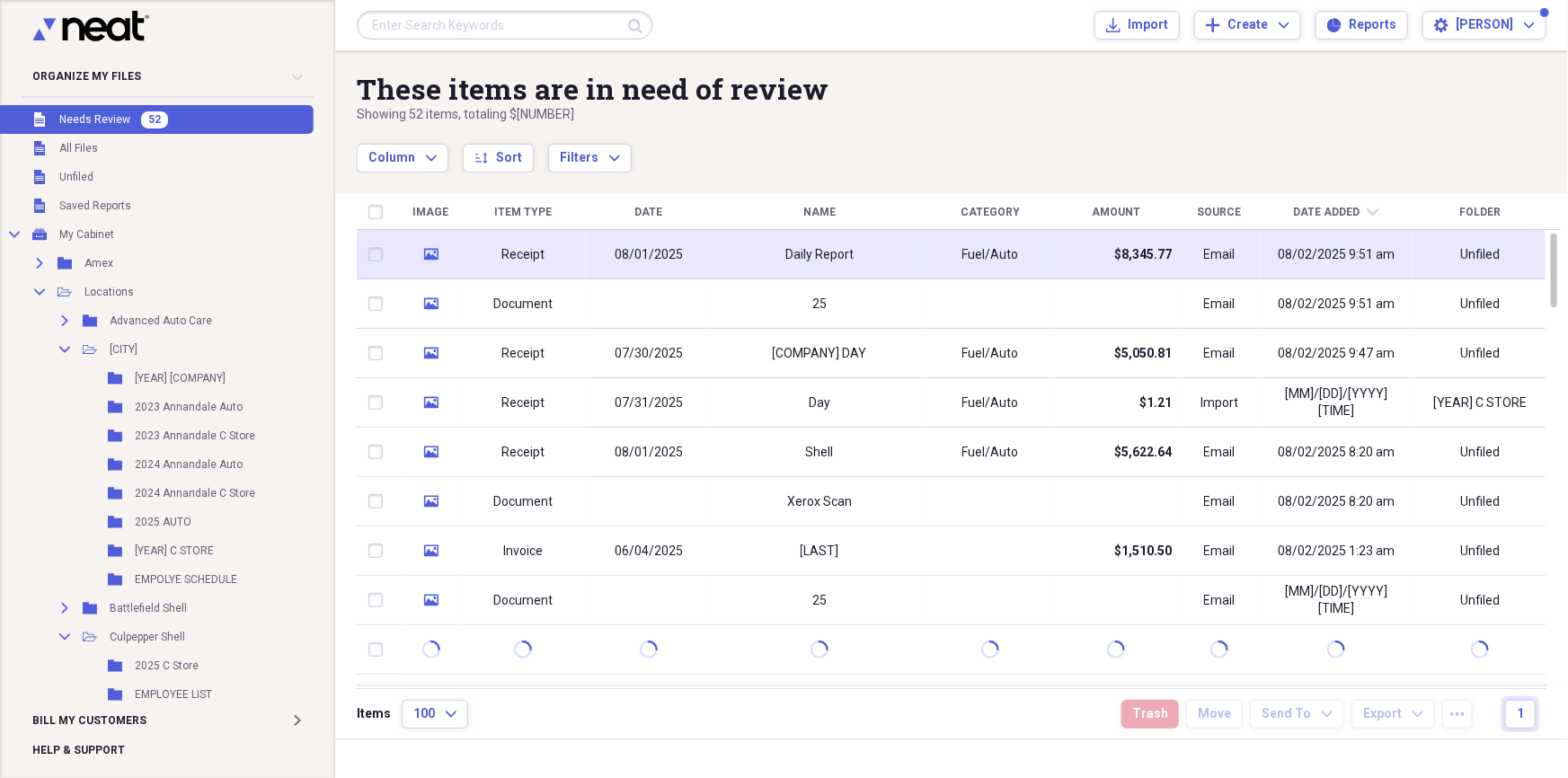 click on "Daily Report" at bounding box center (819, 254) 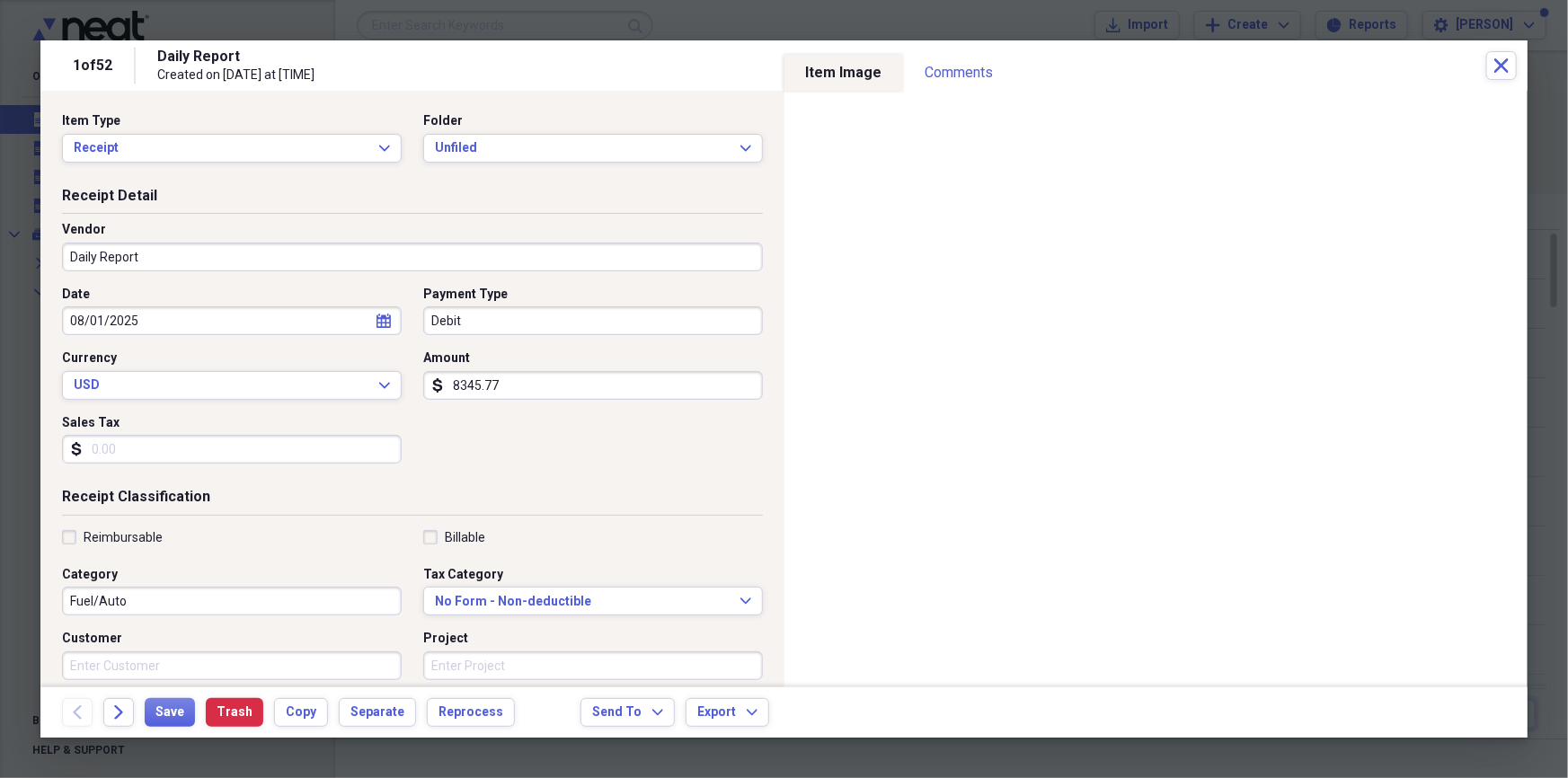 click on "Daily Report" at bounding box center [412, 257] 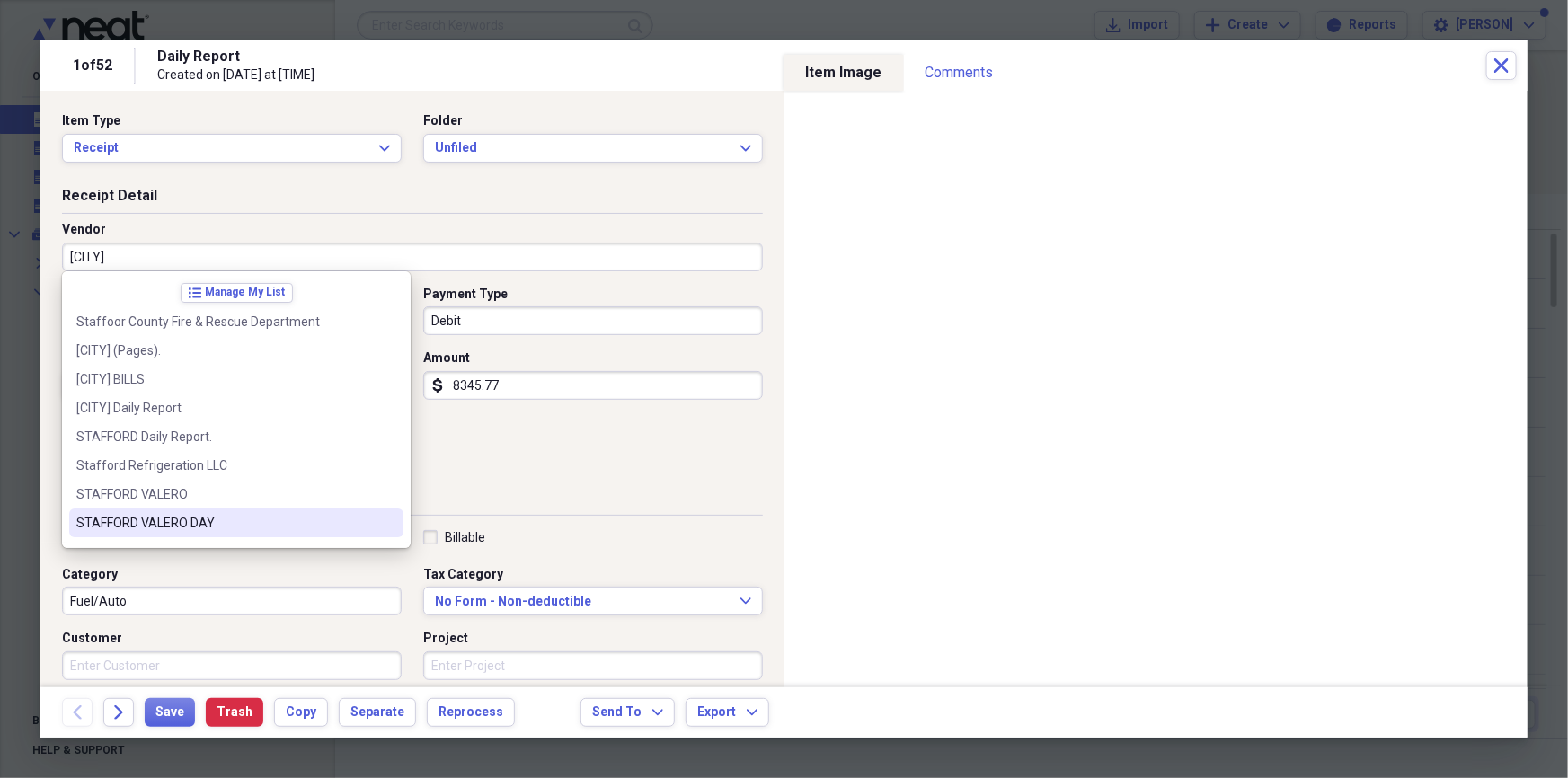 click on "STAFFORD VALERO DAY" at bounding box center (226, 523) 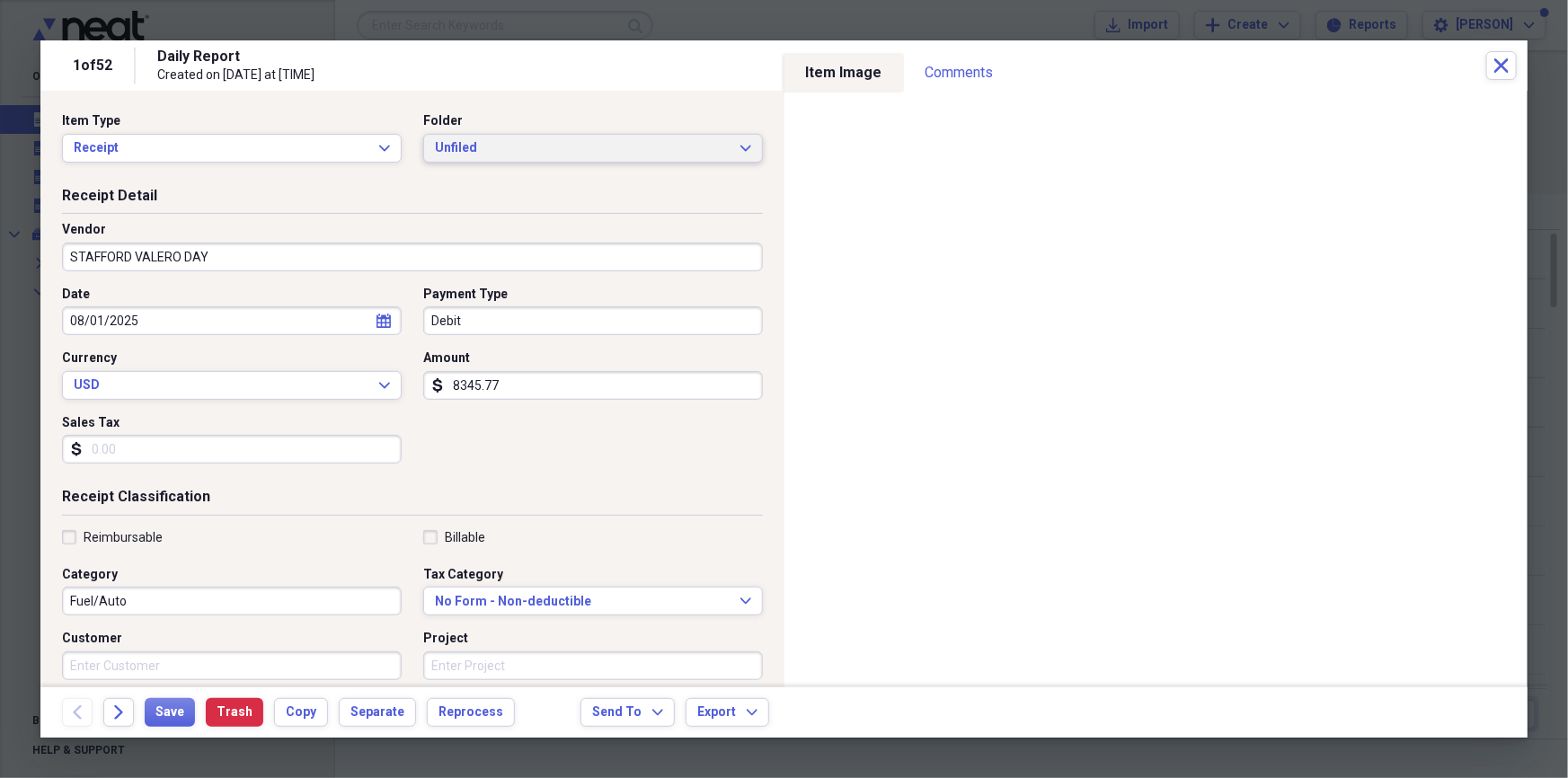 click on "Unfiled" at bounding box center [582, 148] 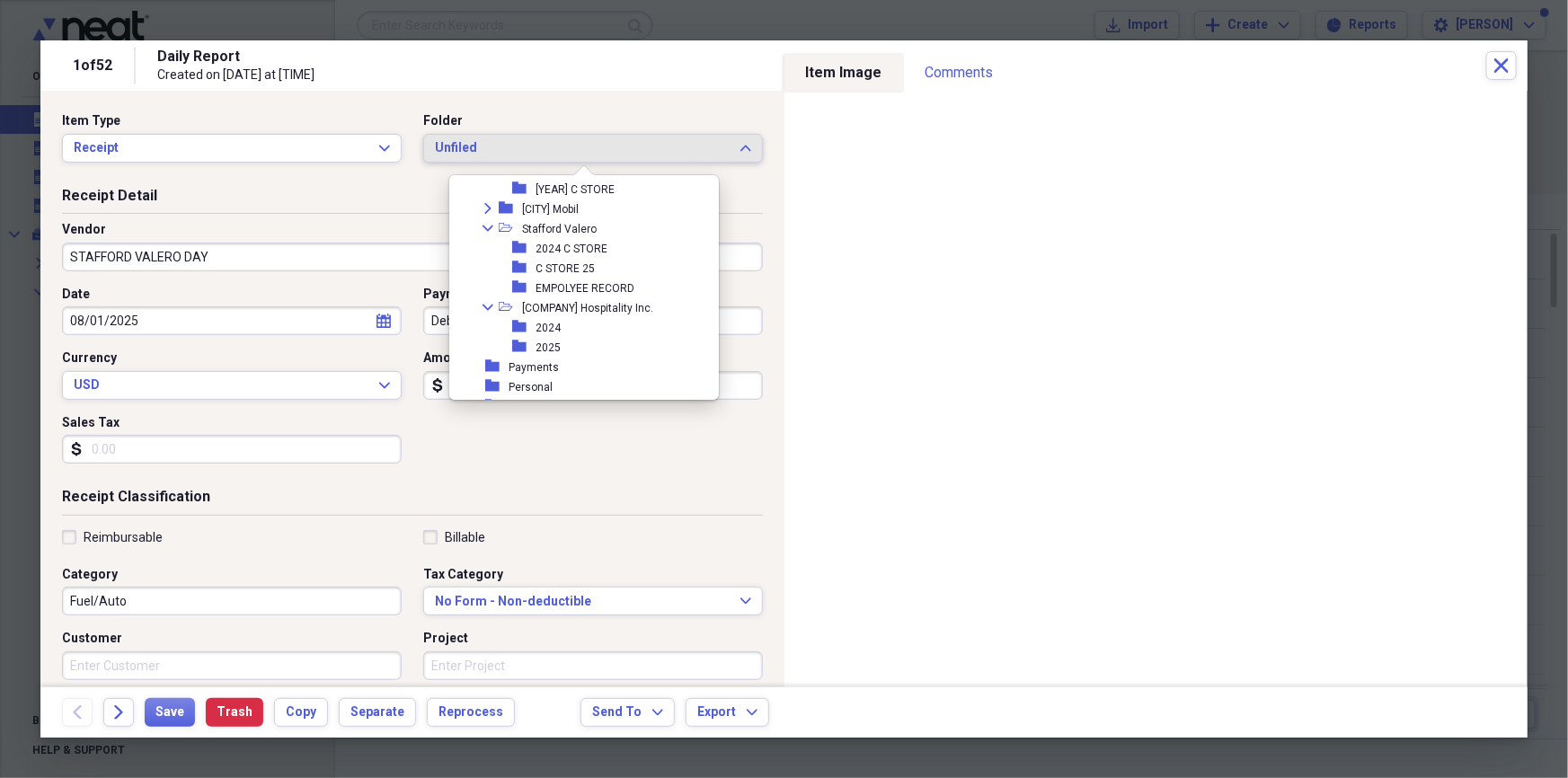 scroll, scrollTop: 1770, scrollLeft: 0, axis: vertical 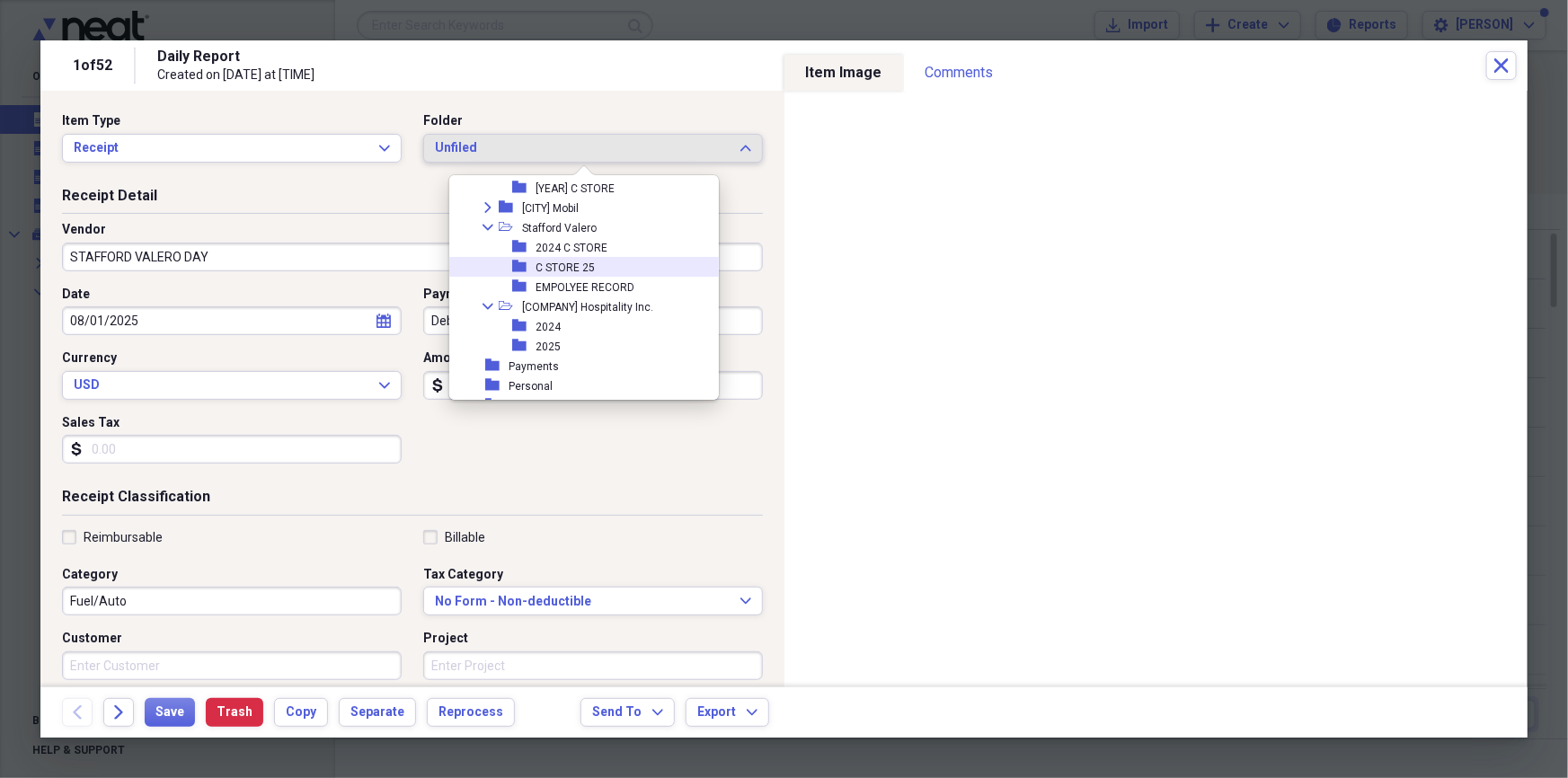 click on "C STORE 25" at bounding box center (565, 268) 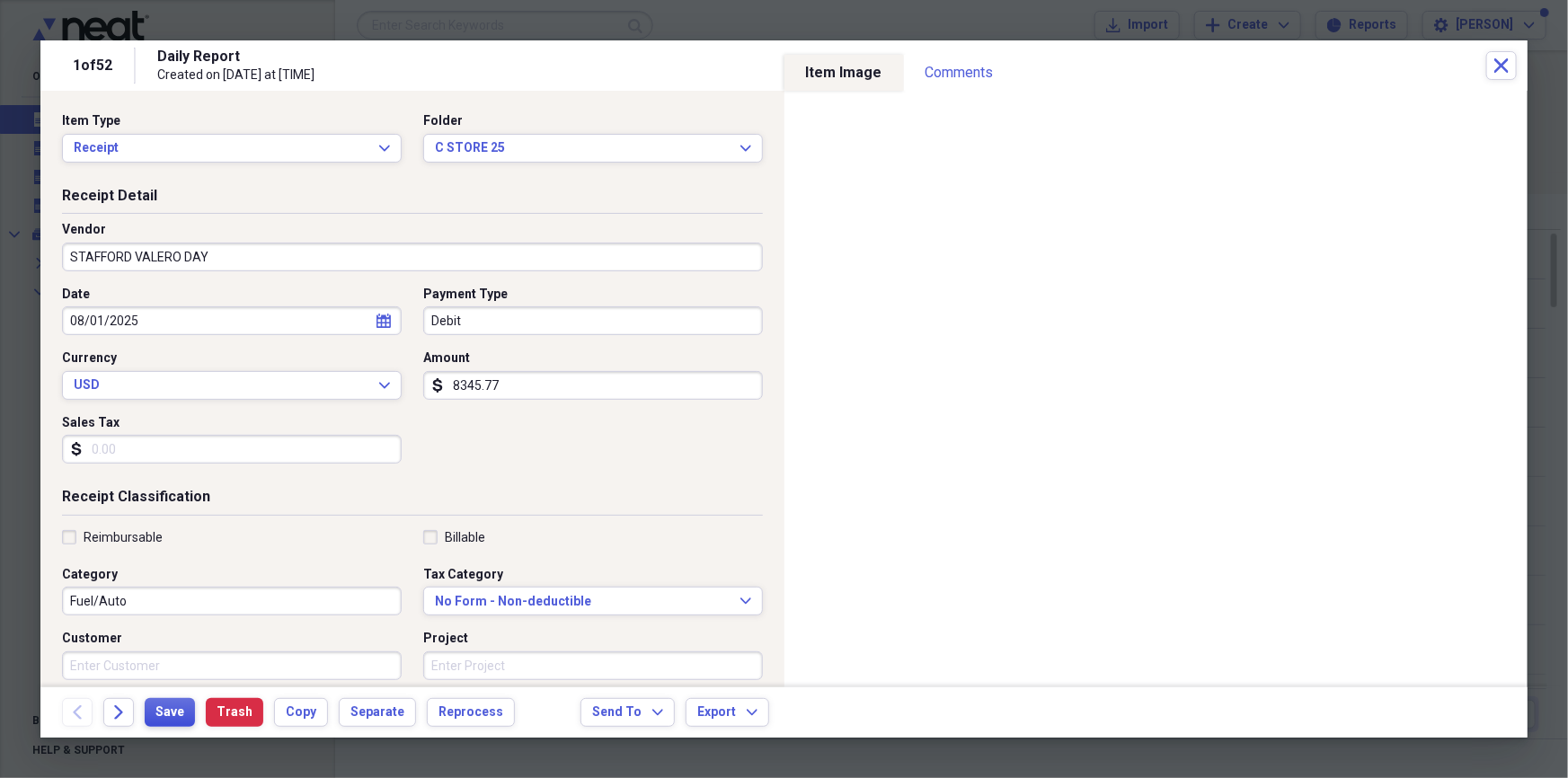 click on "Save" at bounding box center [170, 712] 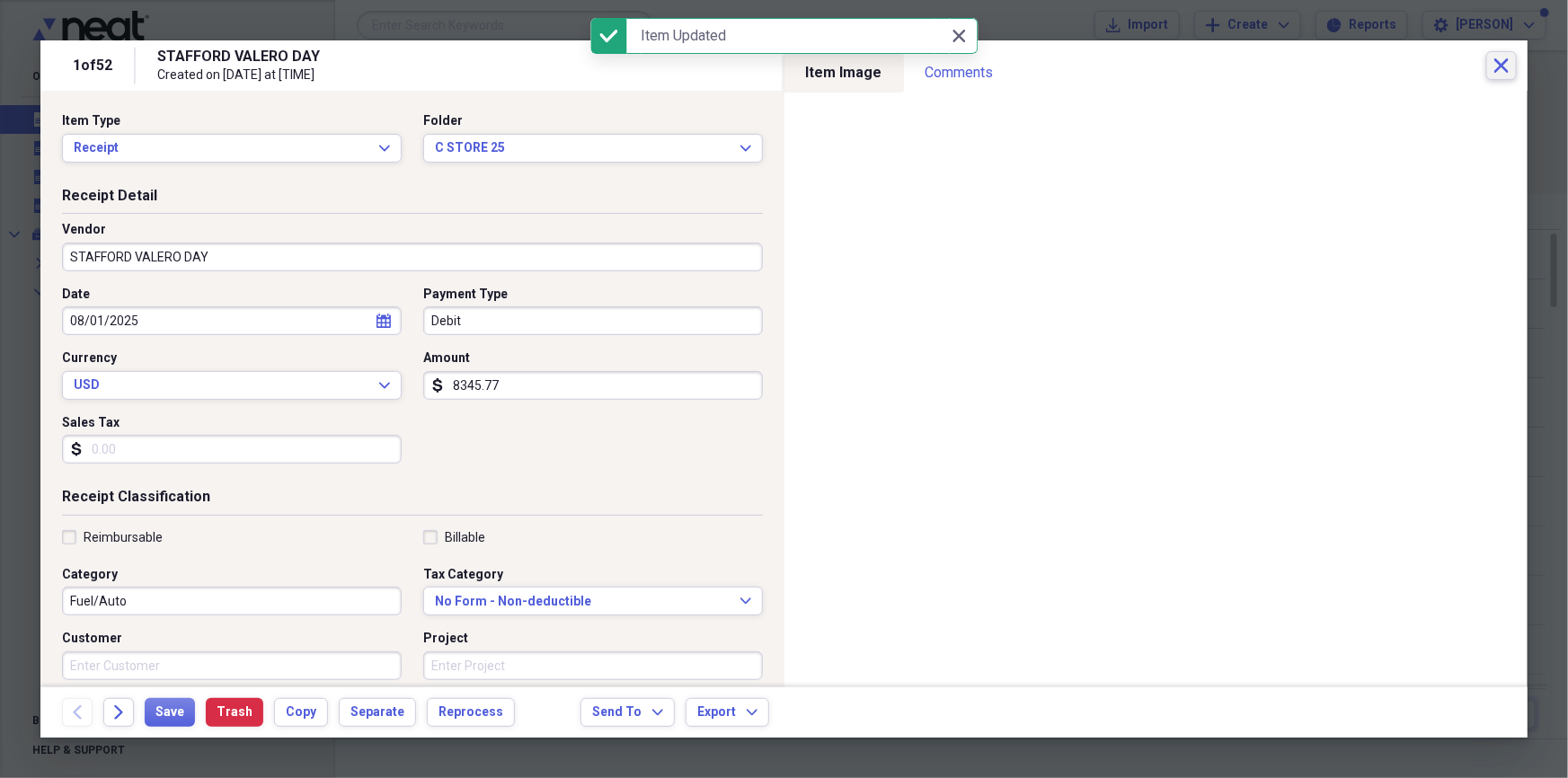click on "Close" 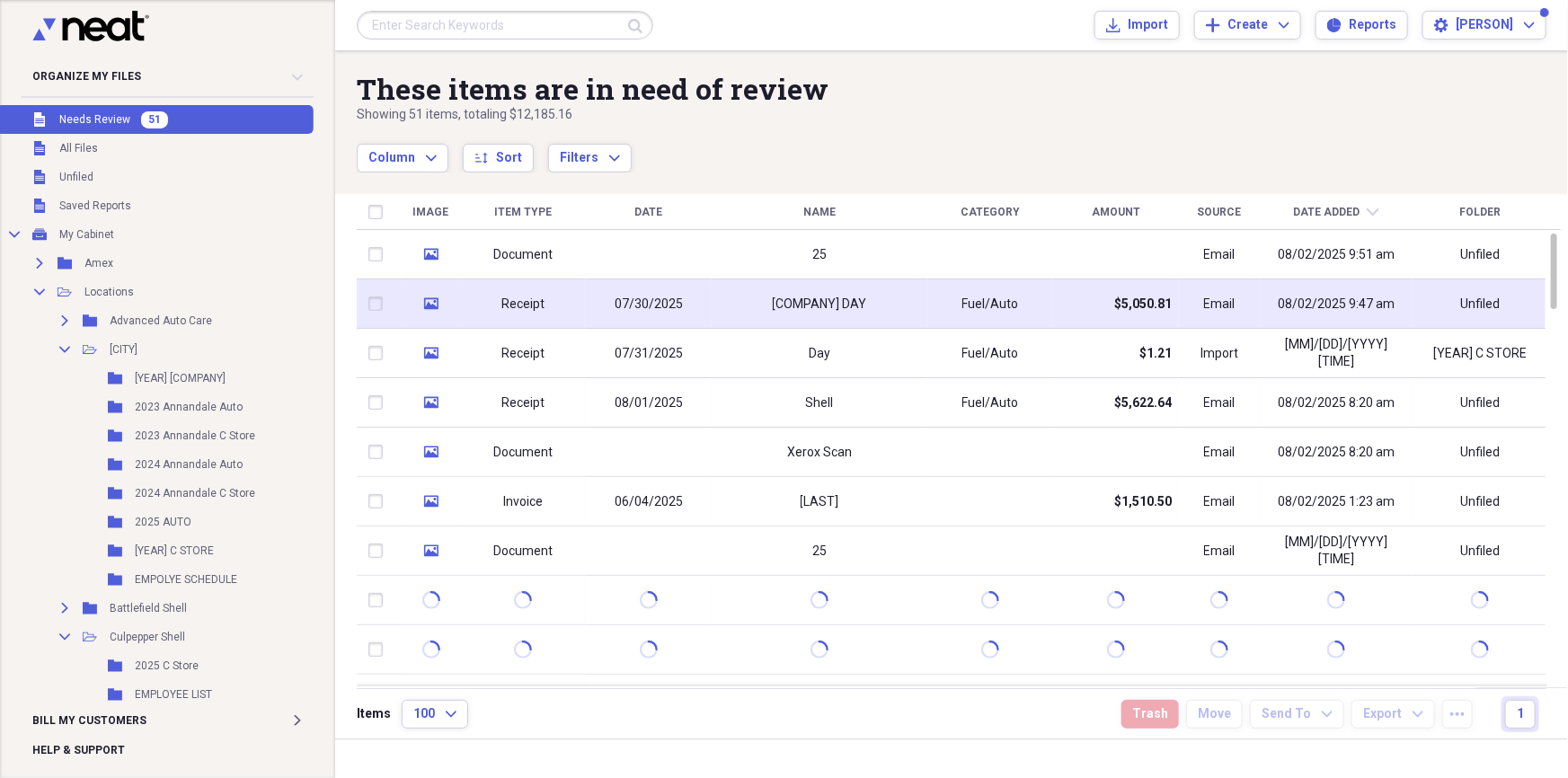 click on "Fuel/Auto" at bounding box center [990, 304] 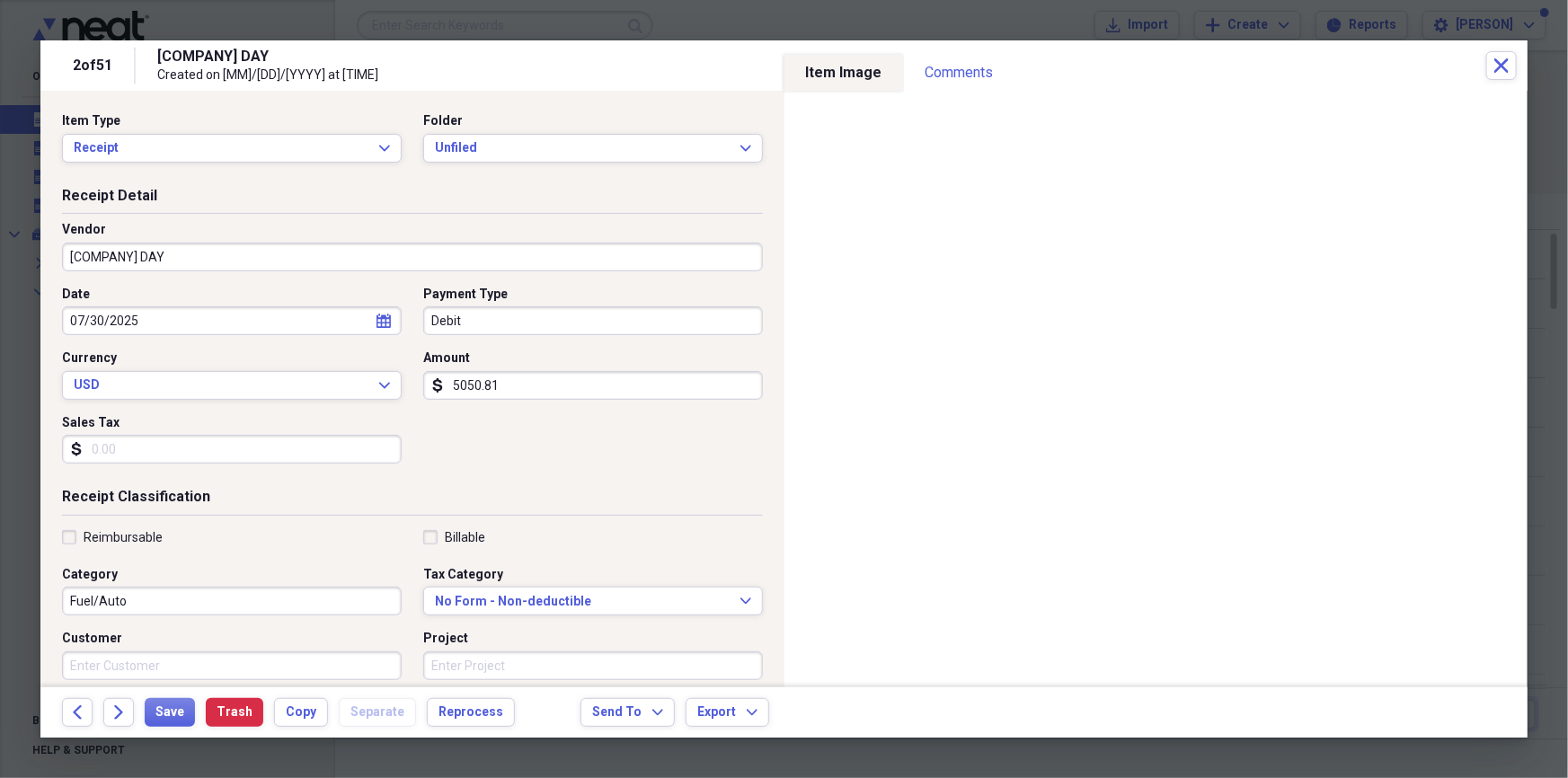 click on "[COMPANY] DAY" at bounding box center (412, 257) 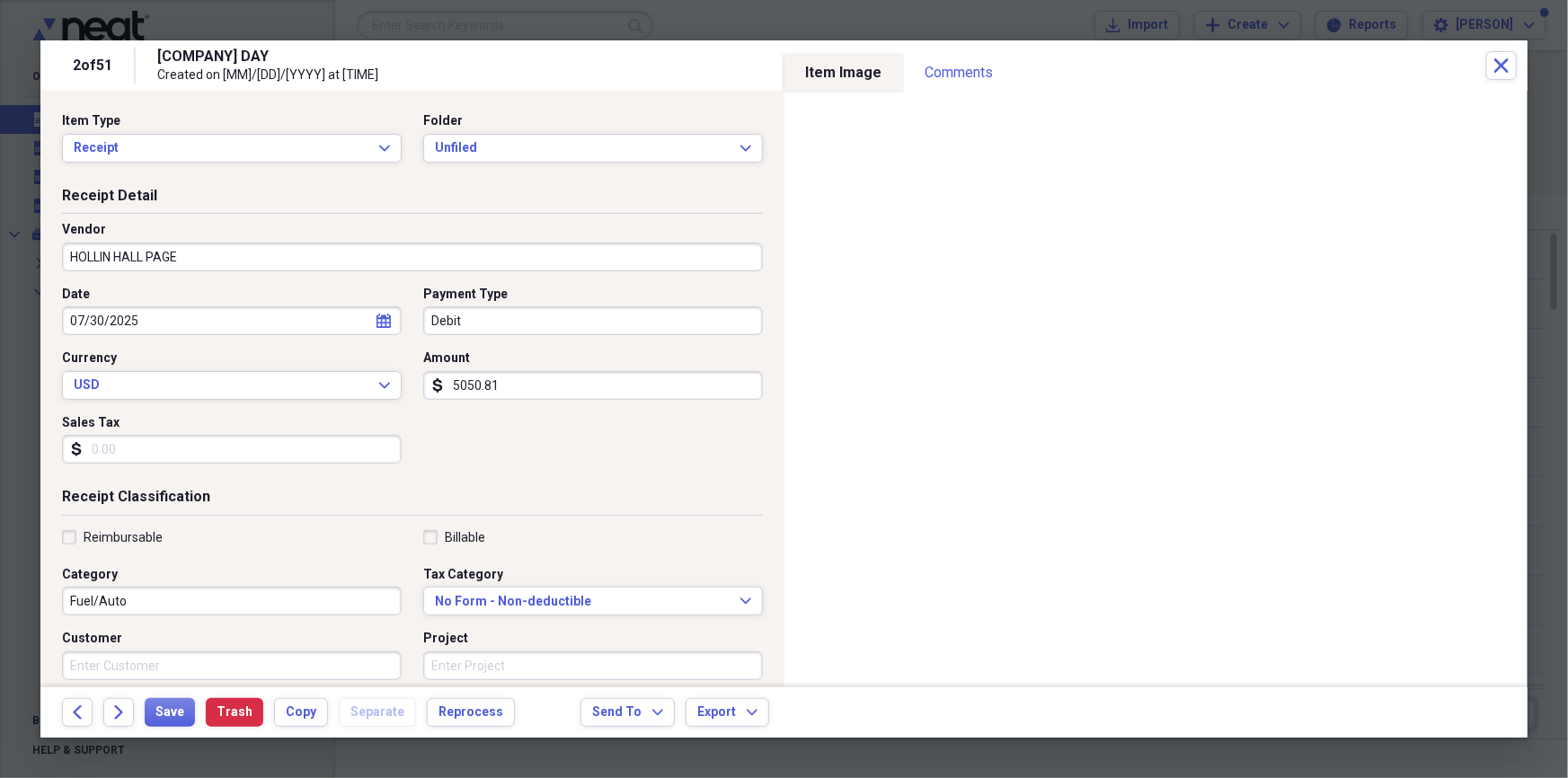 click on "HOLLIN HALL PAGE" at bounding box center [412, 257] 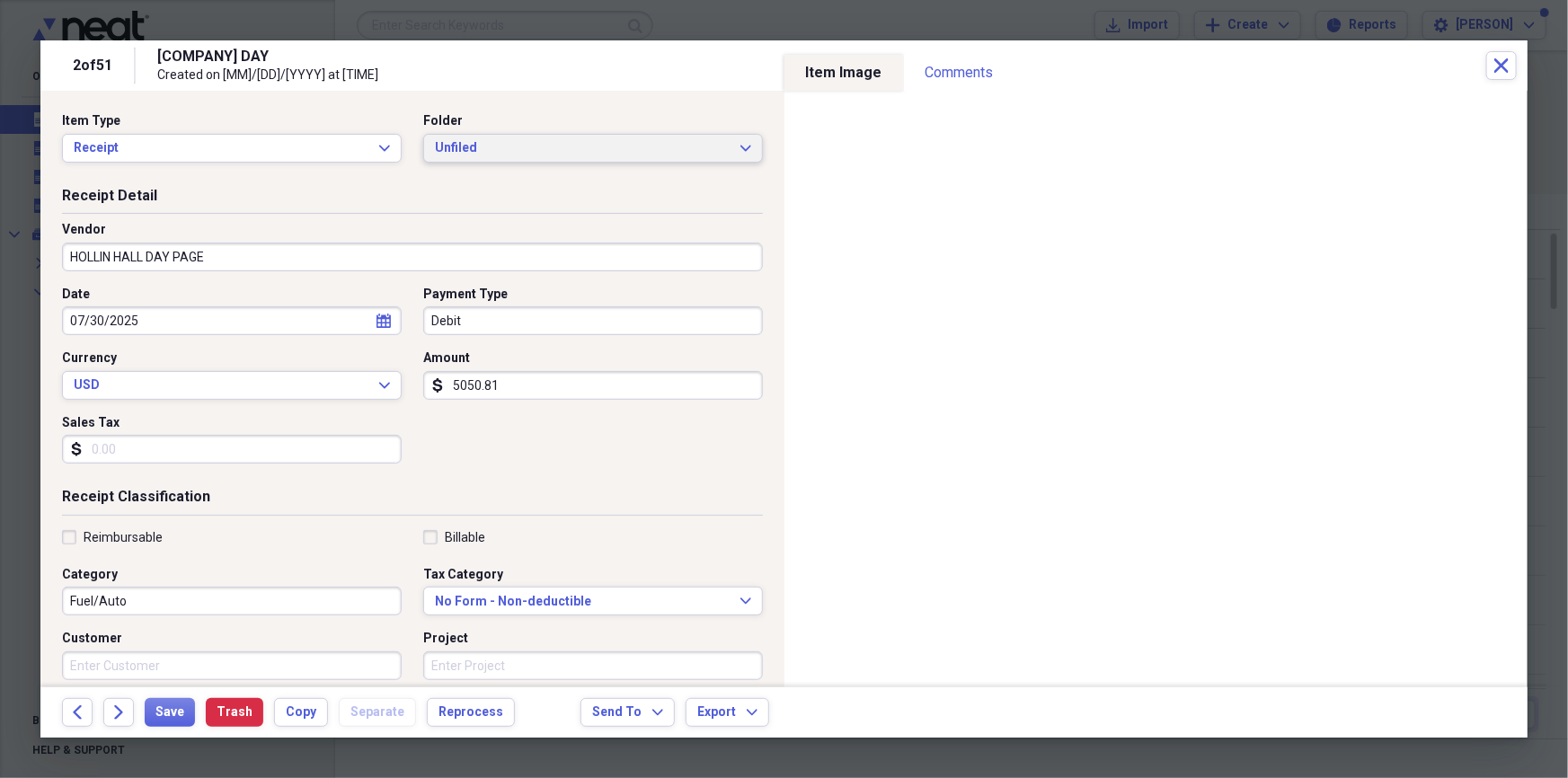 type on "HOLLIN HALL DAY PAGE" 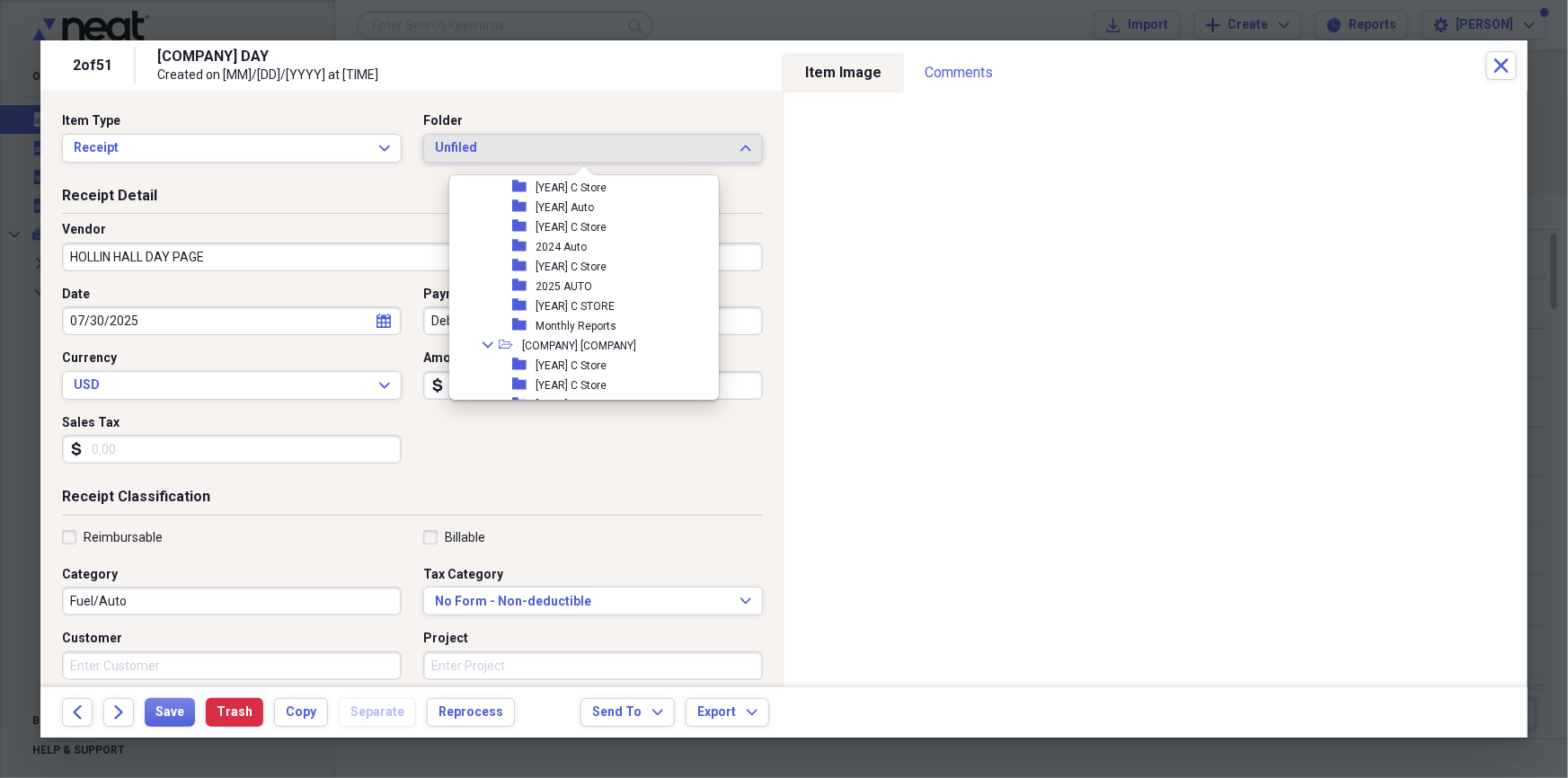 scroll, scrollTop: 817, scrollLeft: 0, axis: vertical 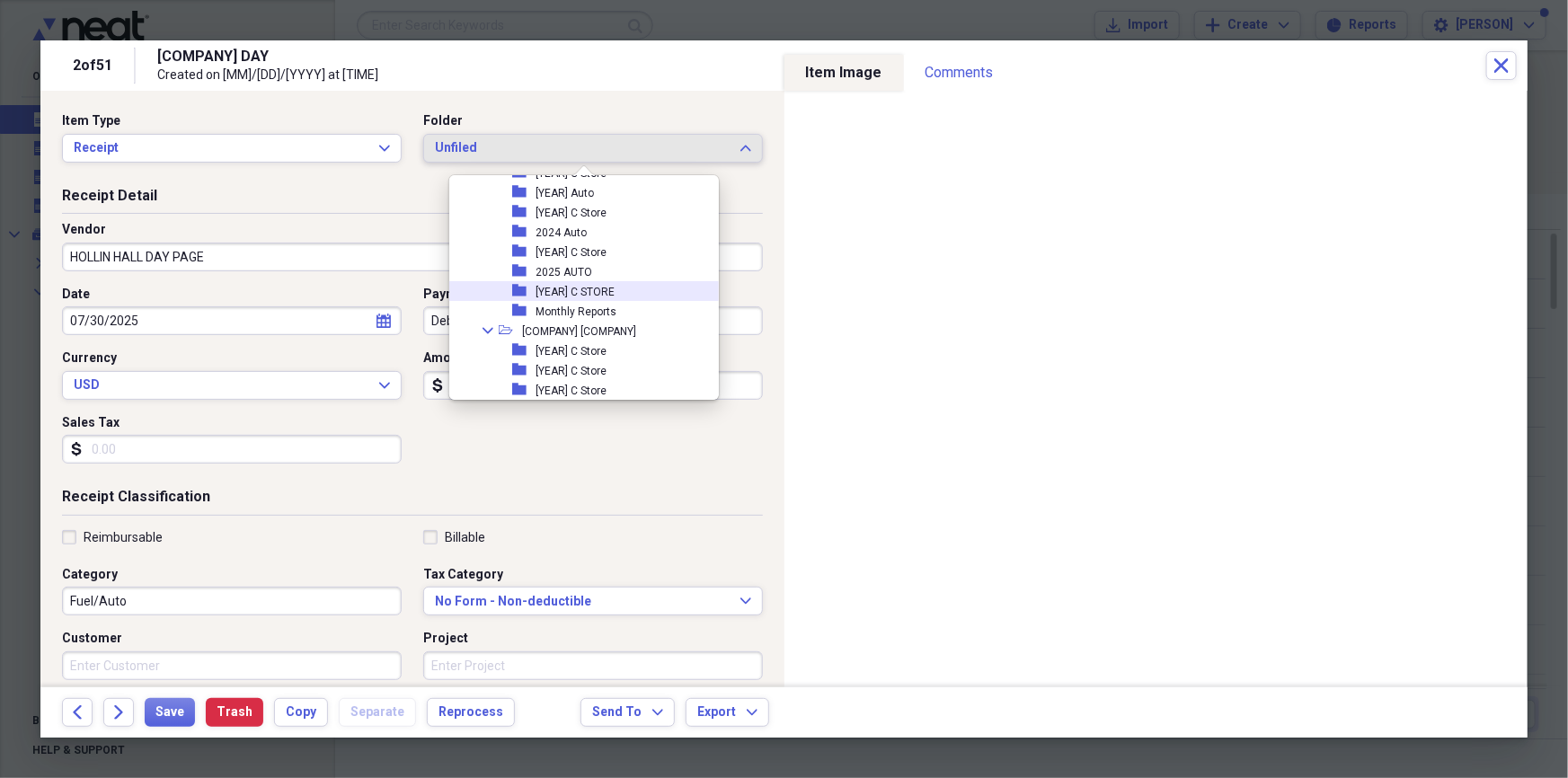 click on "[YEAR] C STORE" at bounding box center (575, 292) 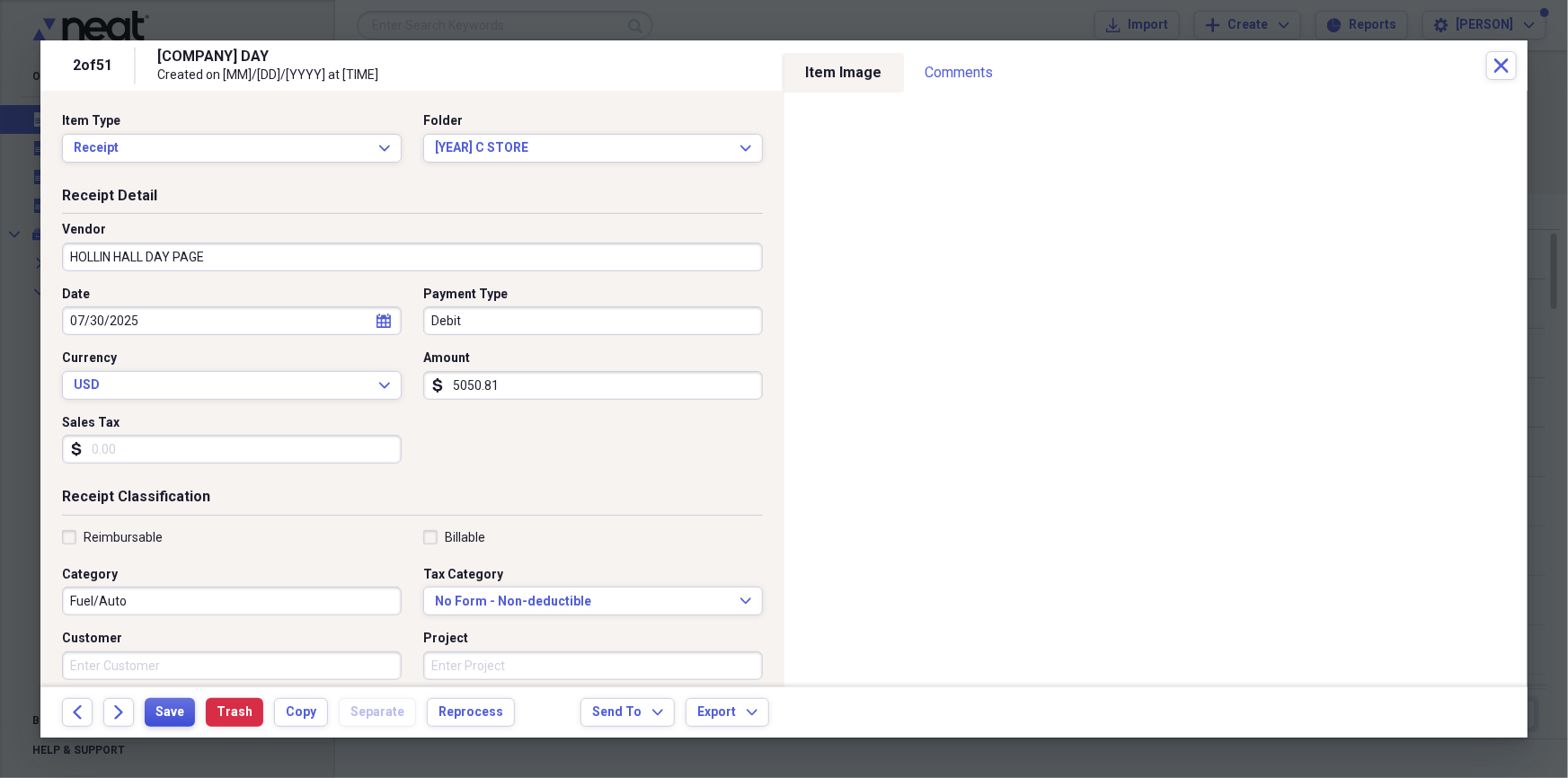 click on "Save" at bounding box center (170, 712) 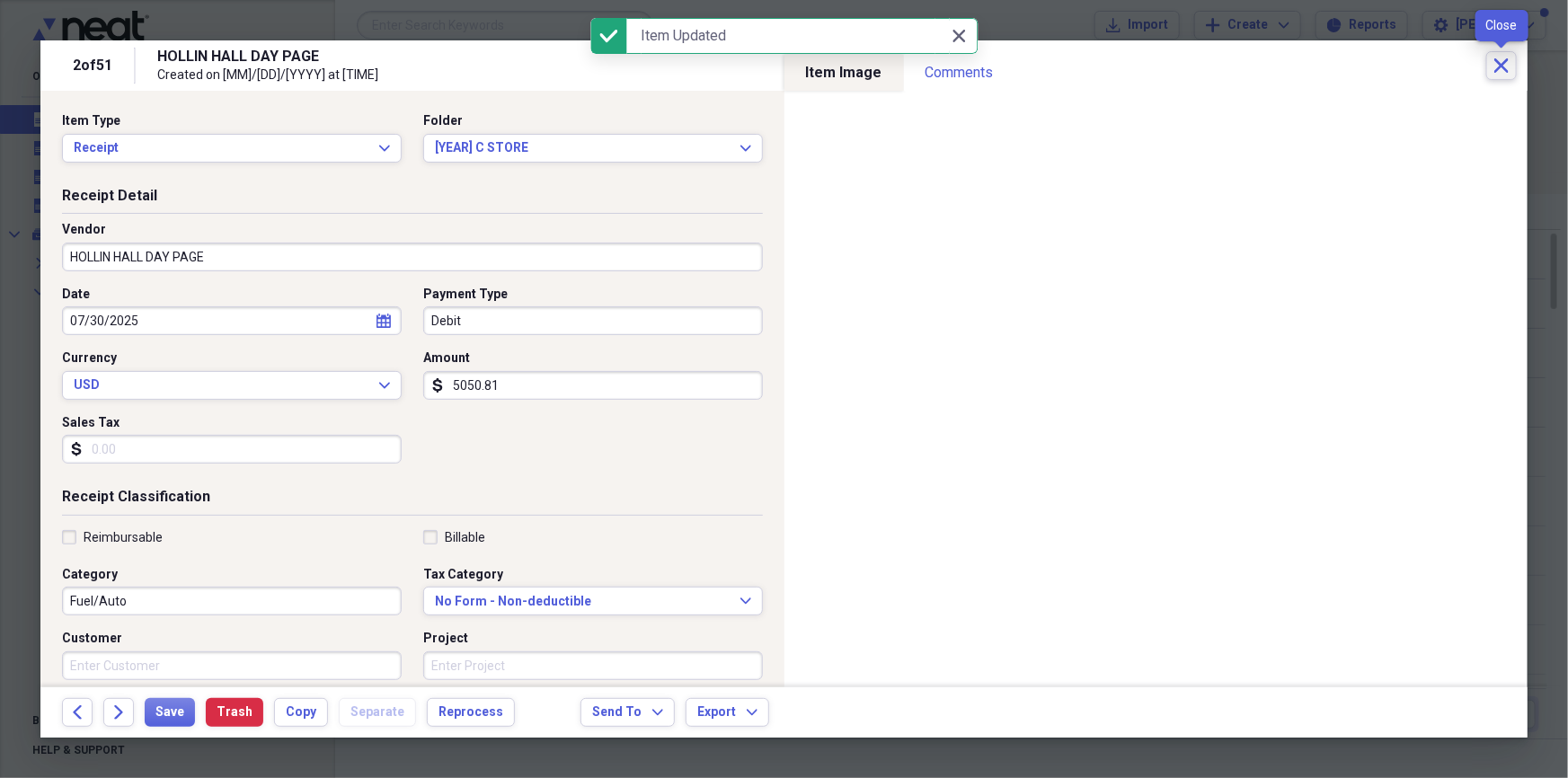 click on "Close" 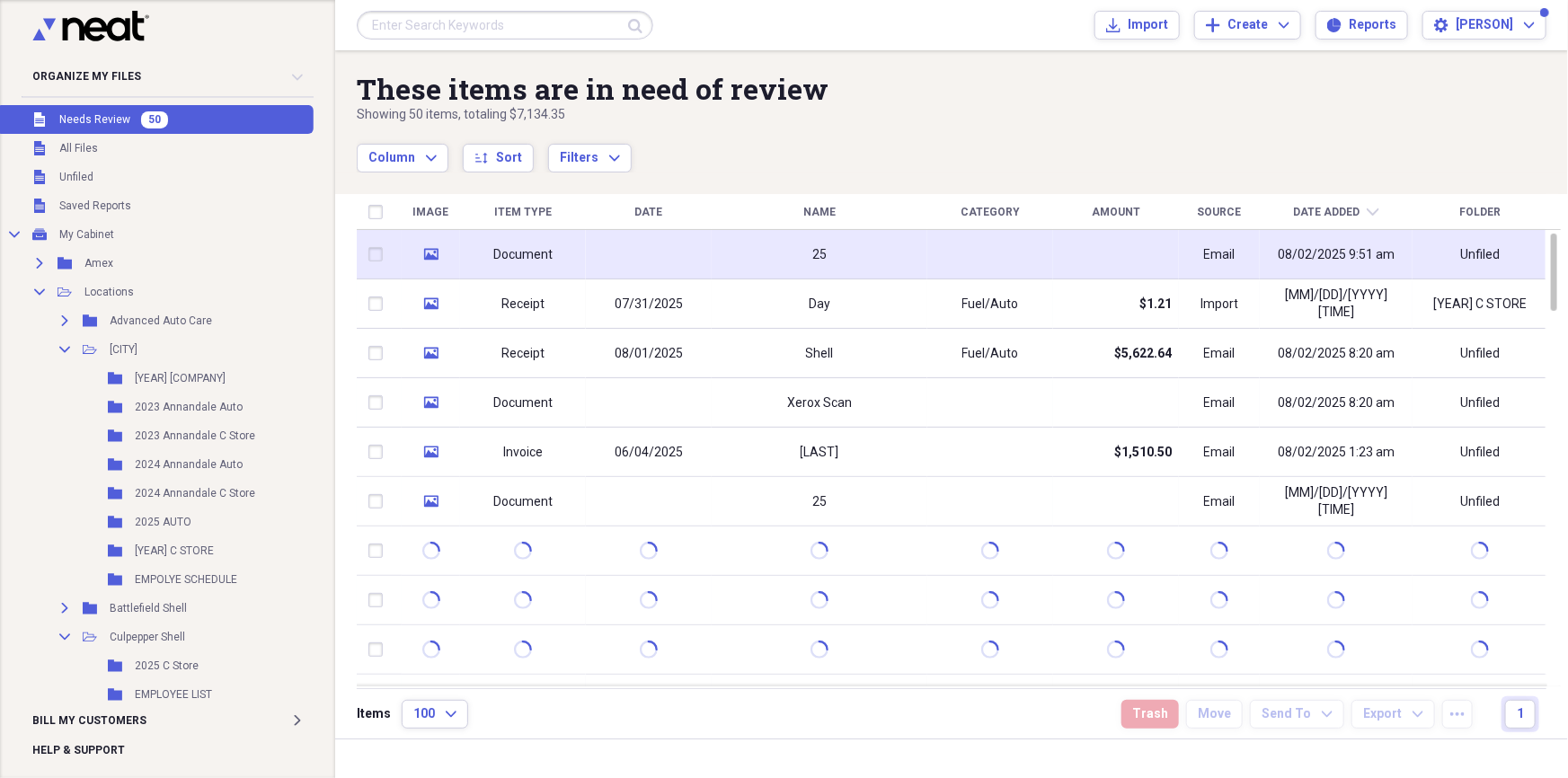click on "25" at bounding box center (819, 254) 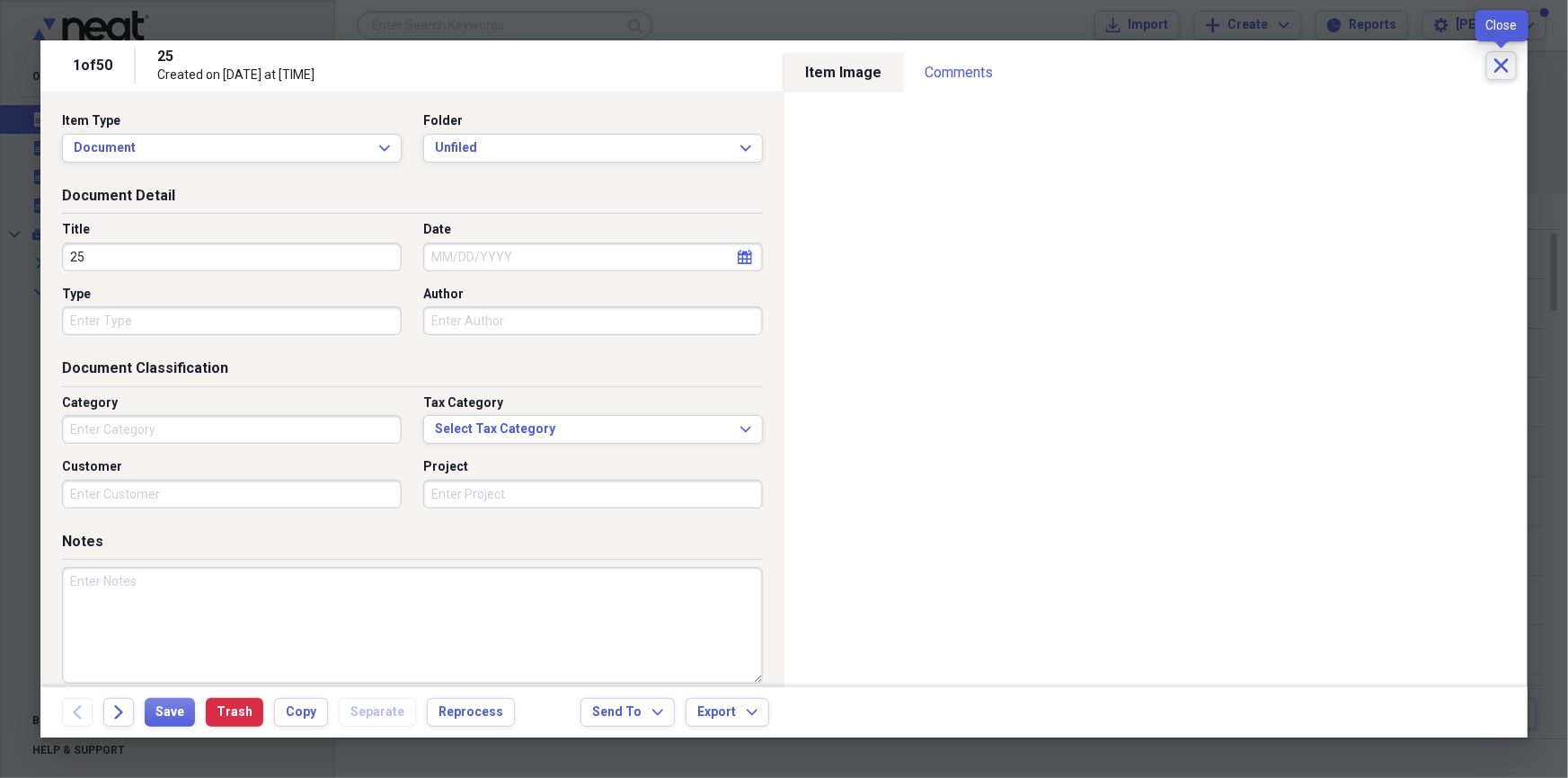 click on "Close" 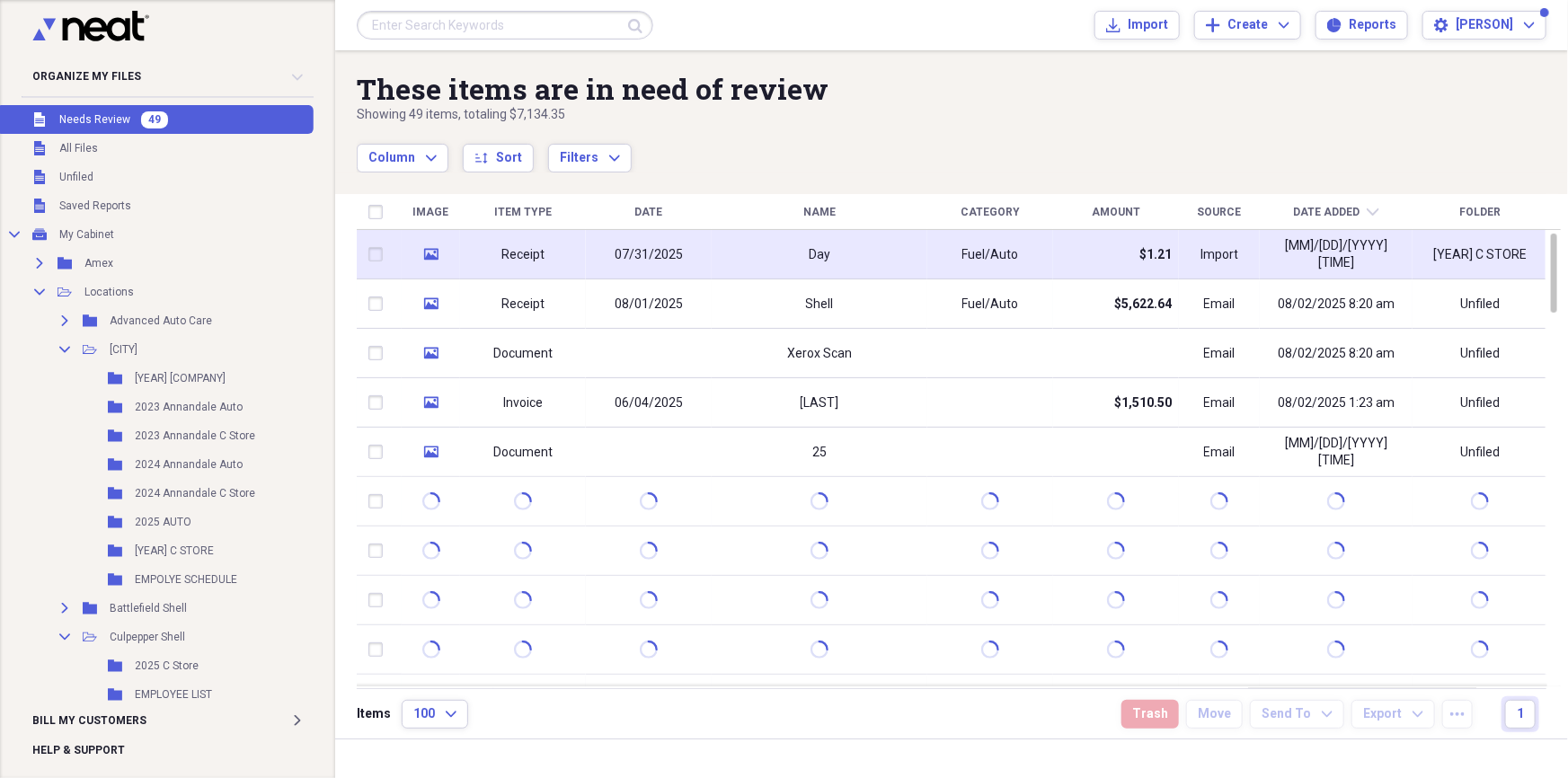 click on "Day" at bounding box center (819, 254) 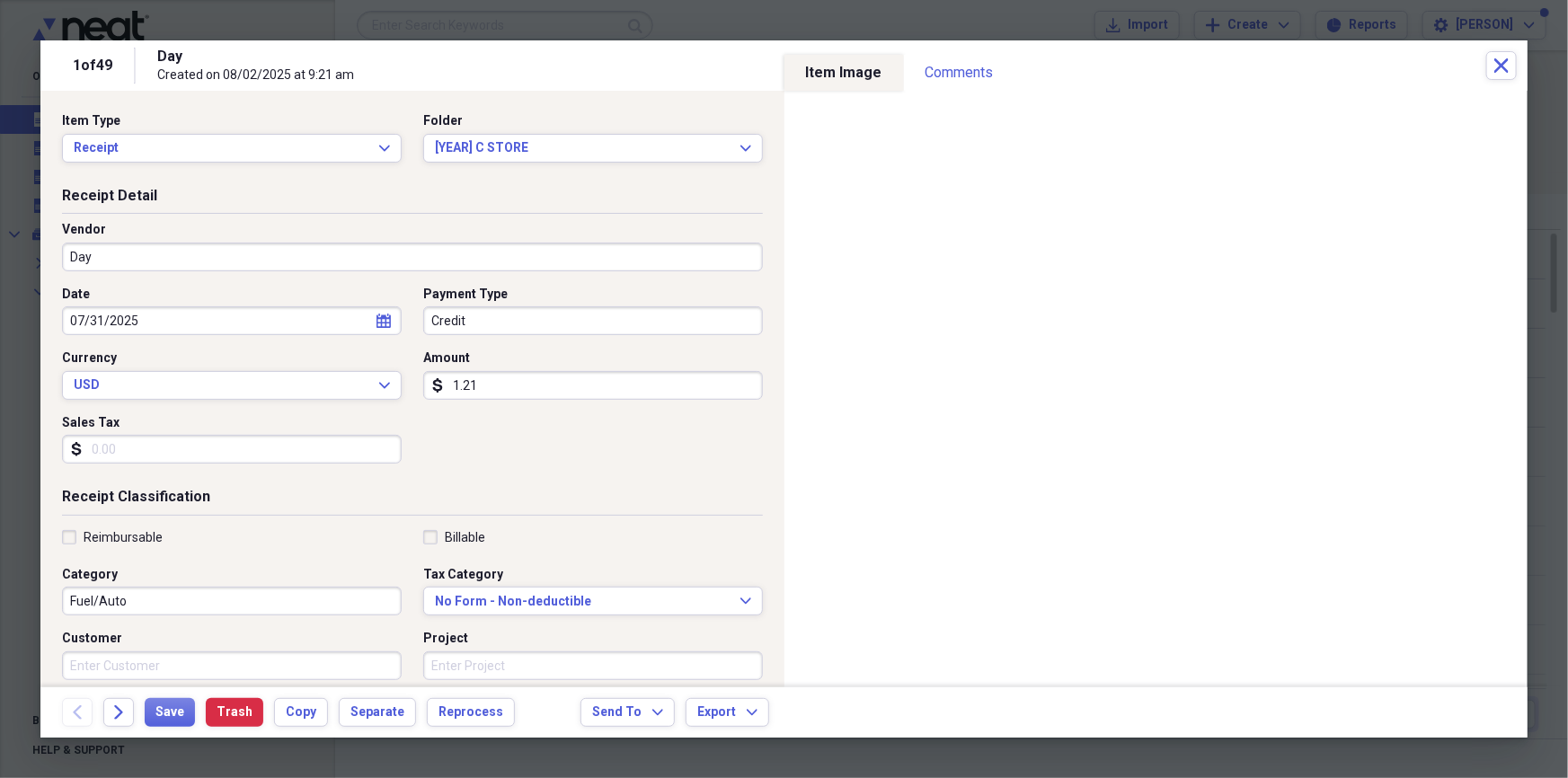click on "Day" at bounding box center [412, 257] 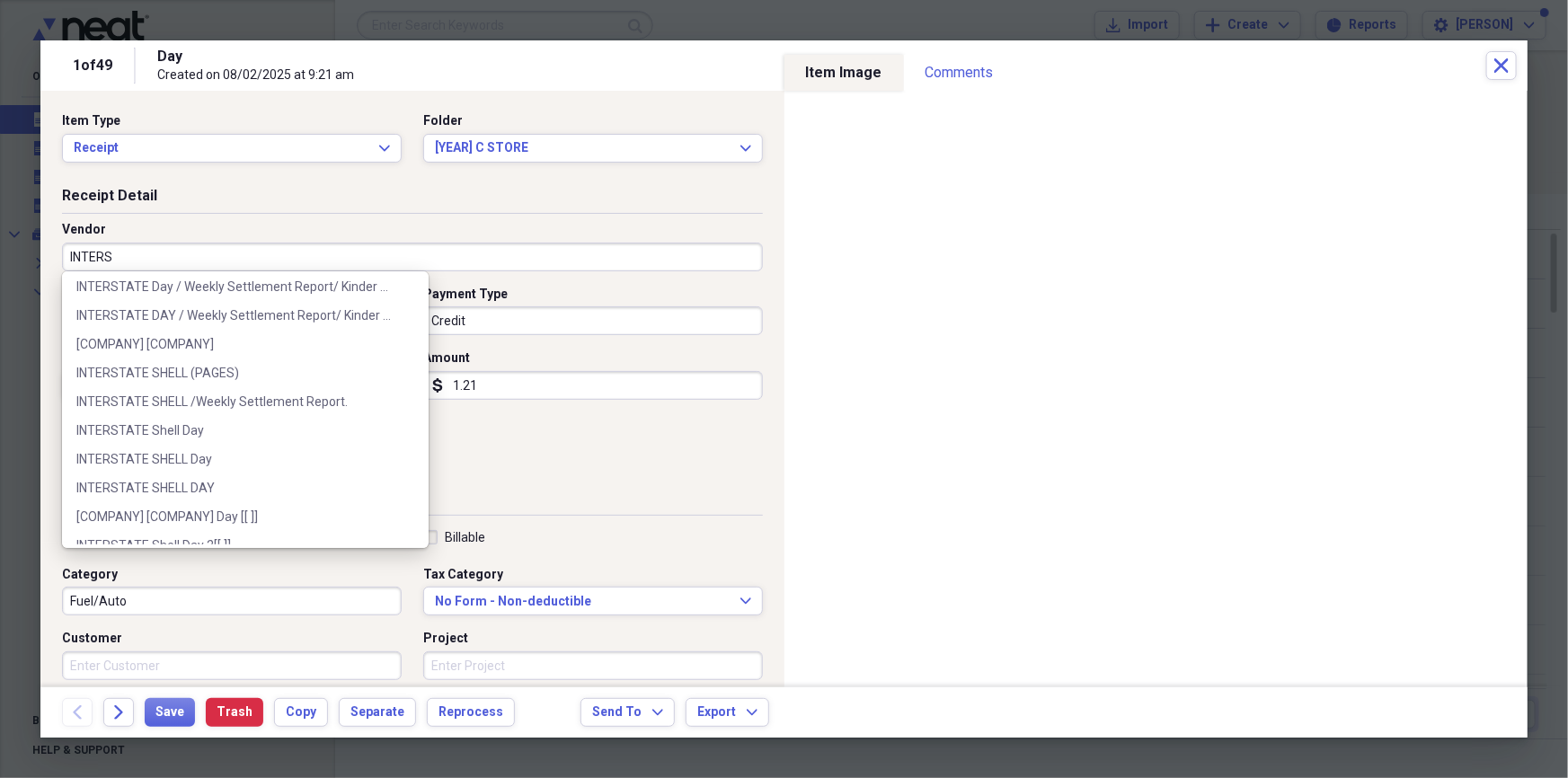 scroll, scrollTop: 476, scrollLeft: 0, axis: vertical 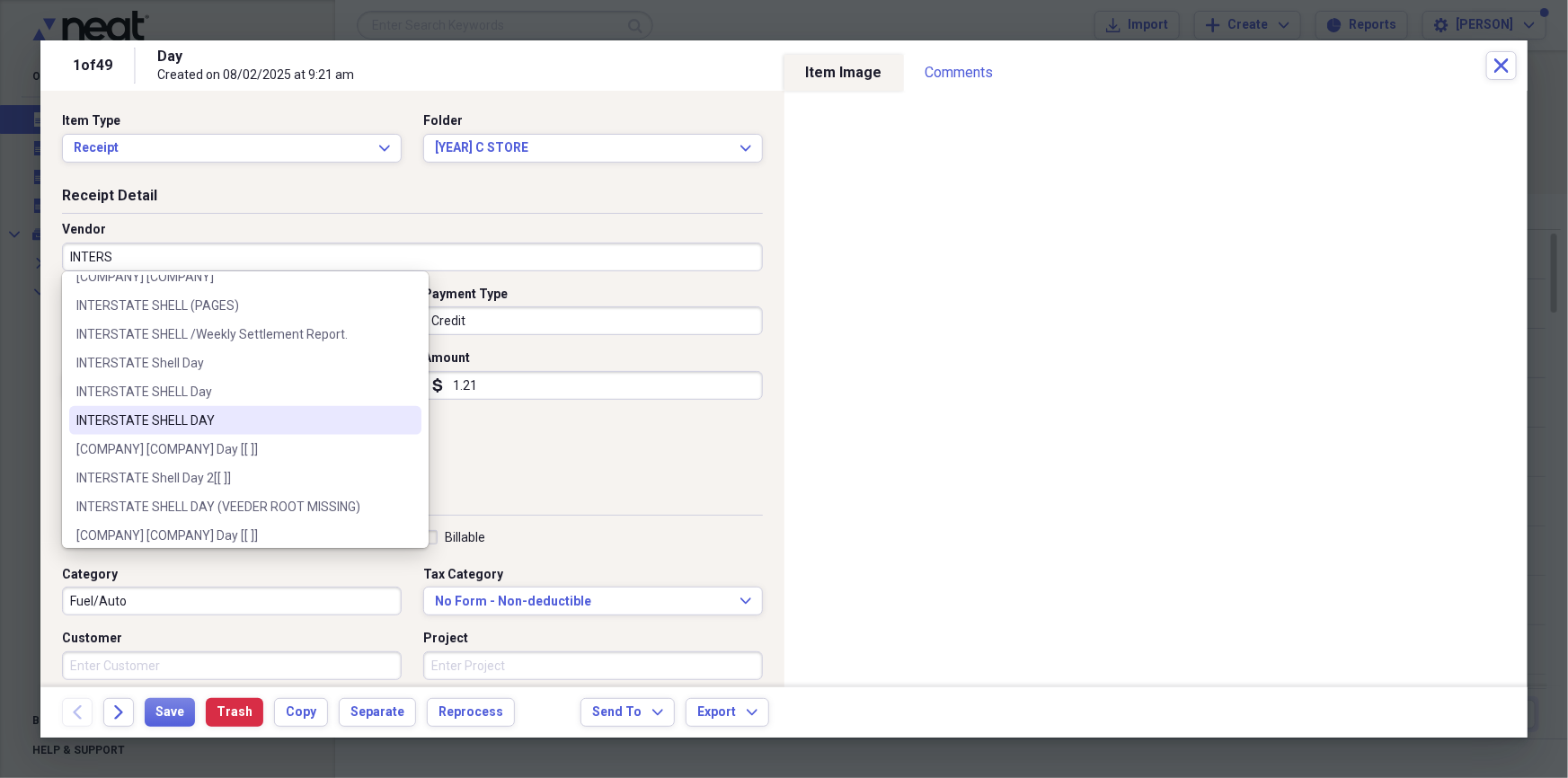 click on "INTERSTATE  SHELL   DAY" at bounding box center (235, 420) 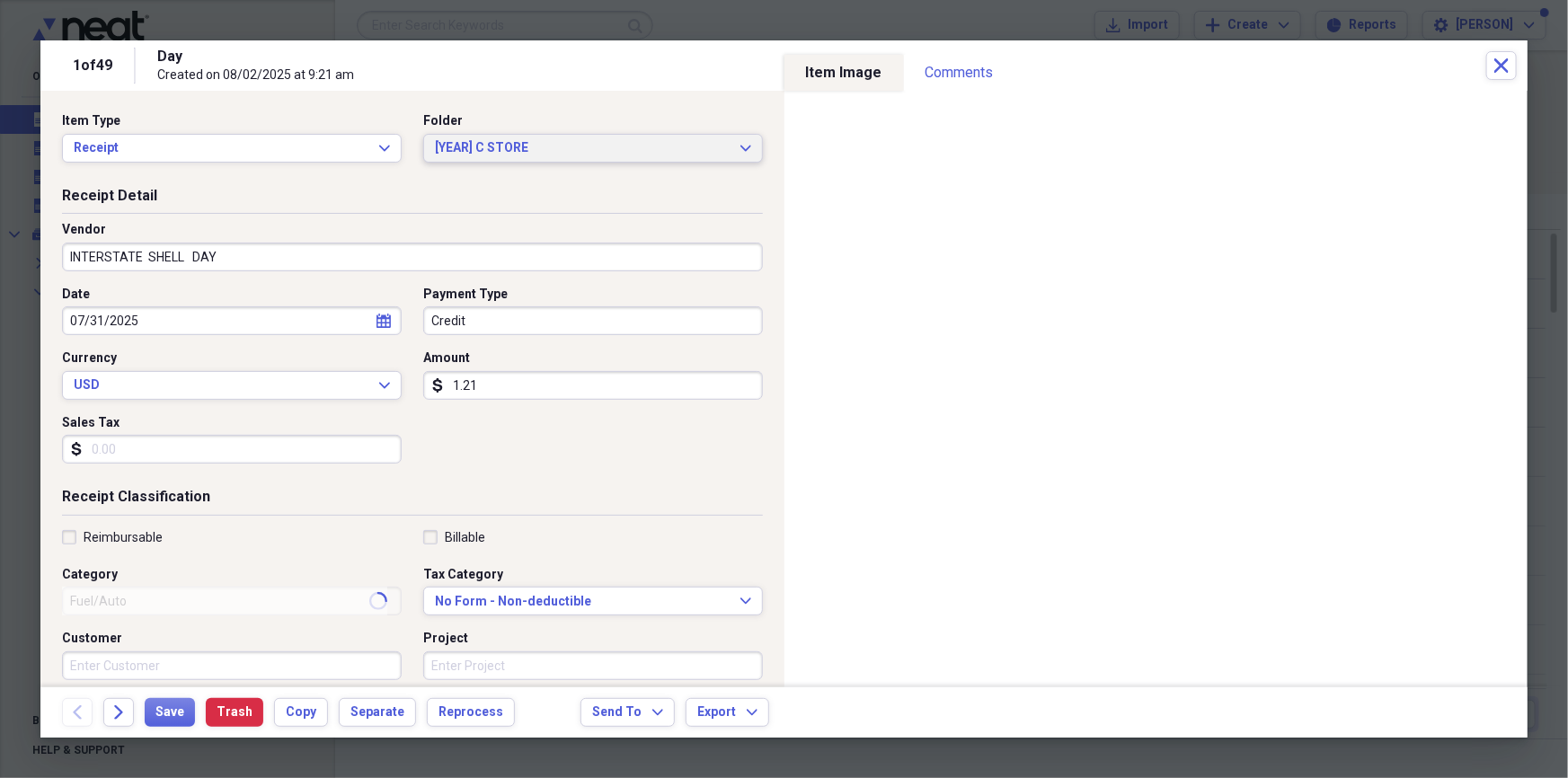 type on "Technology" 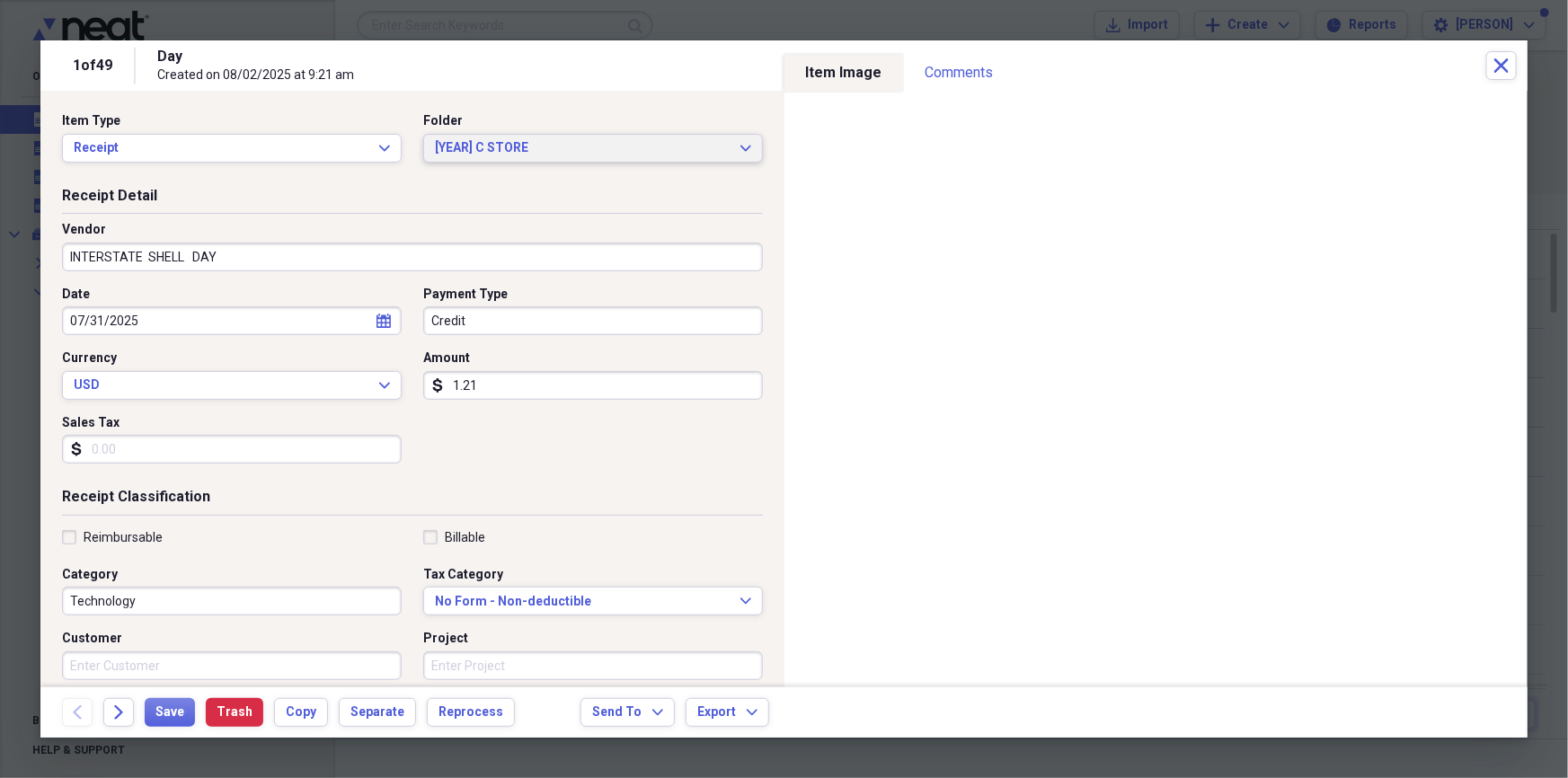 click on "[YEAR] C STORE" at bounding box center [582, 148] 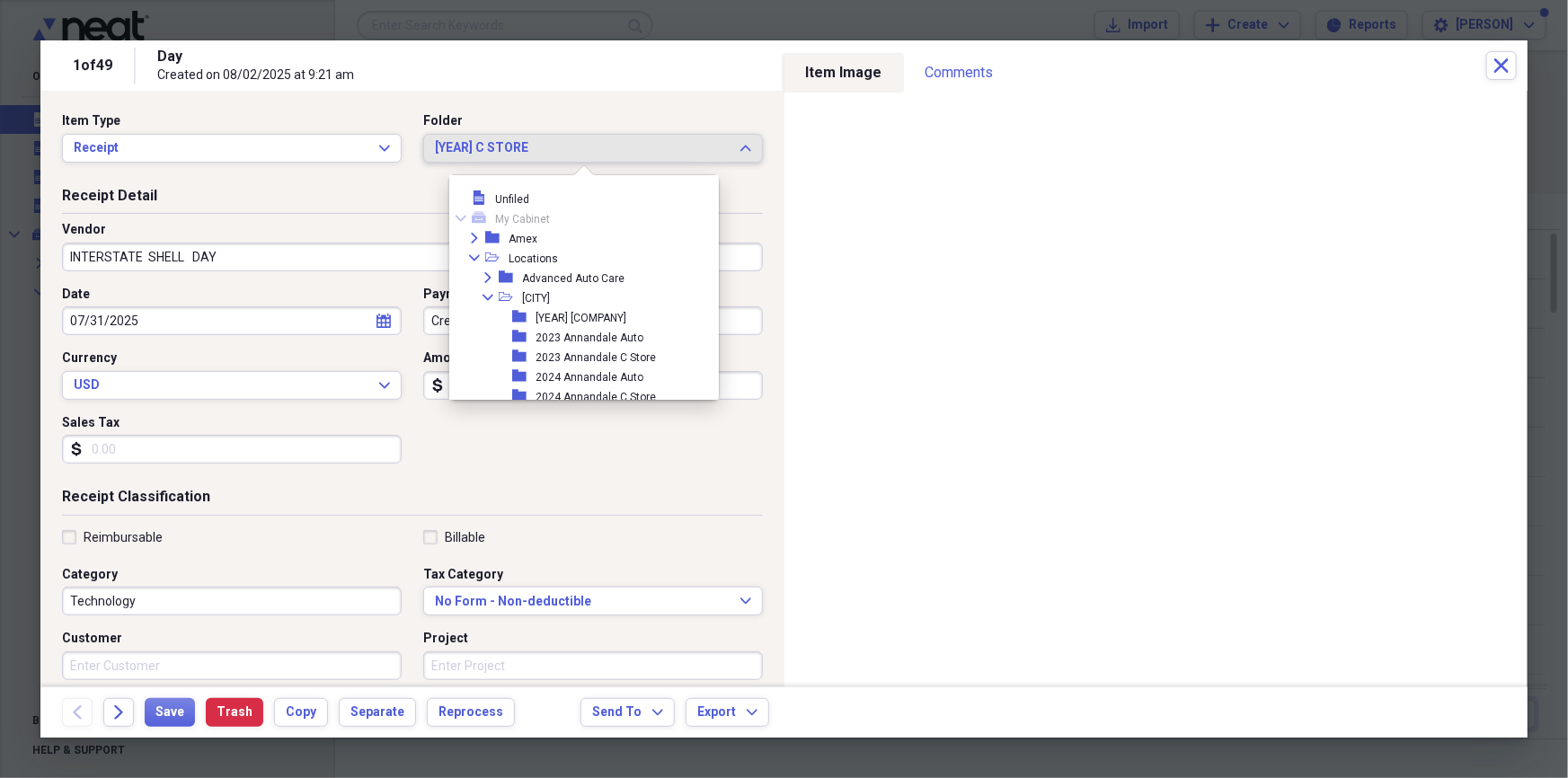 scroll, scrollTop: 938, scrollLeft: 0, axis: vertical 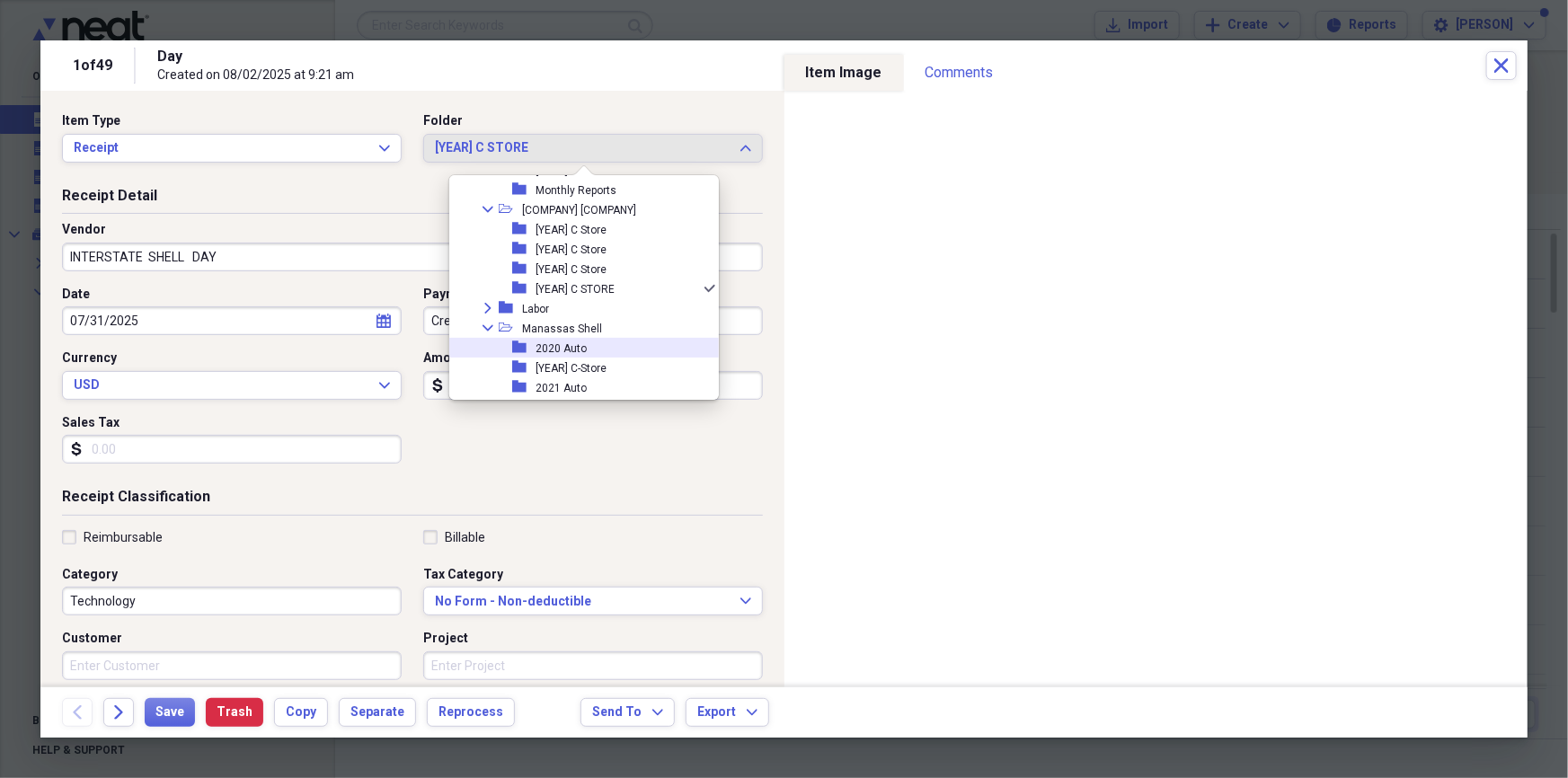 click on "Receipt Detail" at bounding box center (412, 199) 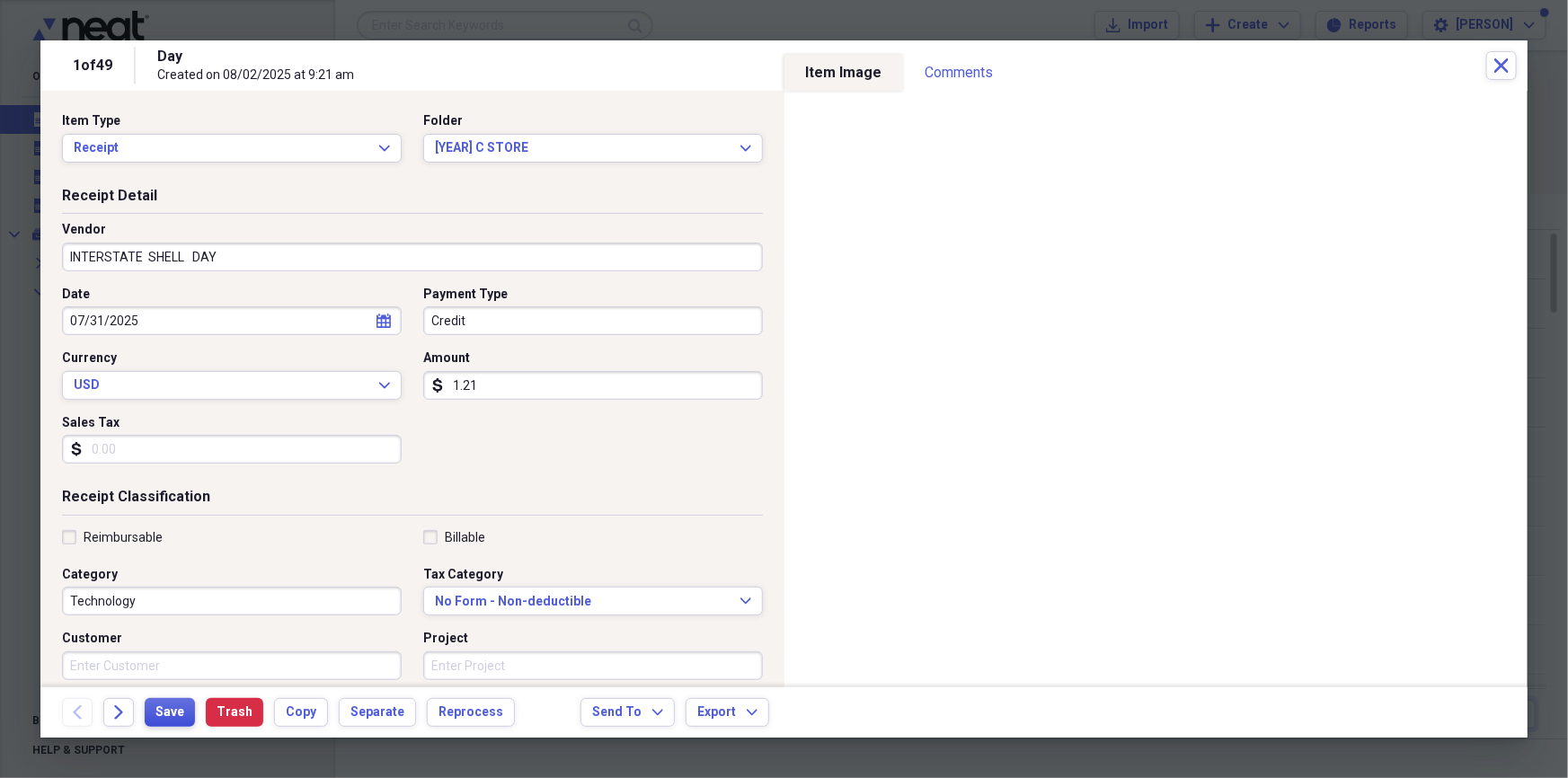 click on "Save" at bounding box center [170, 712] 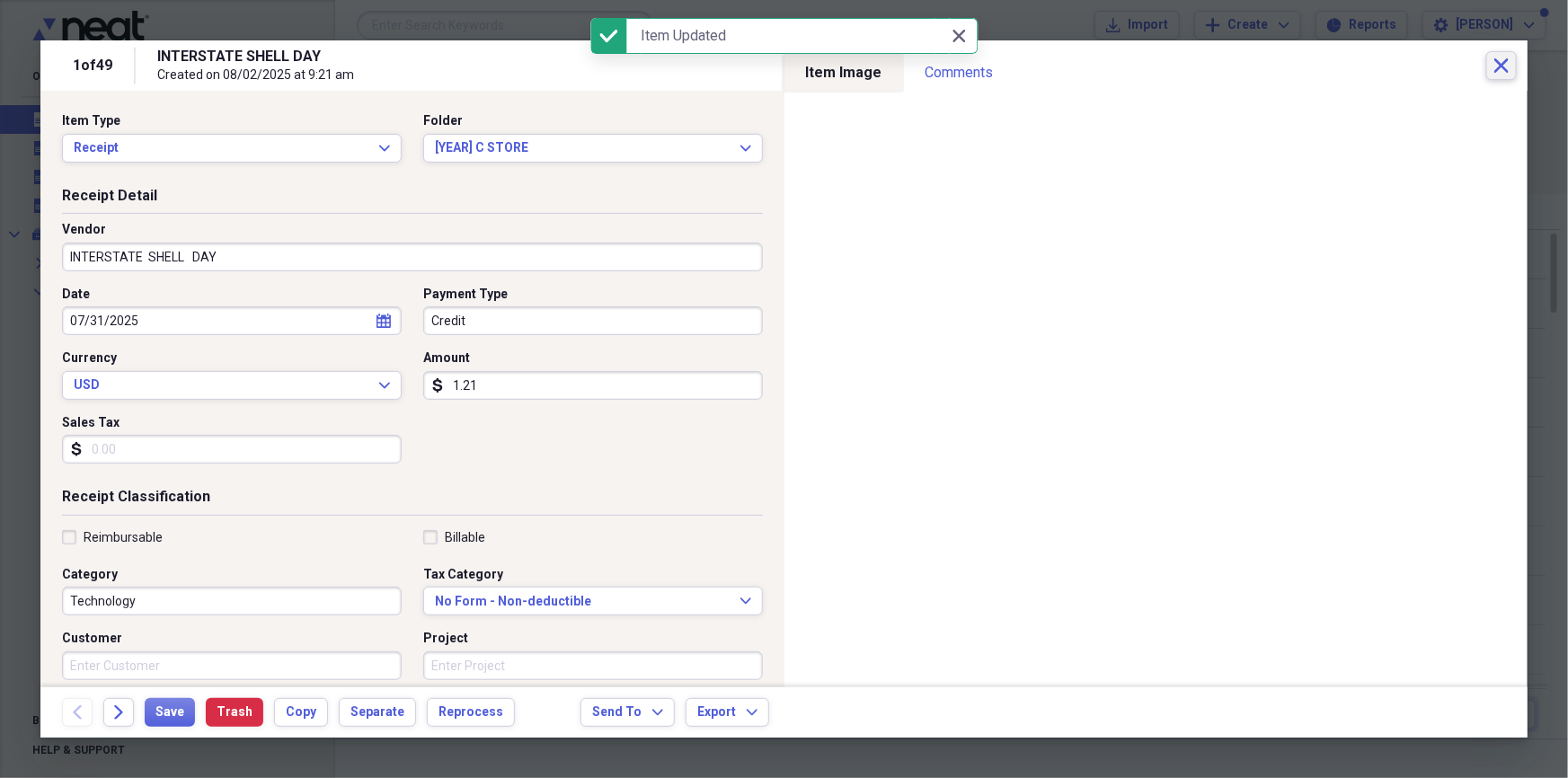 click on "Close" at bounding box center [1502, 66] 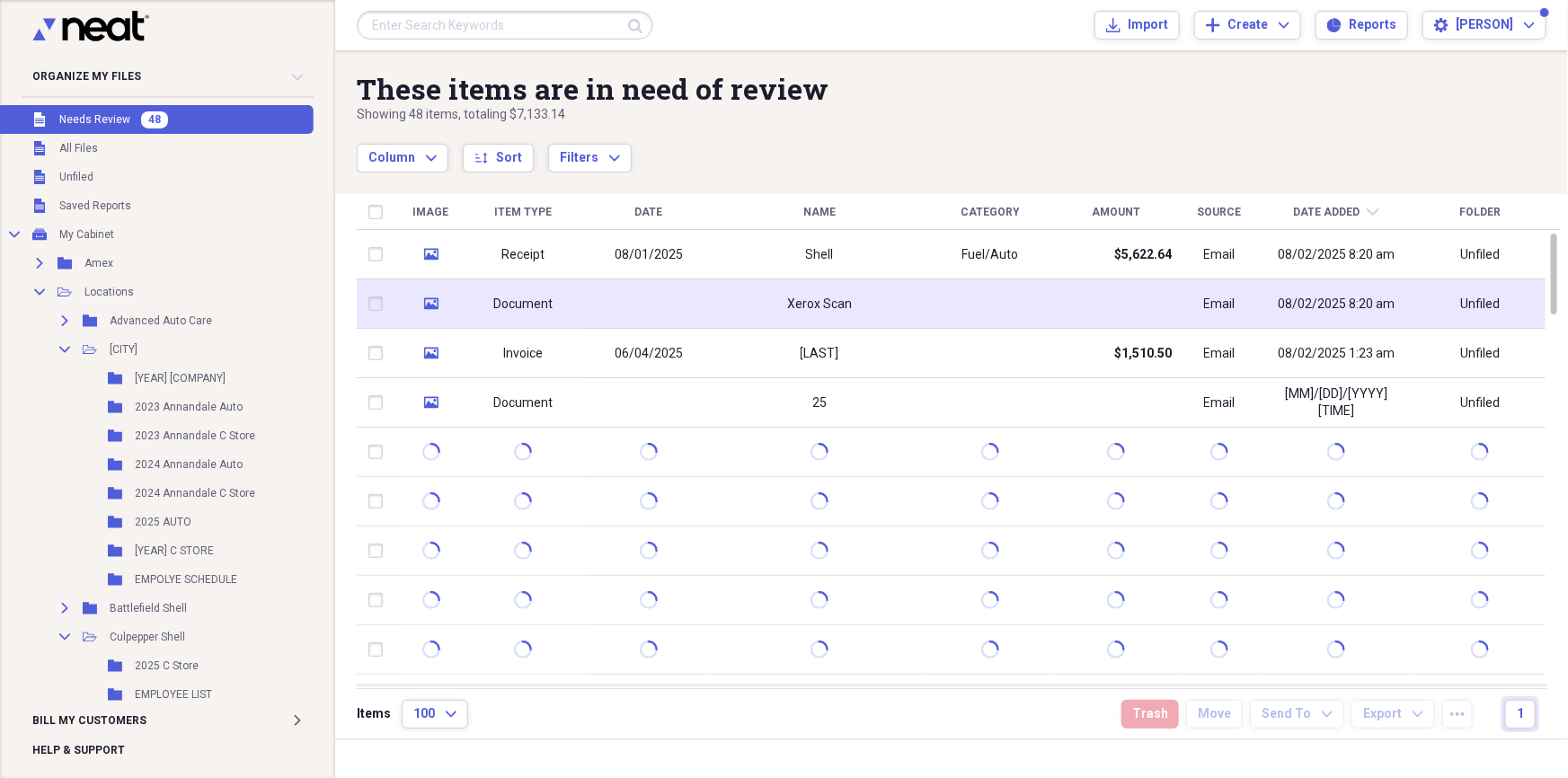 click on "Xerox Scan" at bounding box center (819, 305) 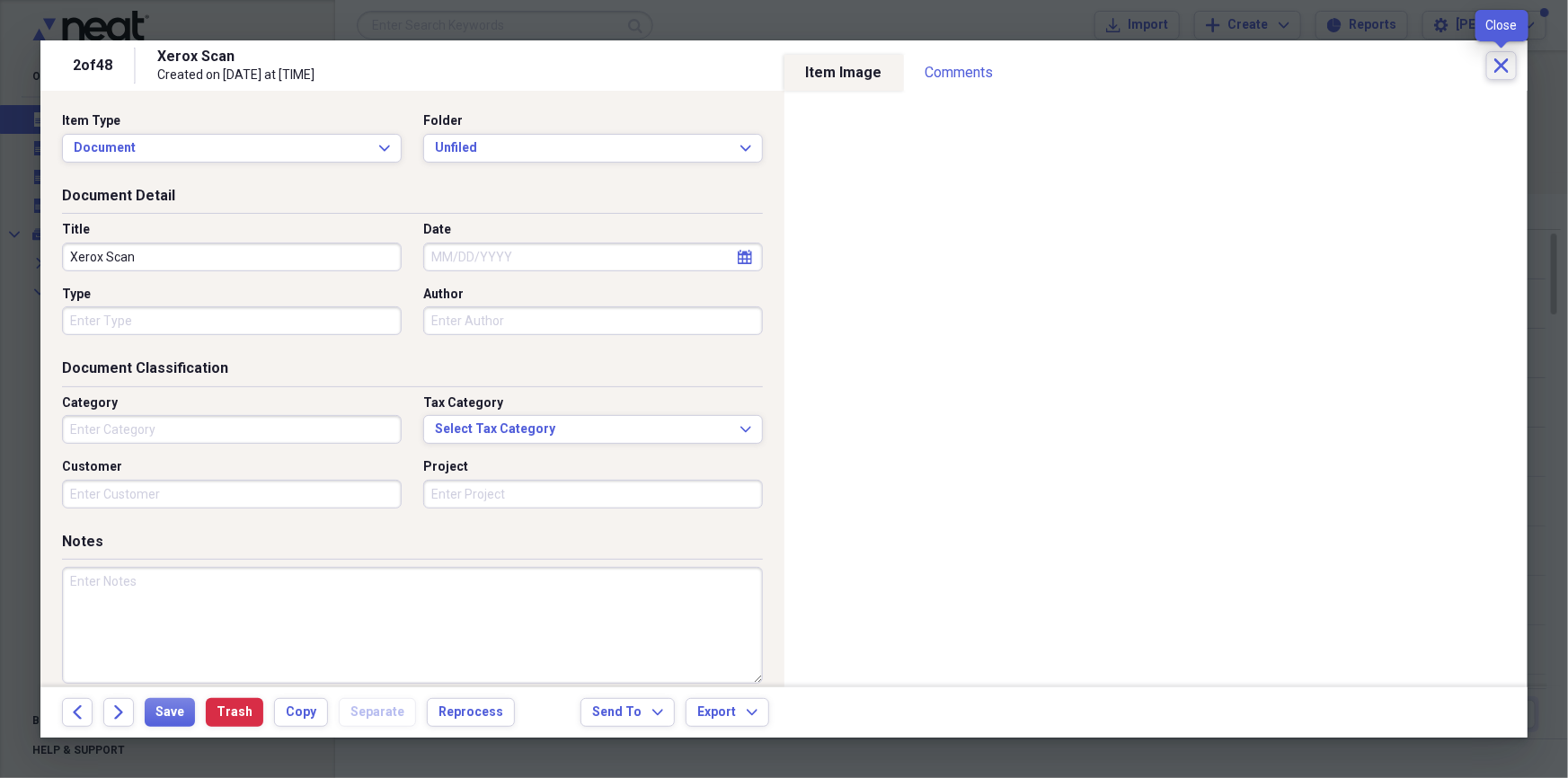 click on "Close" 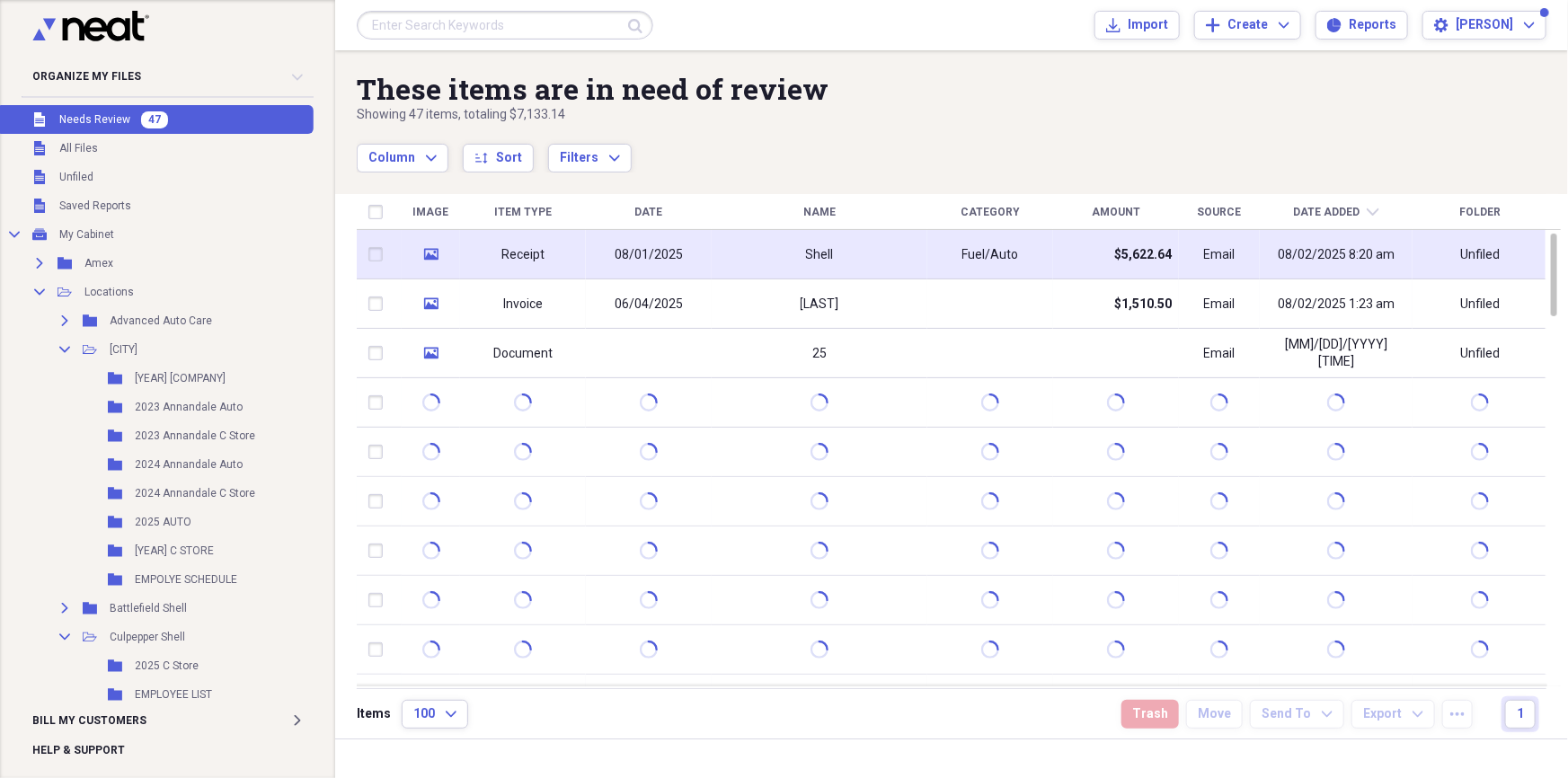 click on "Shell" at bounding box center (819, 254) 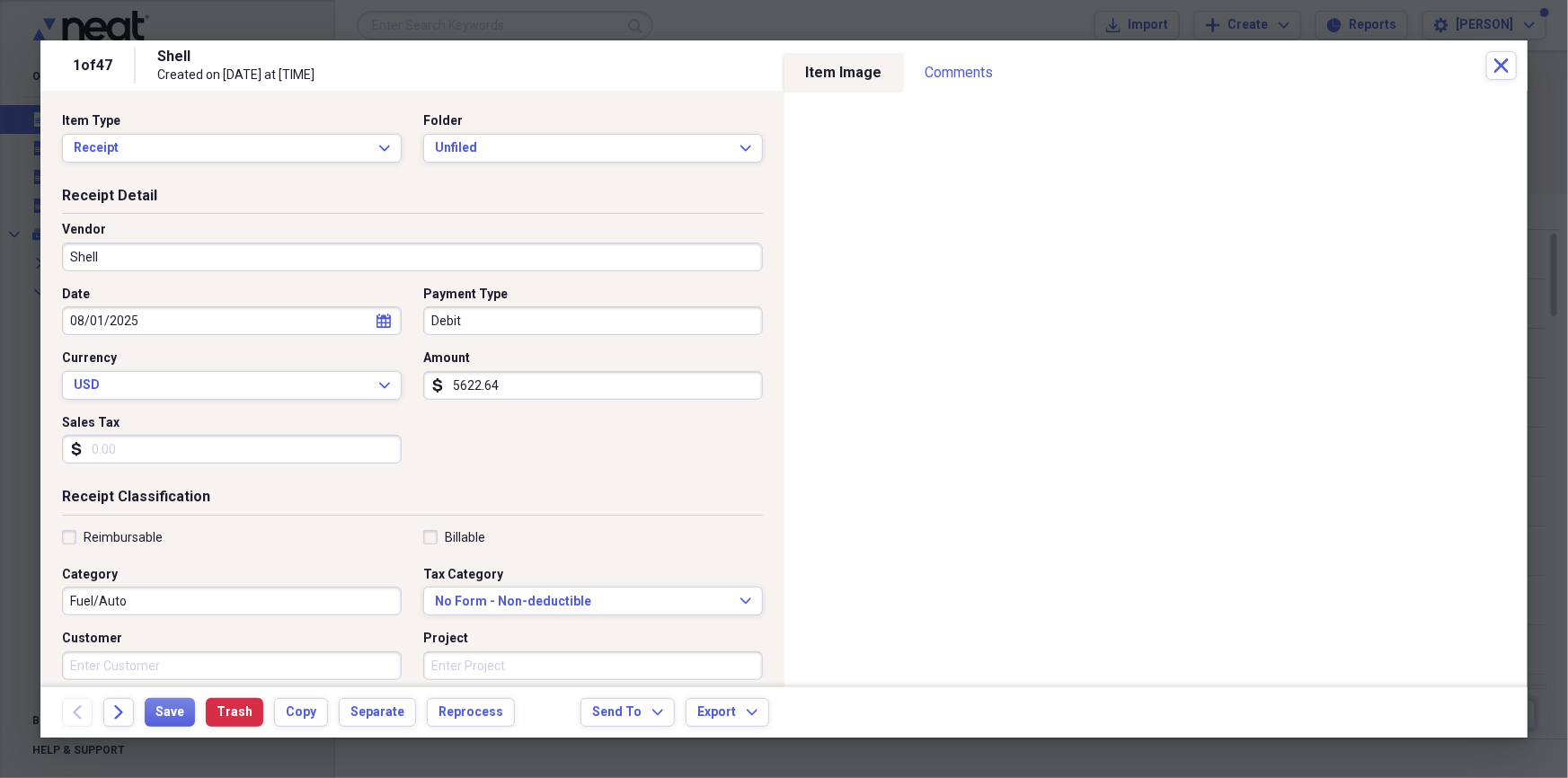 click on "Shell" at bounding box center (412, 257) 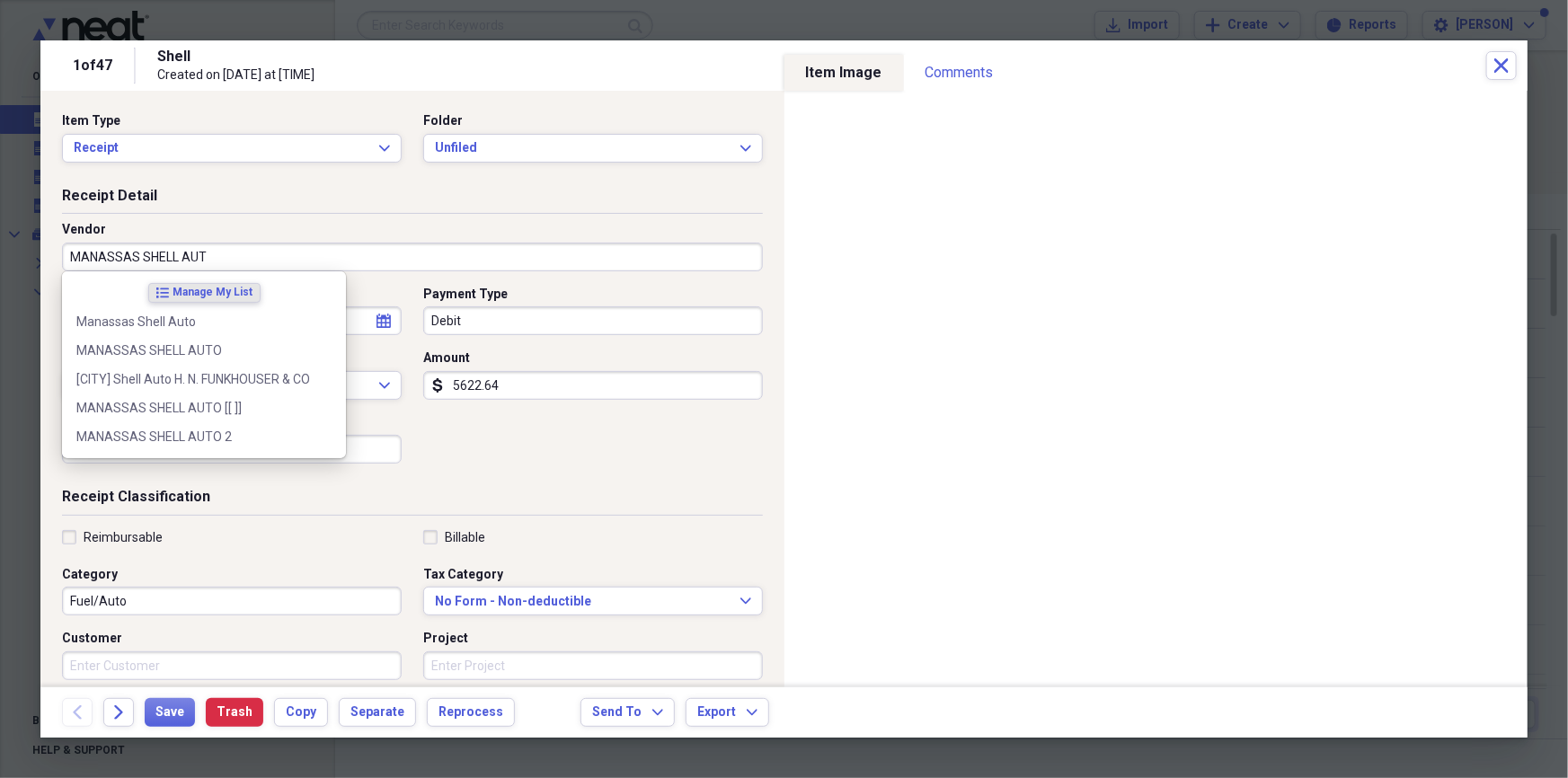 type on "MANASSAS SHELL AUTO" 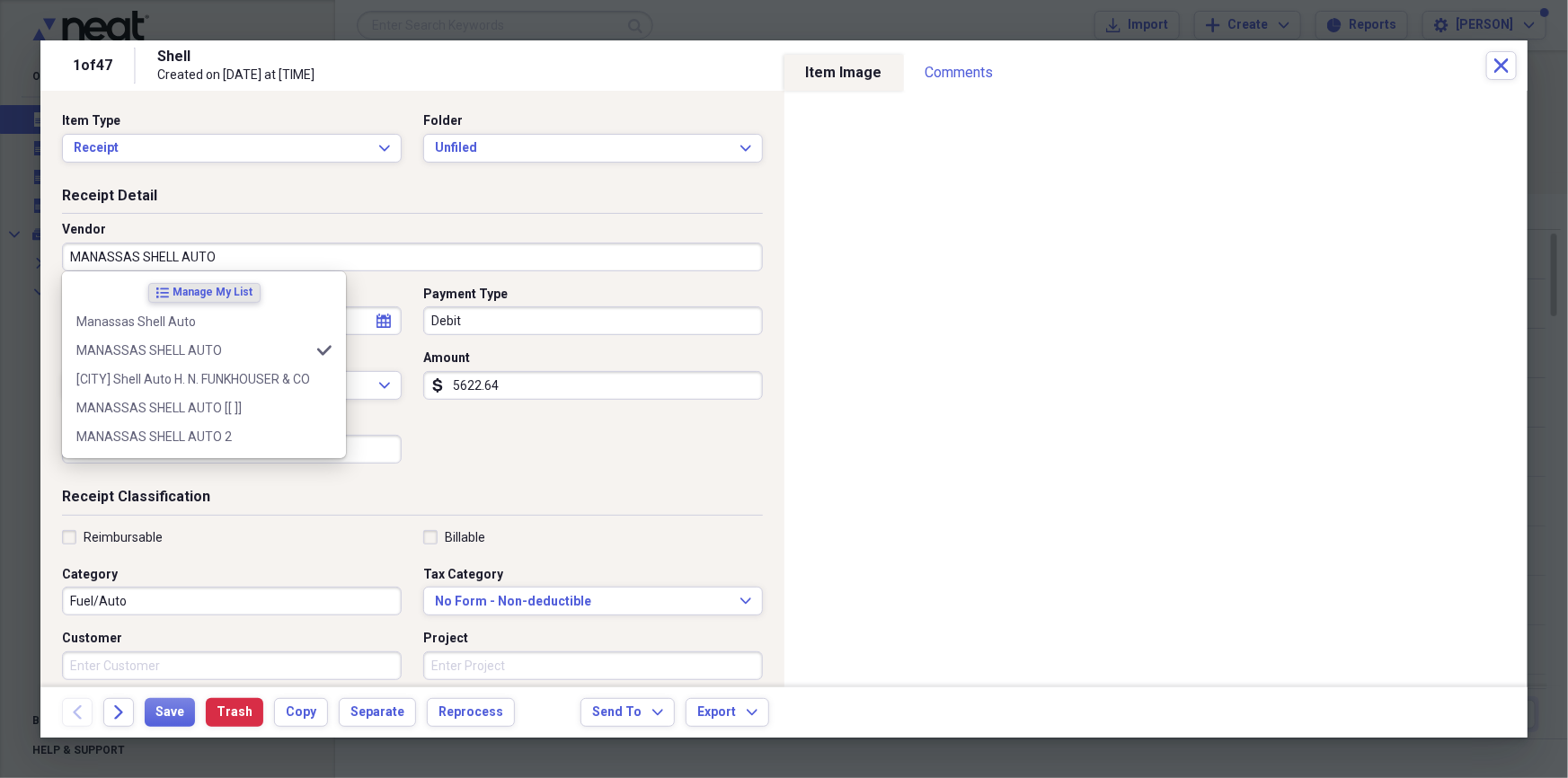 type on "Sports" 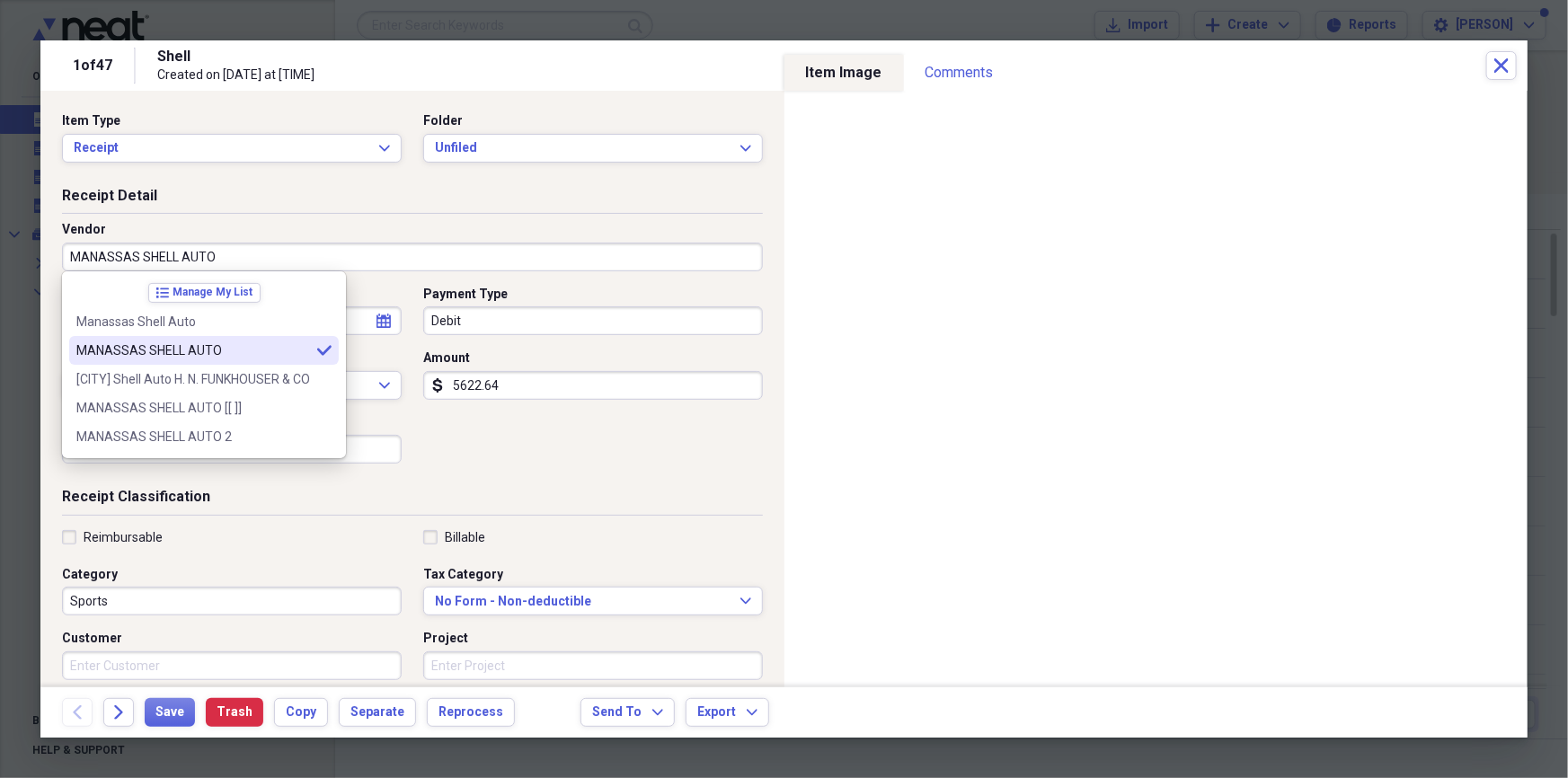 type on "MANASSAS SHELL AUTO" 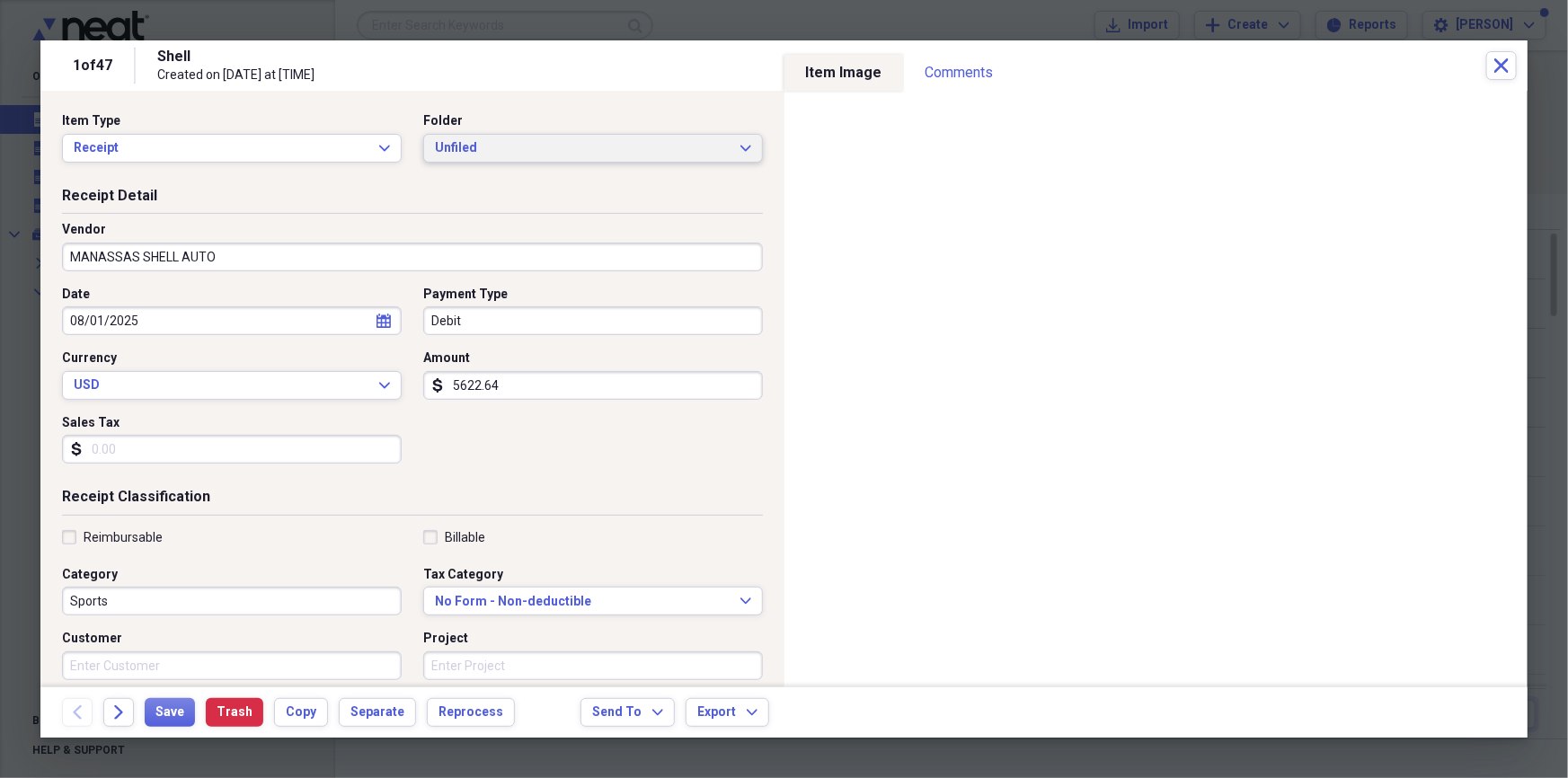 click on "Unfiled" at bounding box center (582, 148) 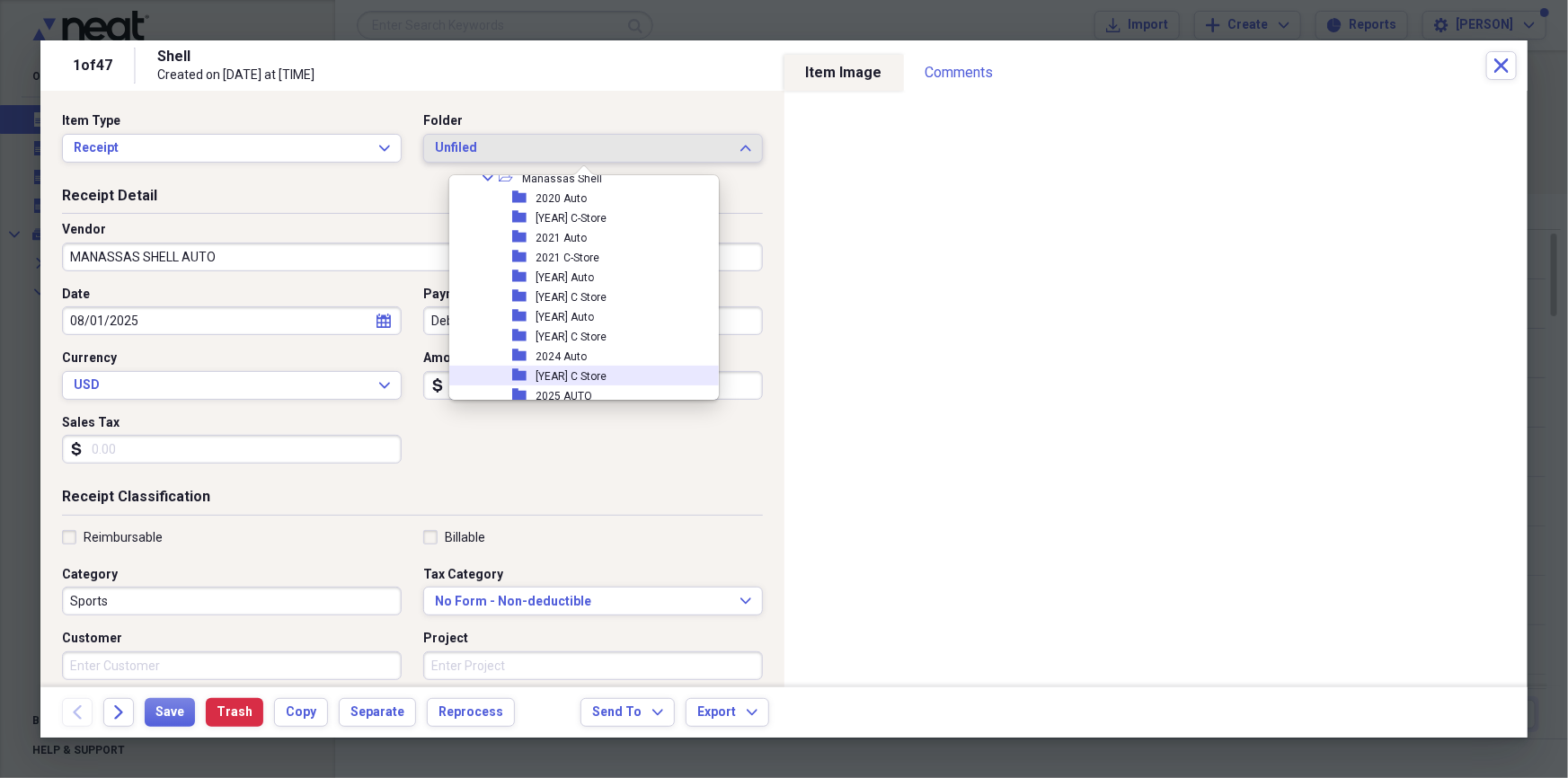 scroll, scrollTop: 1224, scrollLeft: 0, axis: vertical 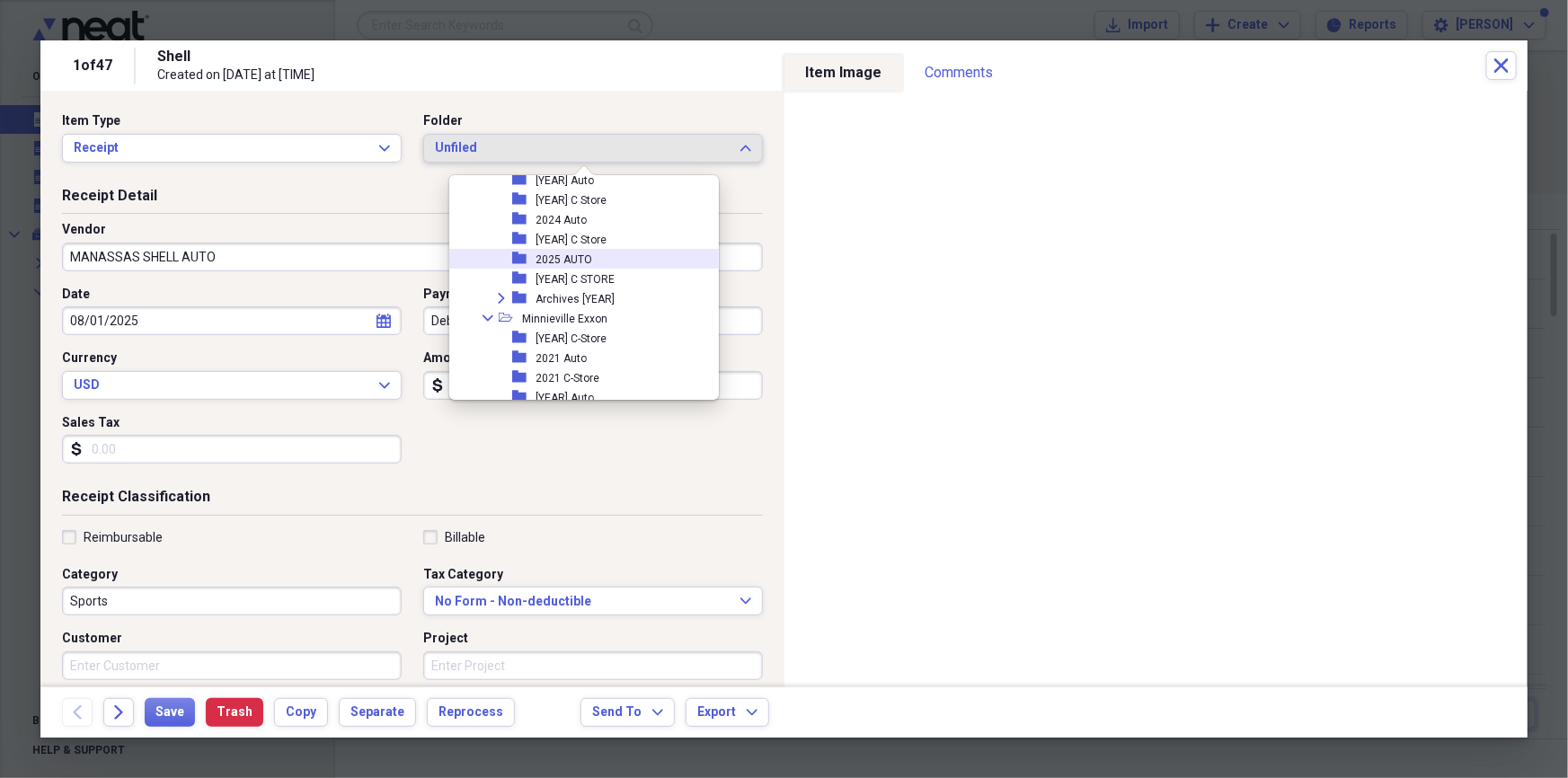 click on "2025 AUTO" at bounding box center (563, 260) 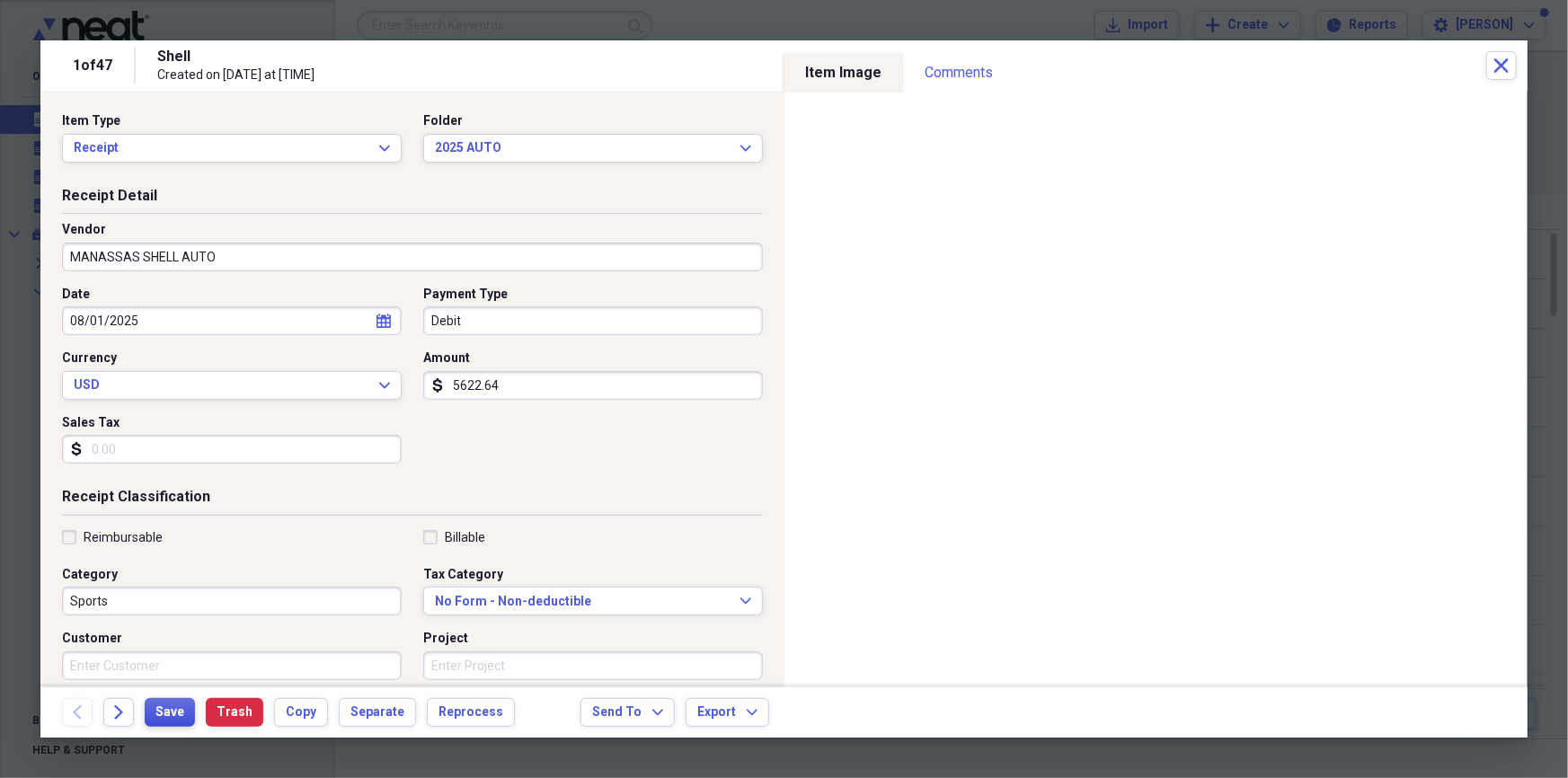 click on "Save" at bounding box center (170, 712) 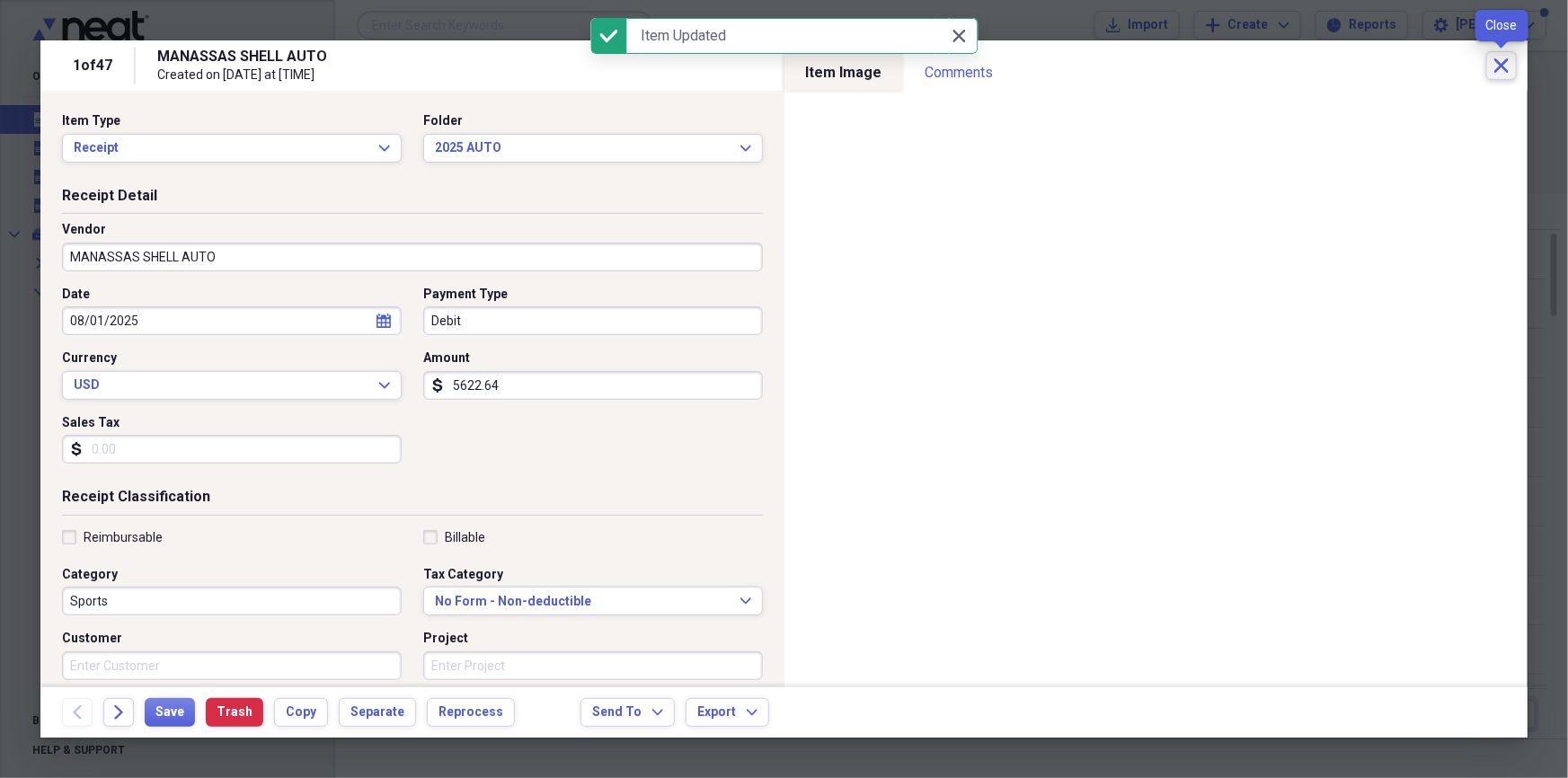 click on "Close" 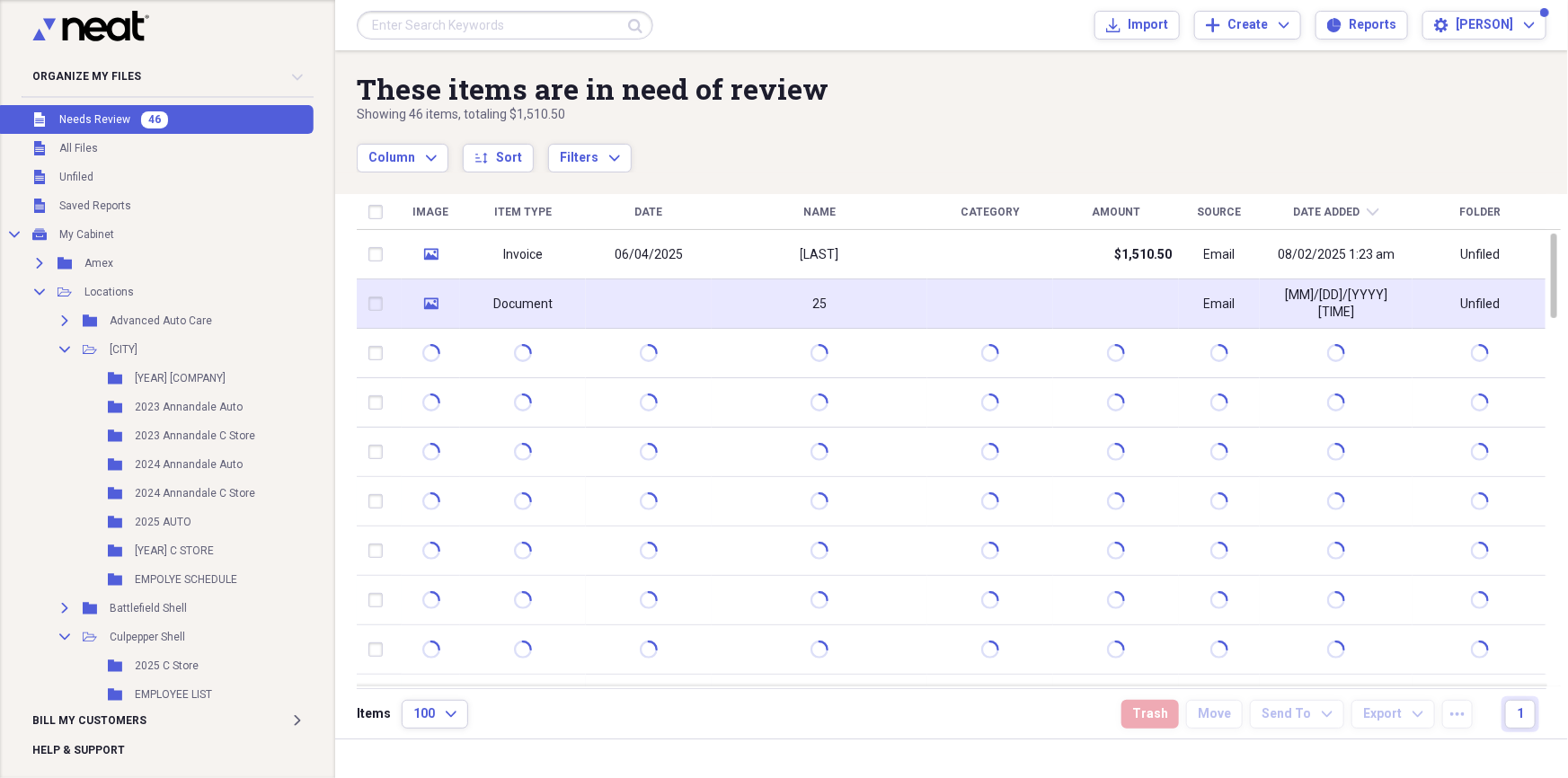 click on "25" at bounding box center (819, 304) 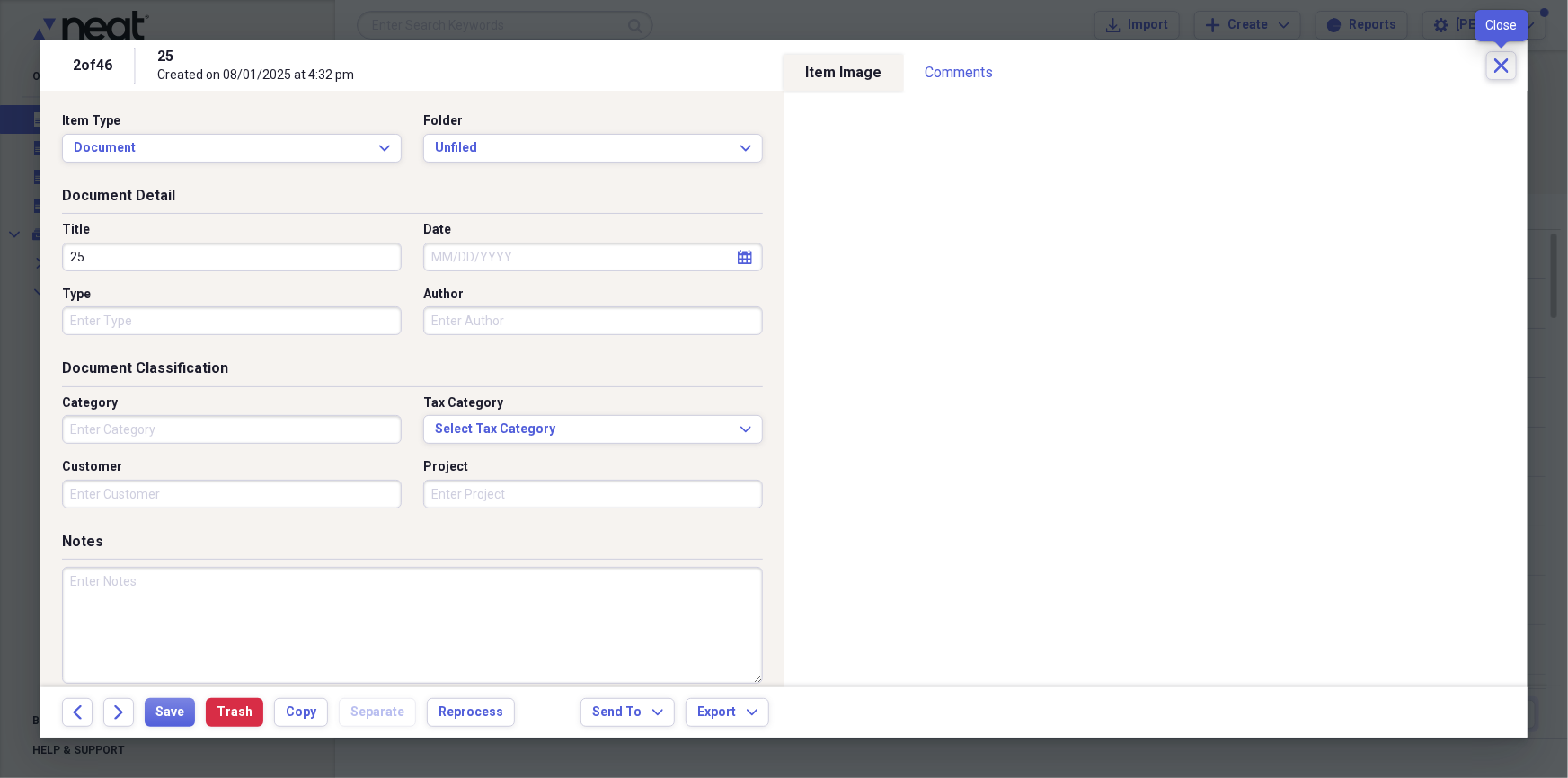 click on "Close" 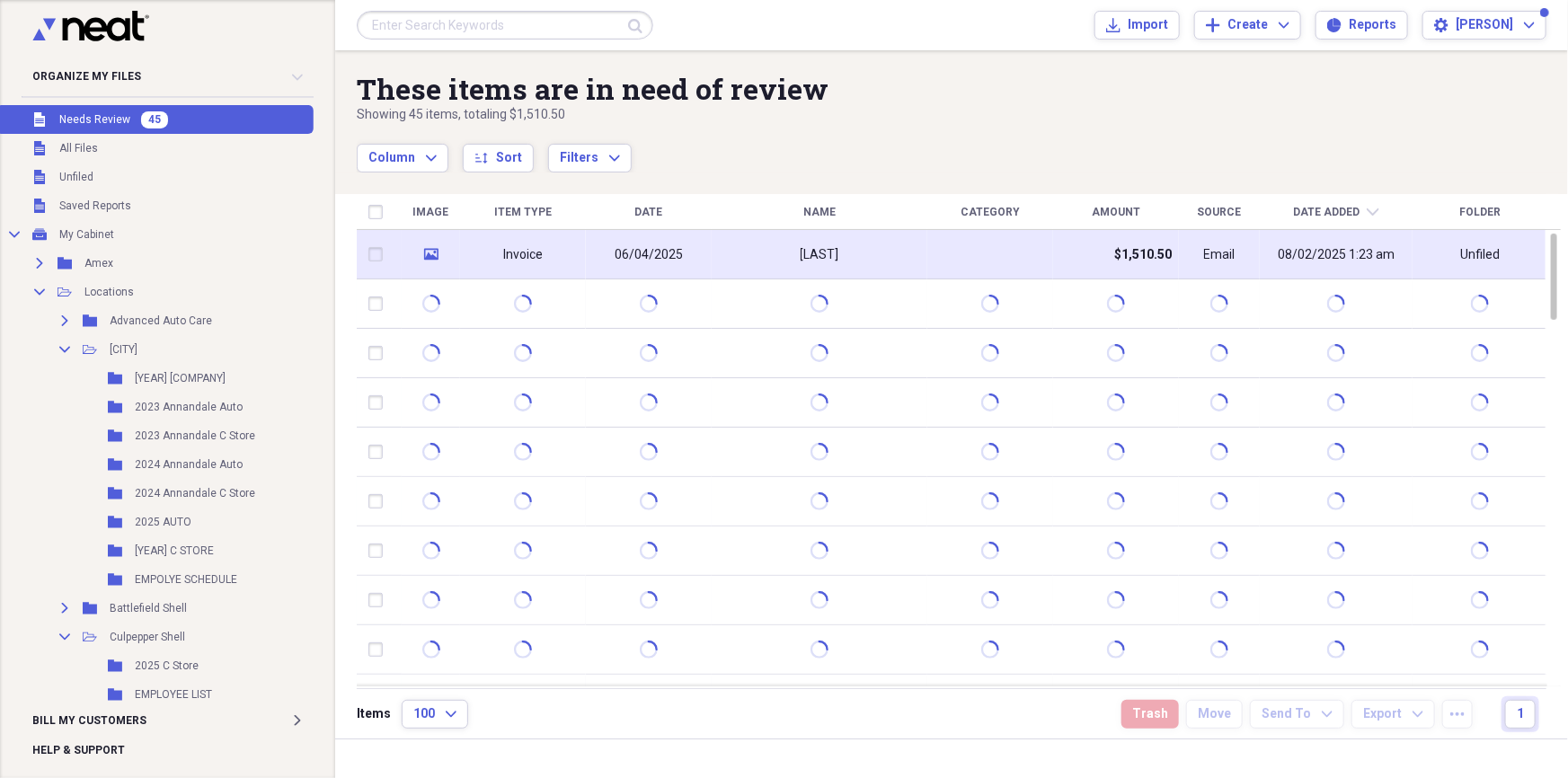 click on "[LAST]" at bounding box center [819, 254] 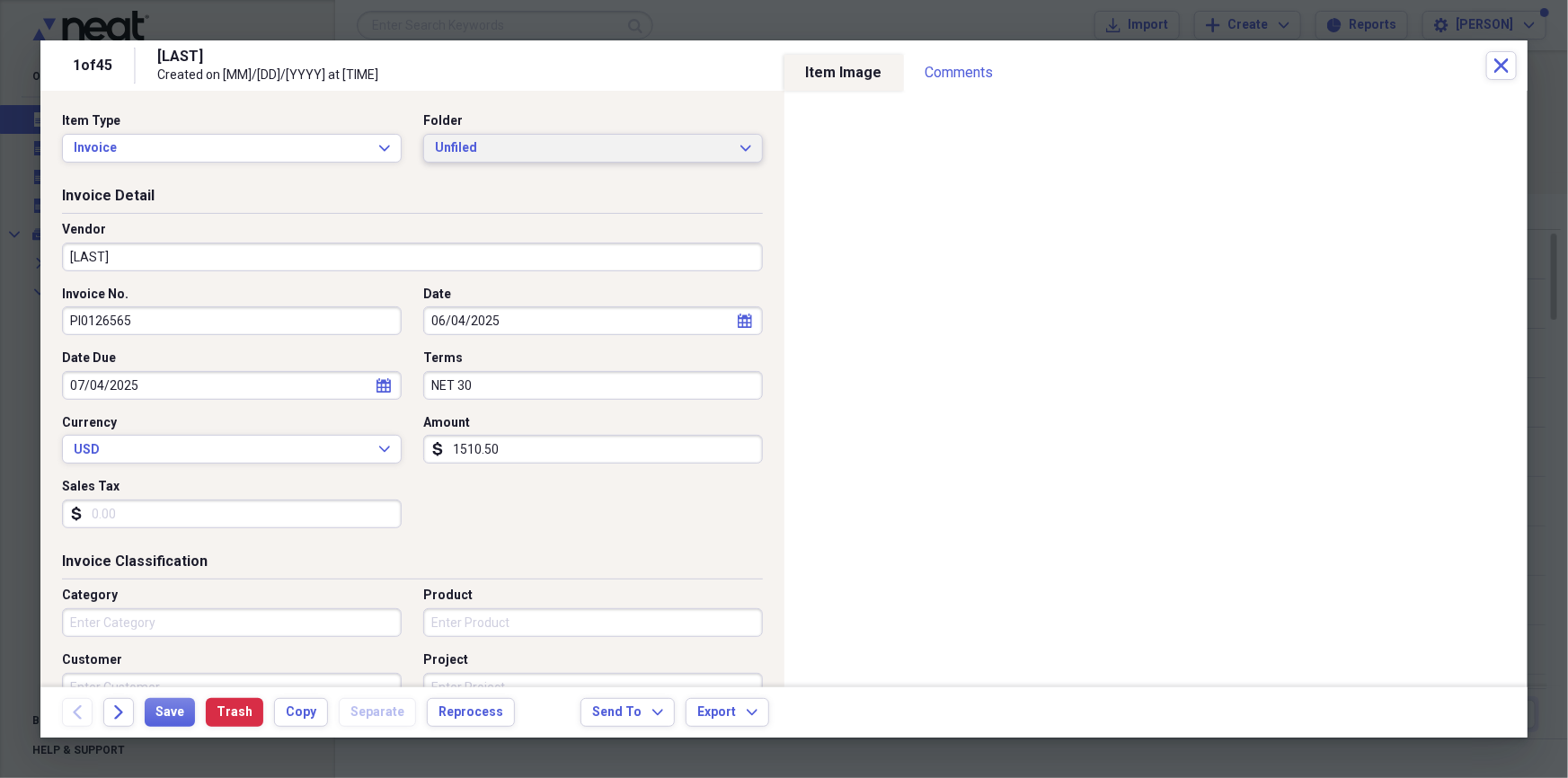 click on "Unfiled" at bounding box center [582, 148] 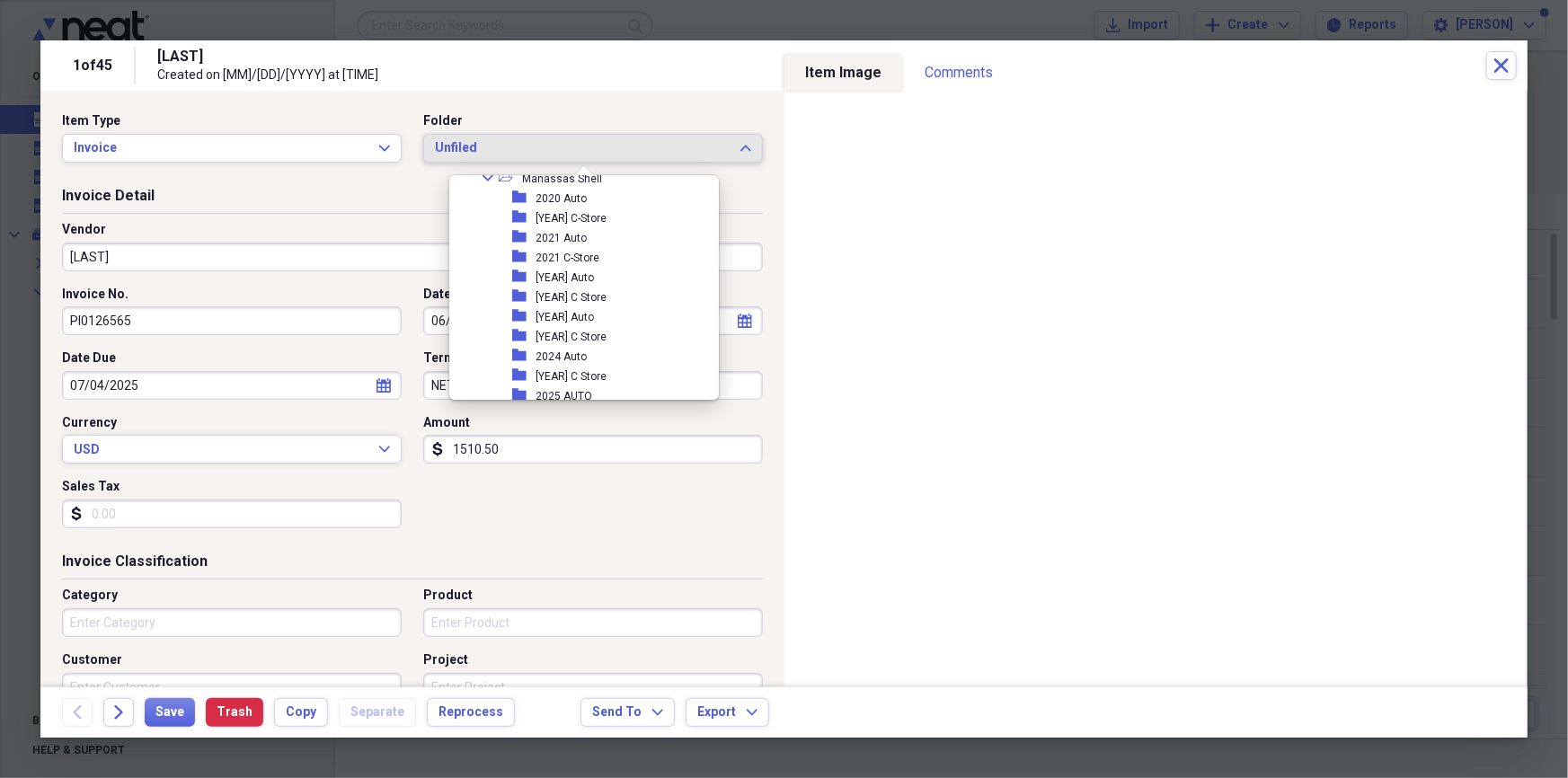 scroll, scrollTop: 1157, scrollLeft: 0, axis: vertical 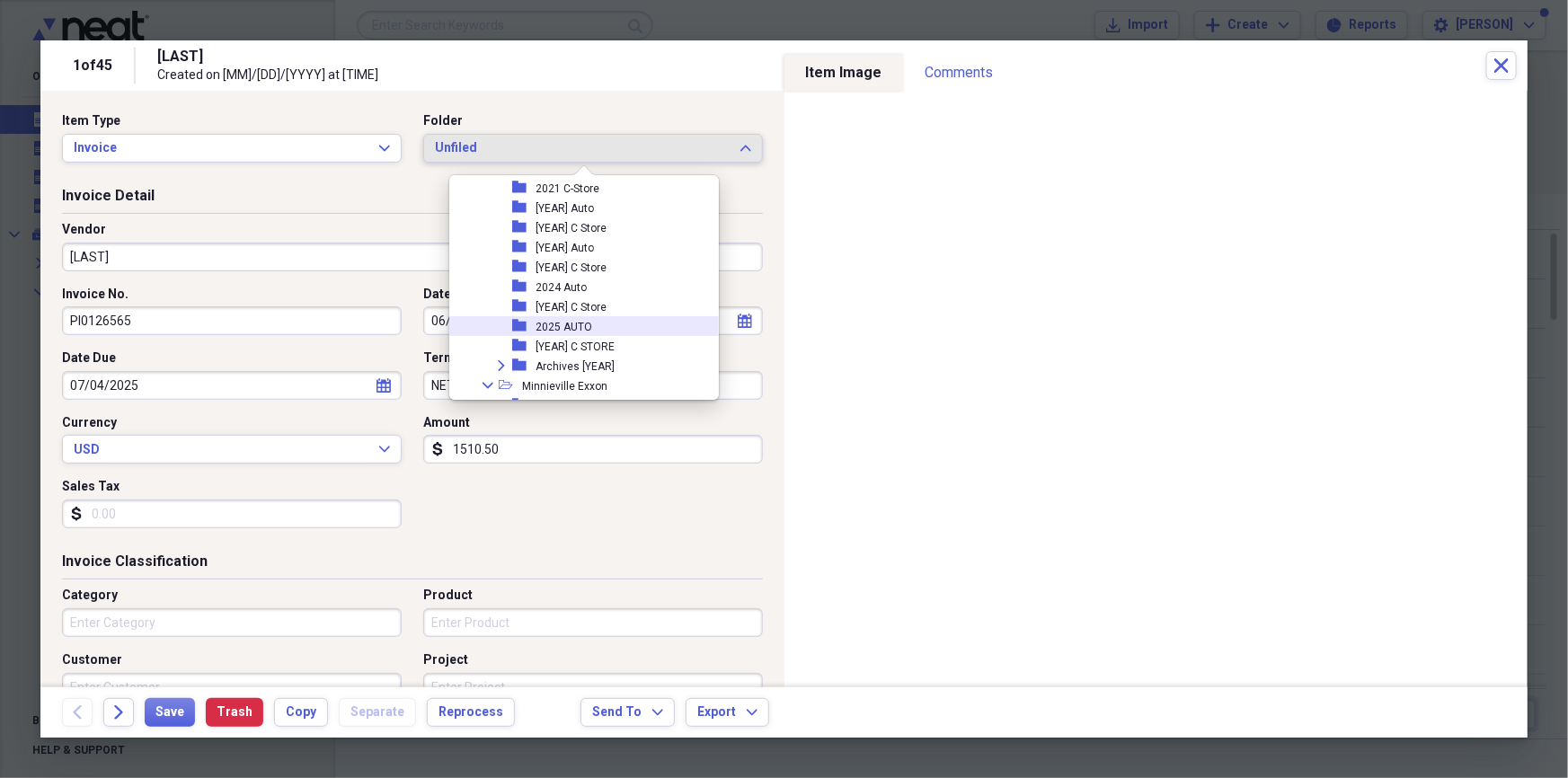 click on "2025 AUTO" at bounding box center [563, 327] 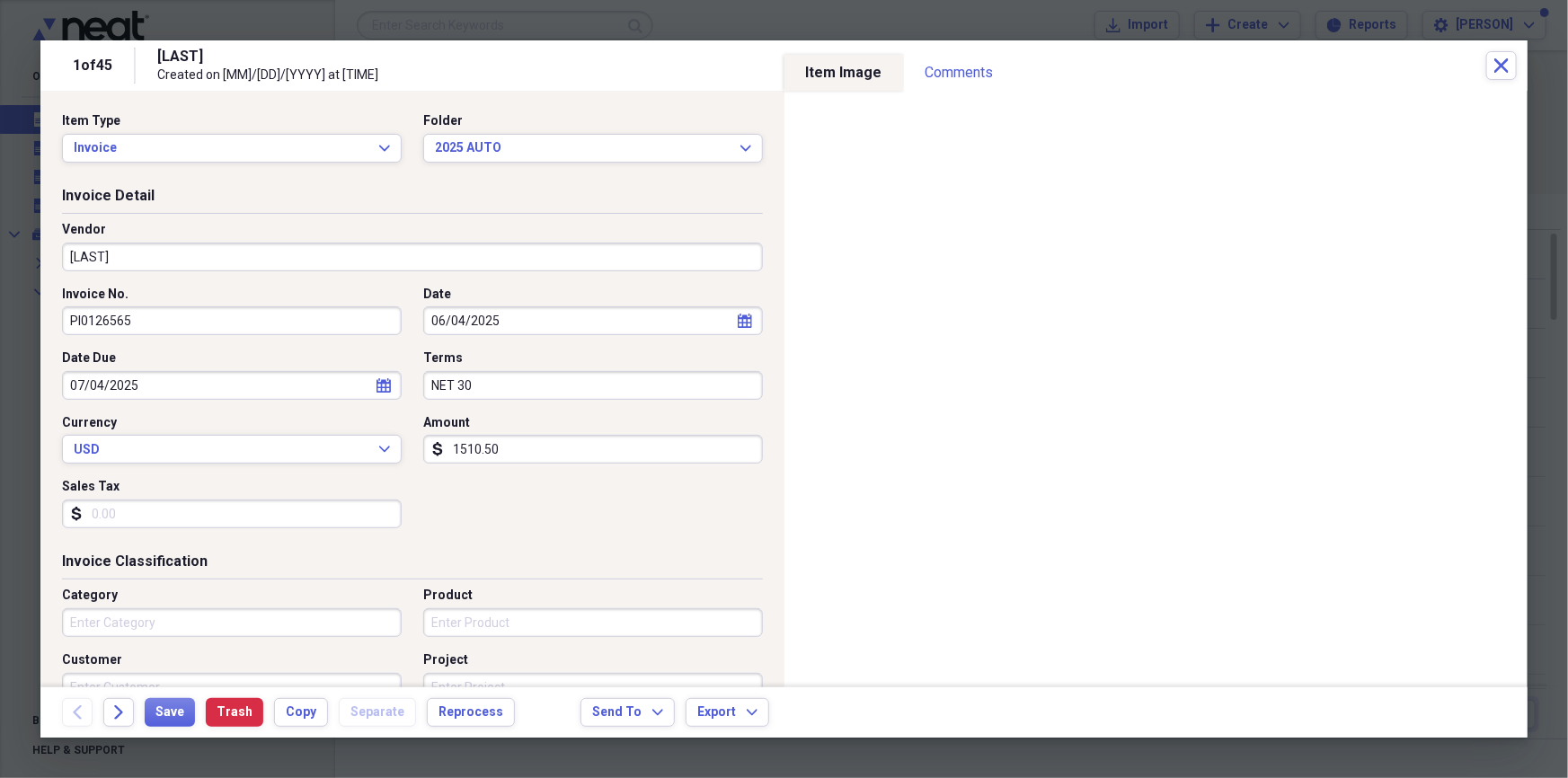 select on "5" 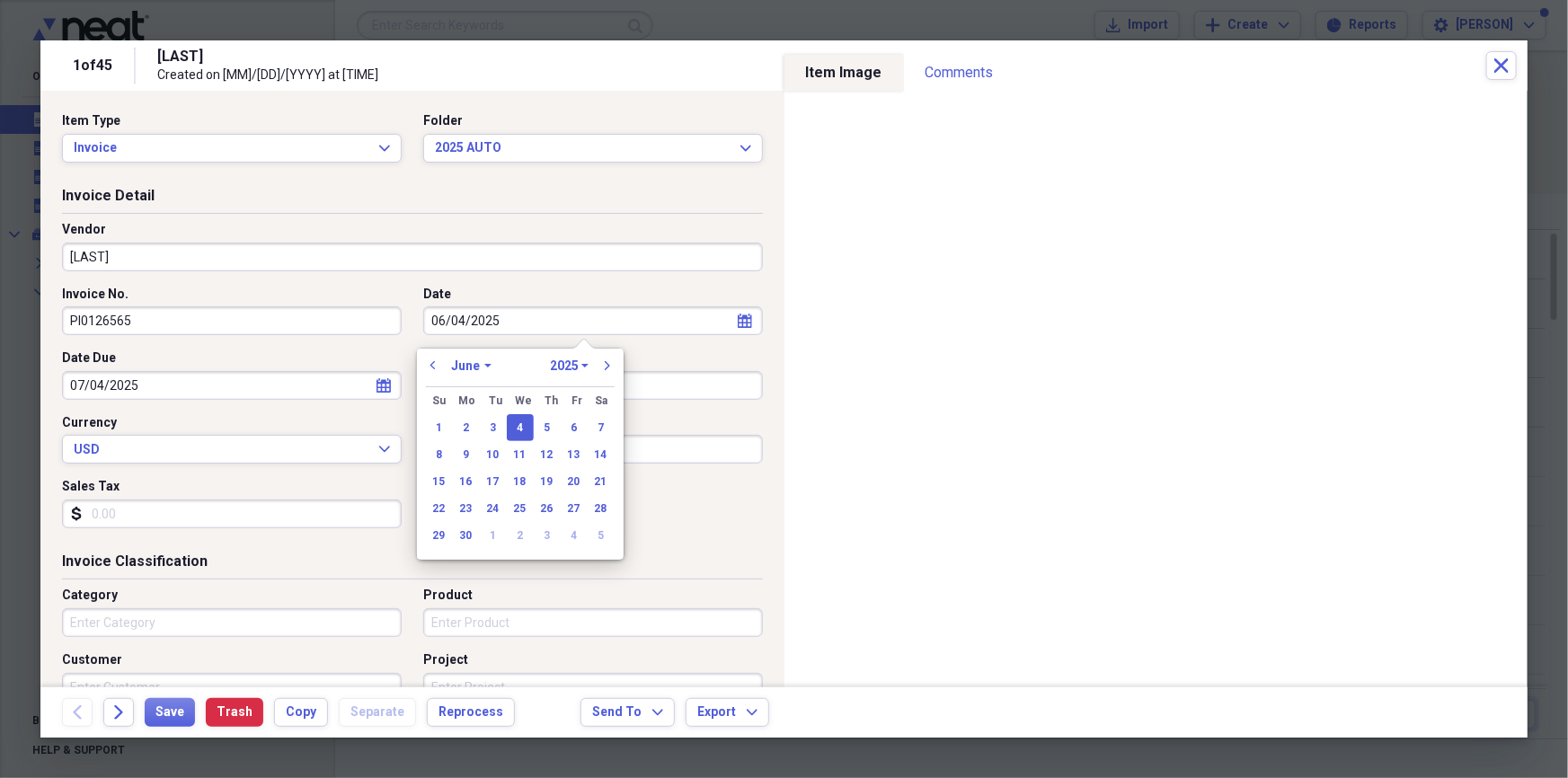 click on "06/04/2025" at bounding box center [593, 321] 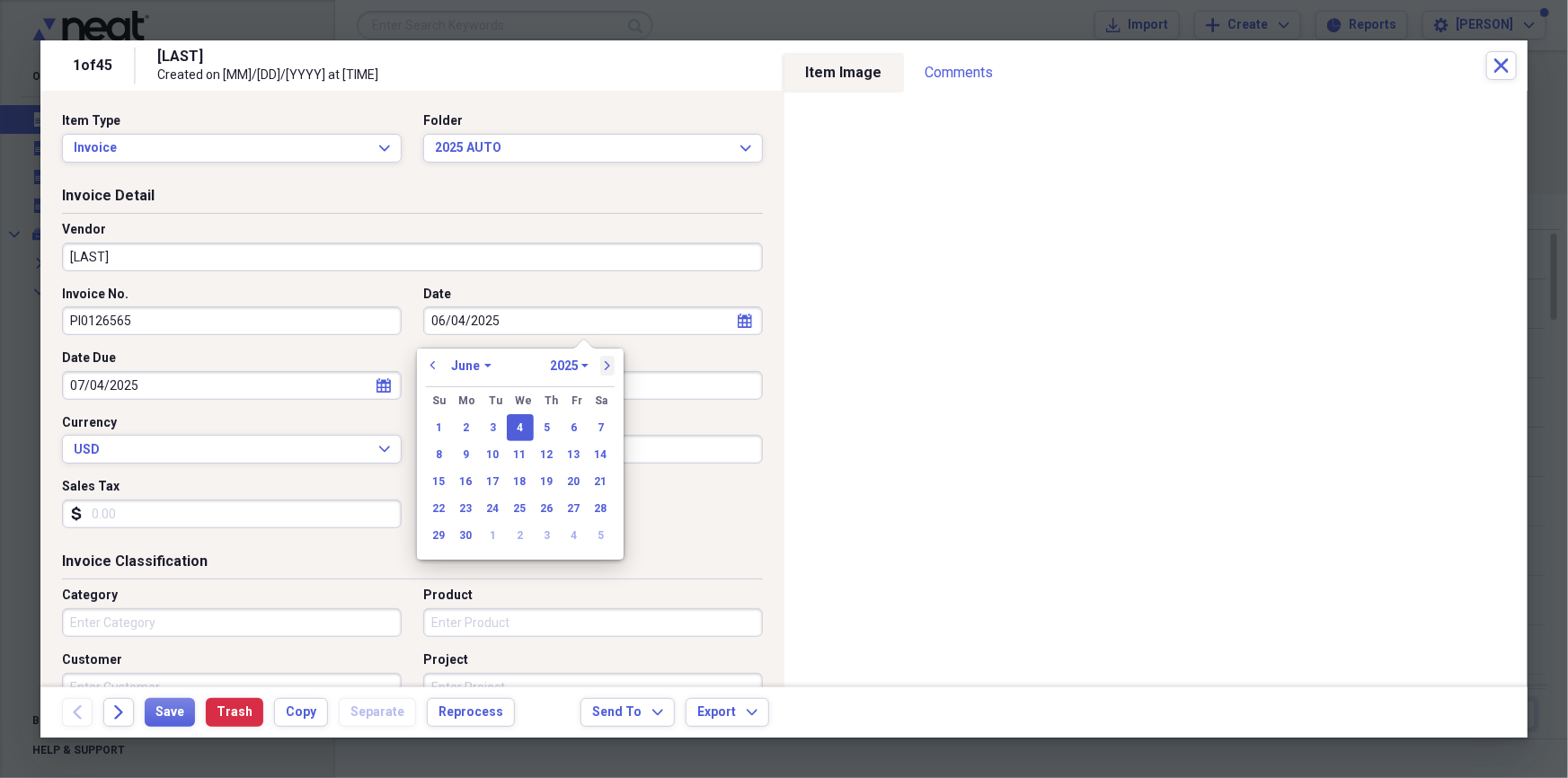 click on "next" at bounding box center (607, 366) 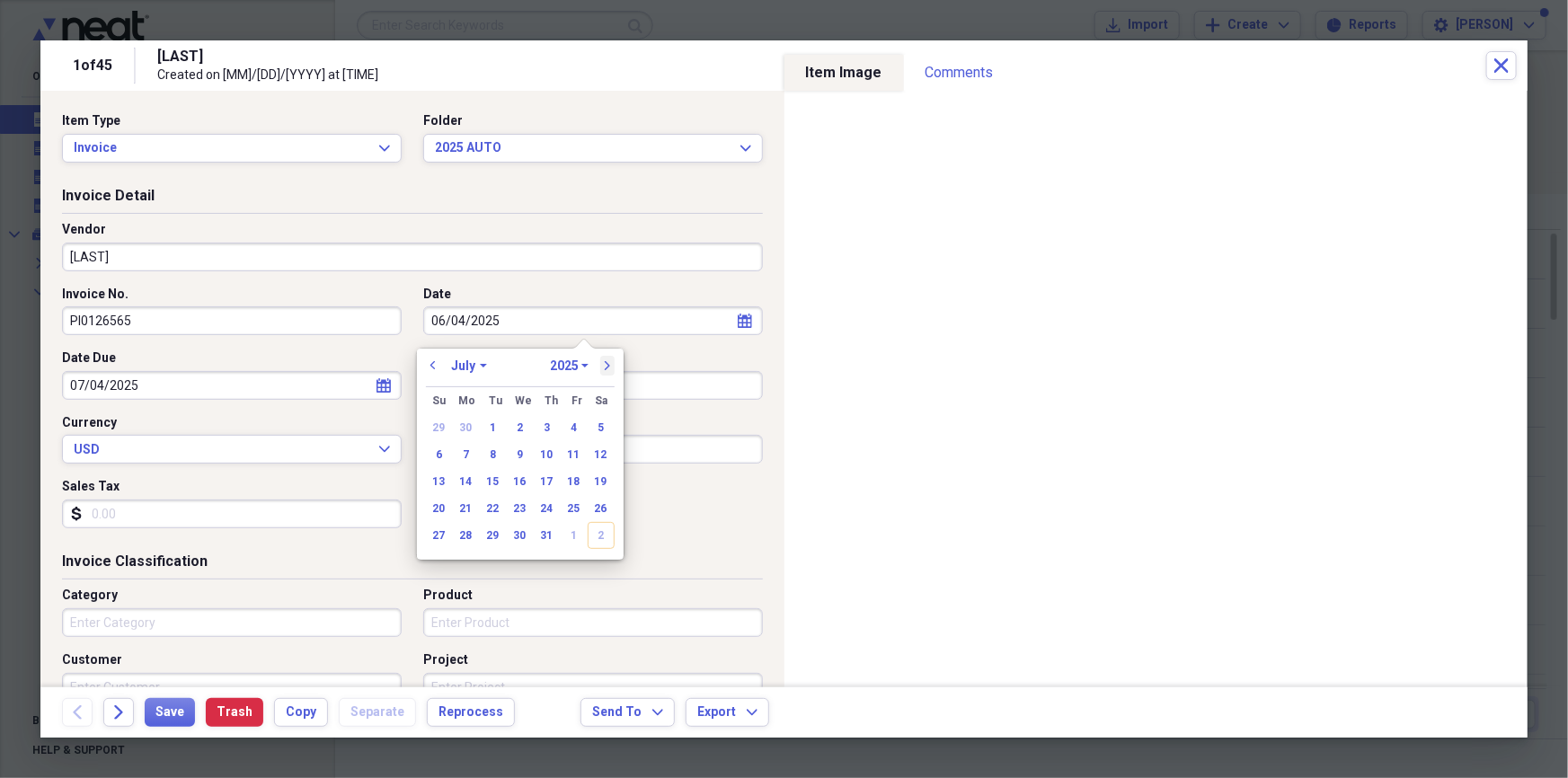 click on "next" at bounding box center (607, 366) 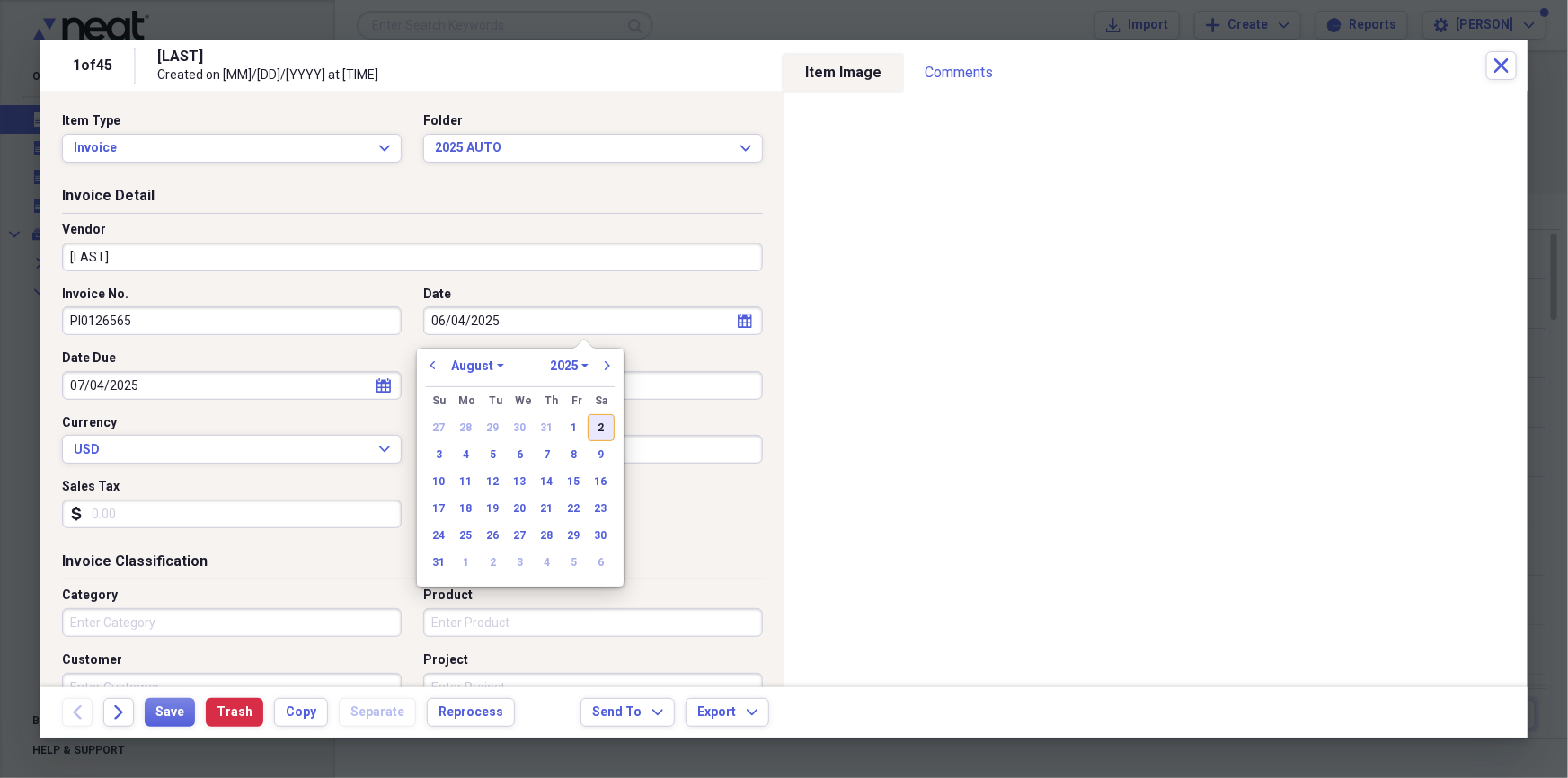 click on "2" at bounding box center (601, 428) 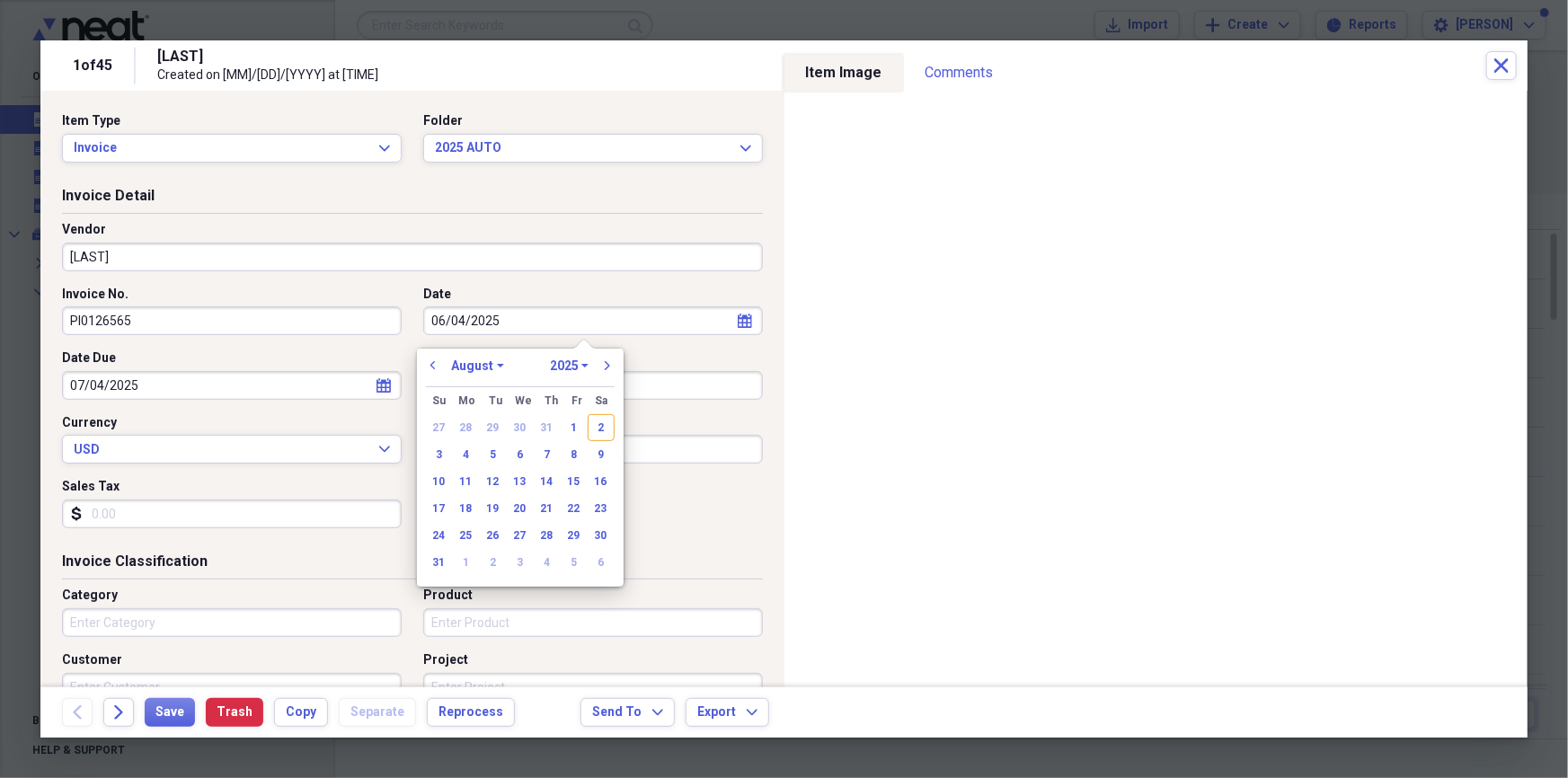 type on "08/02/2025" 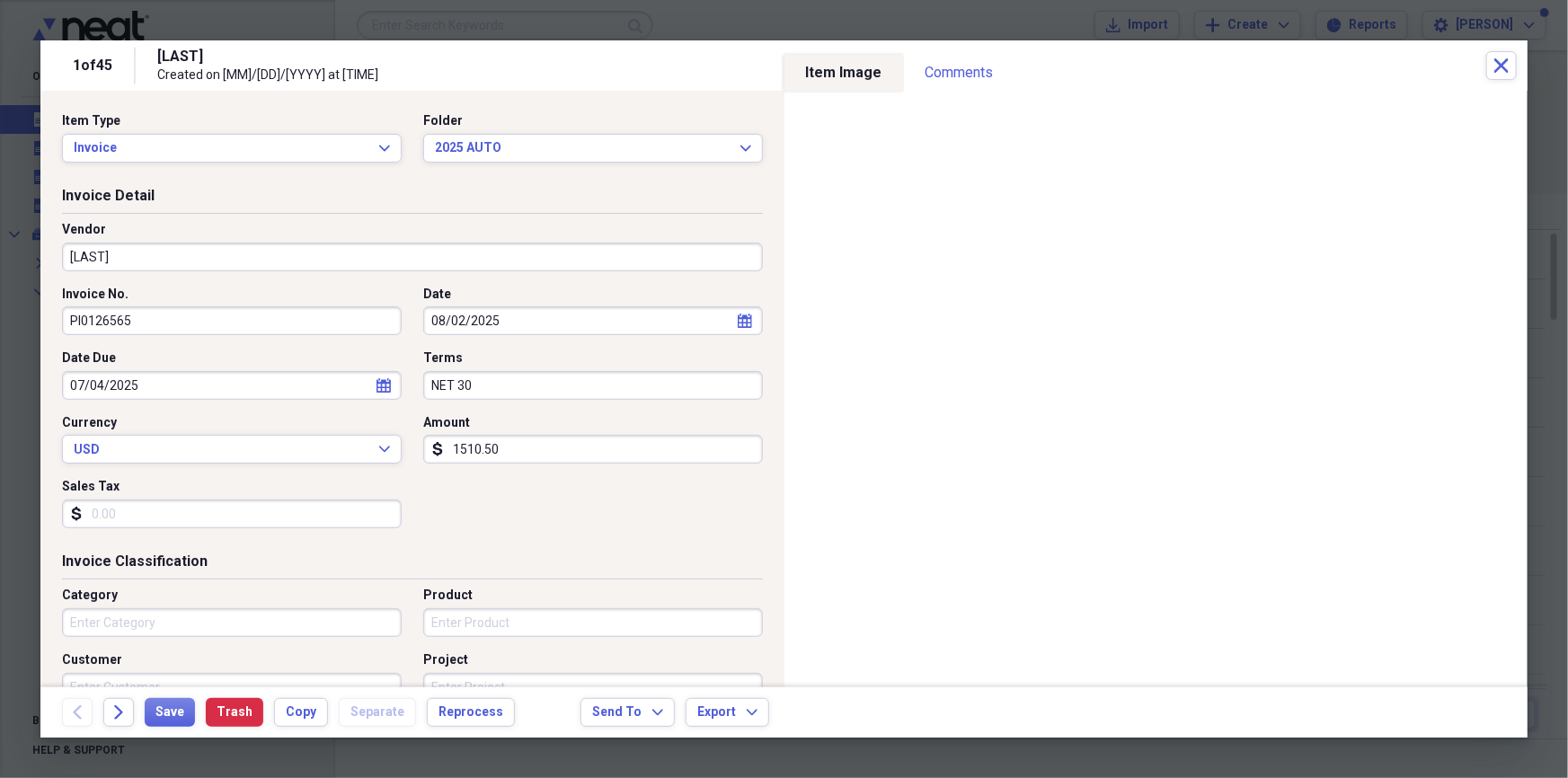 select on "6" 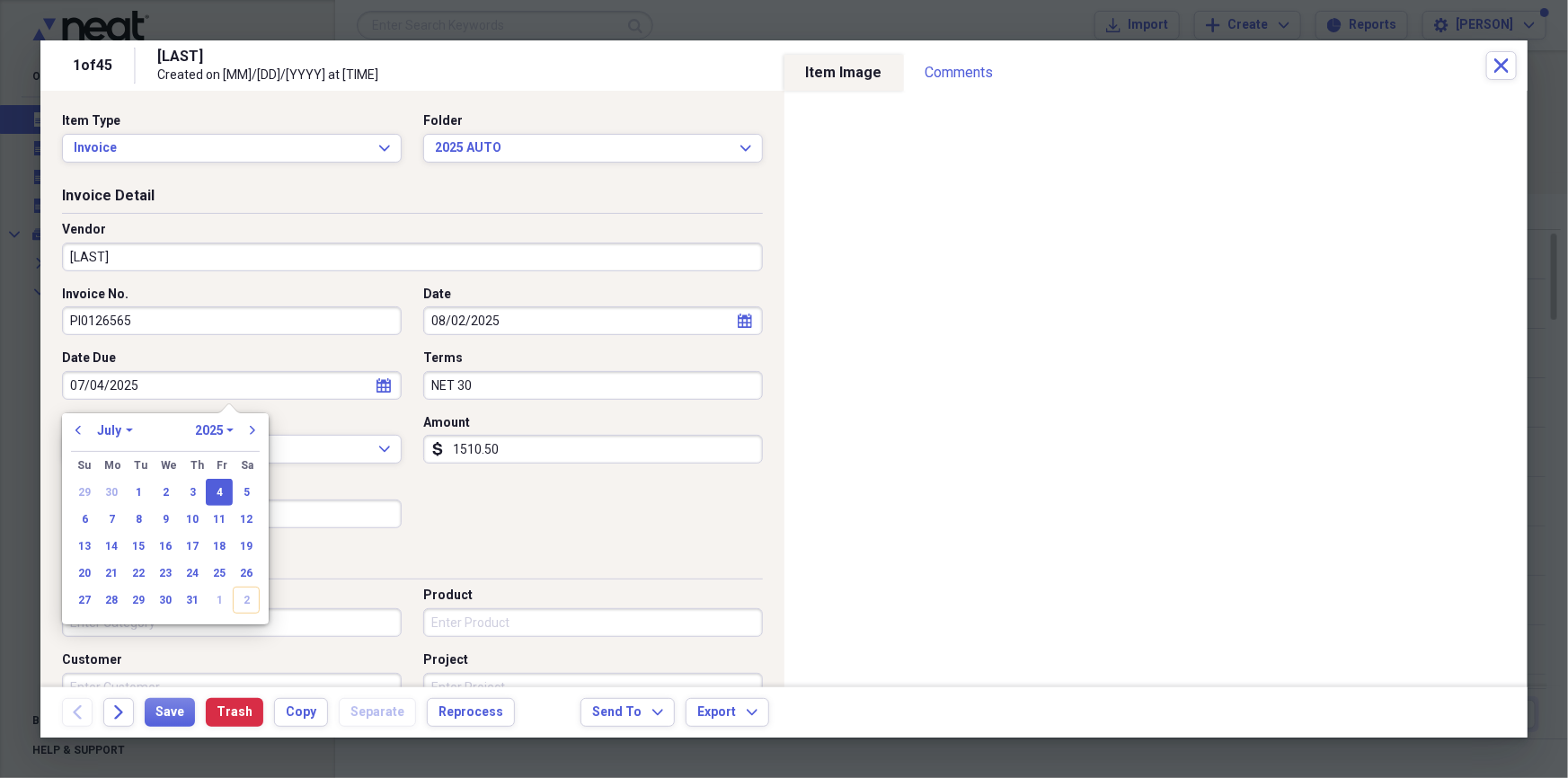 drag, startPoint x: 226, startPoint y: 383, endPoint x: 0, endPoint y: 412, distance: 227.85302 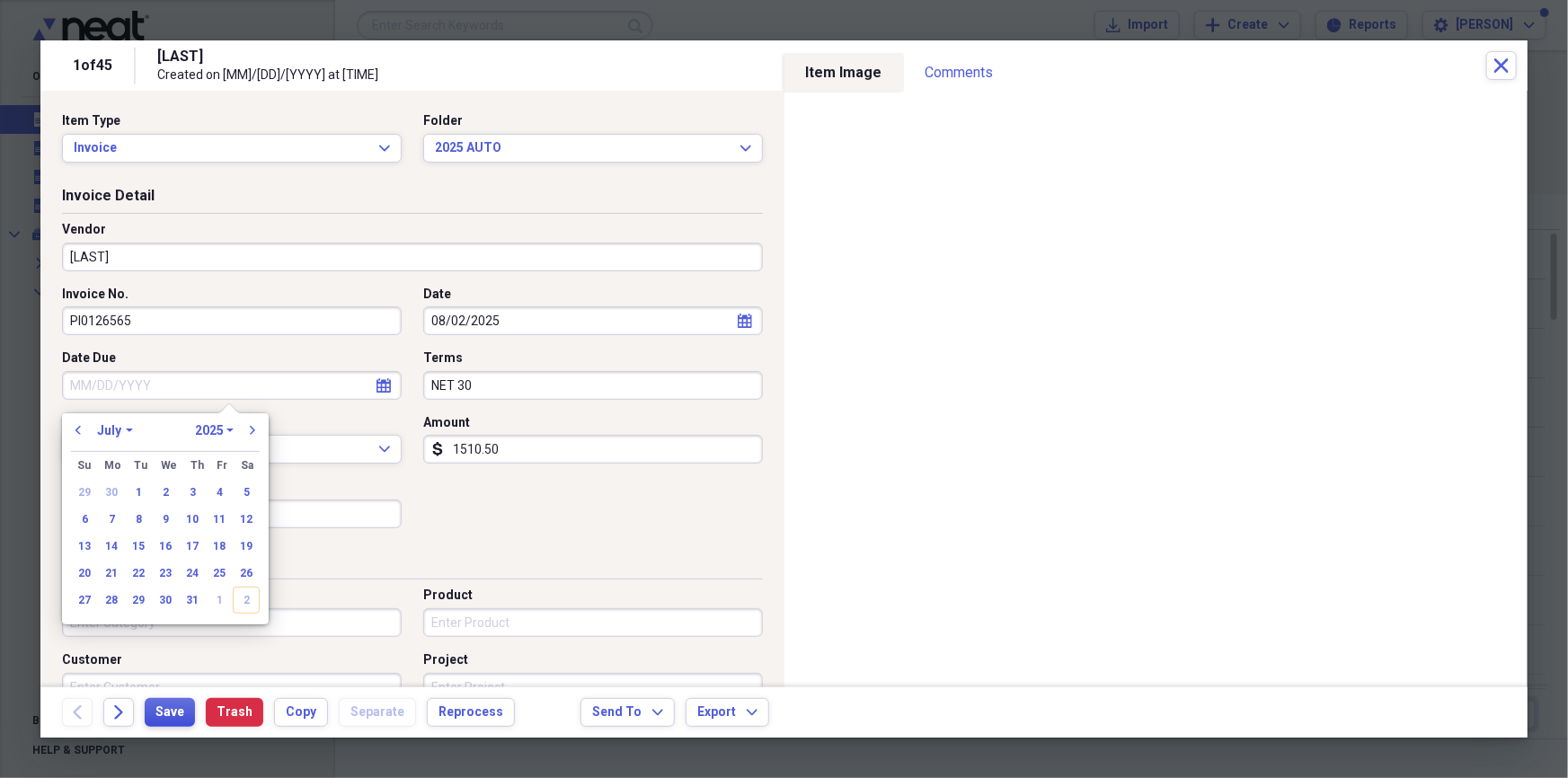type 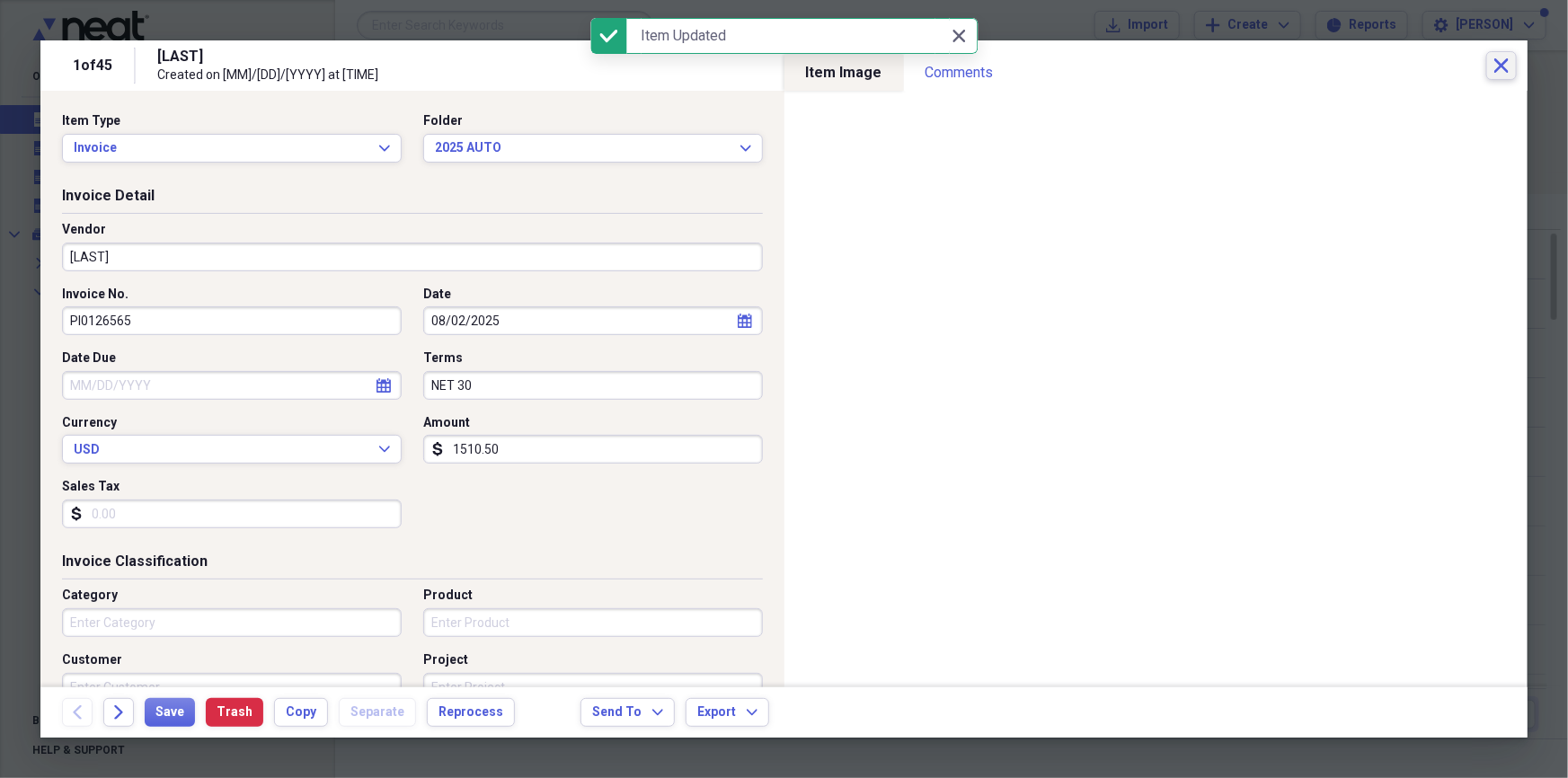 click on "Close" at bounding box center (1502, 66) 